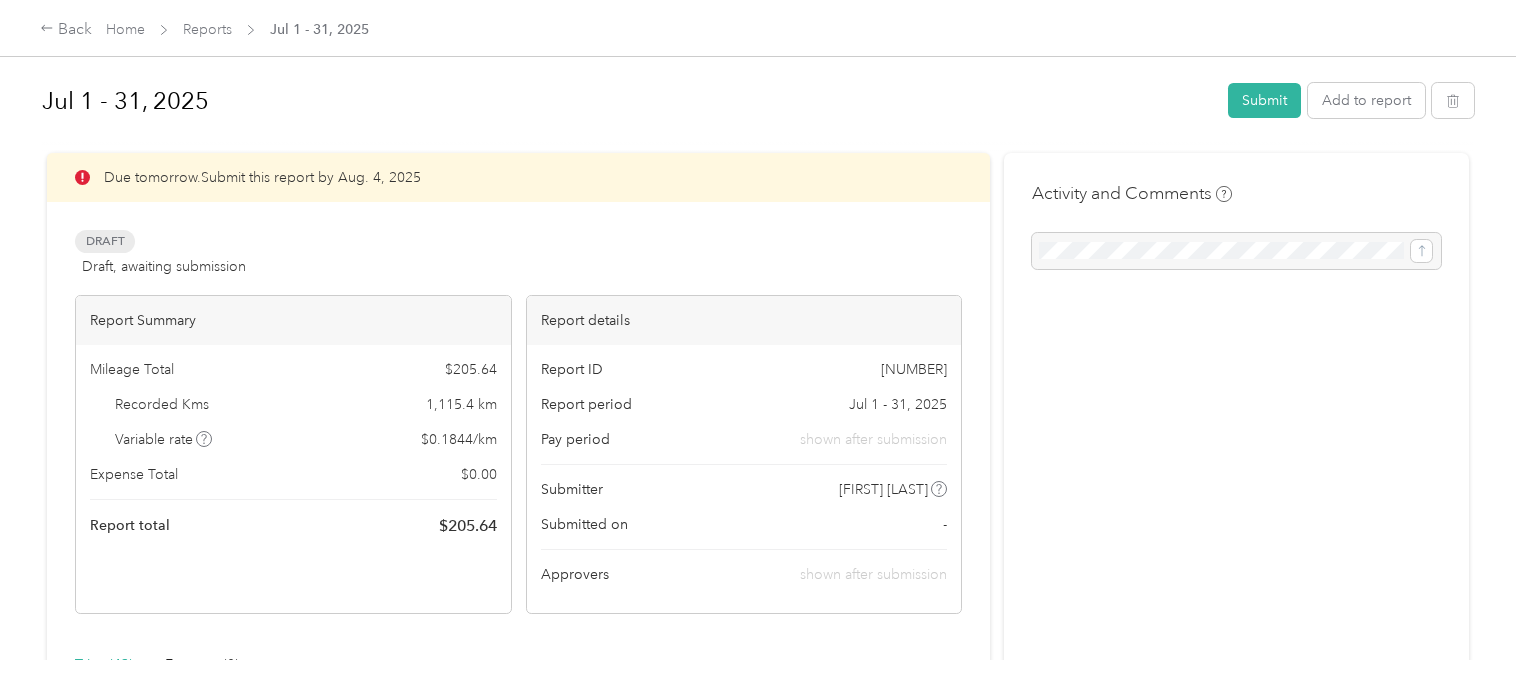 scroll, scrollTop: 0, scrollLeft: 0, axis: both 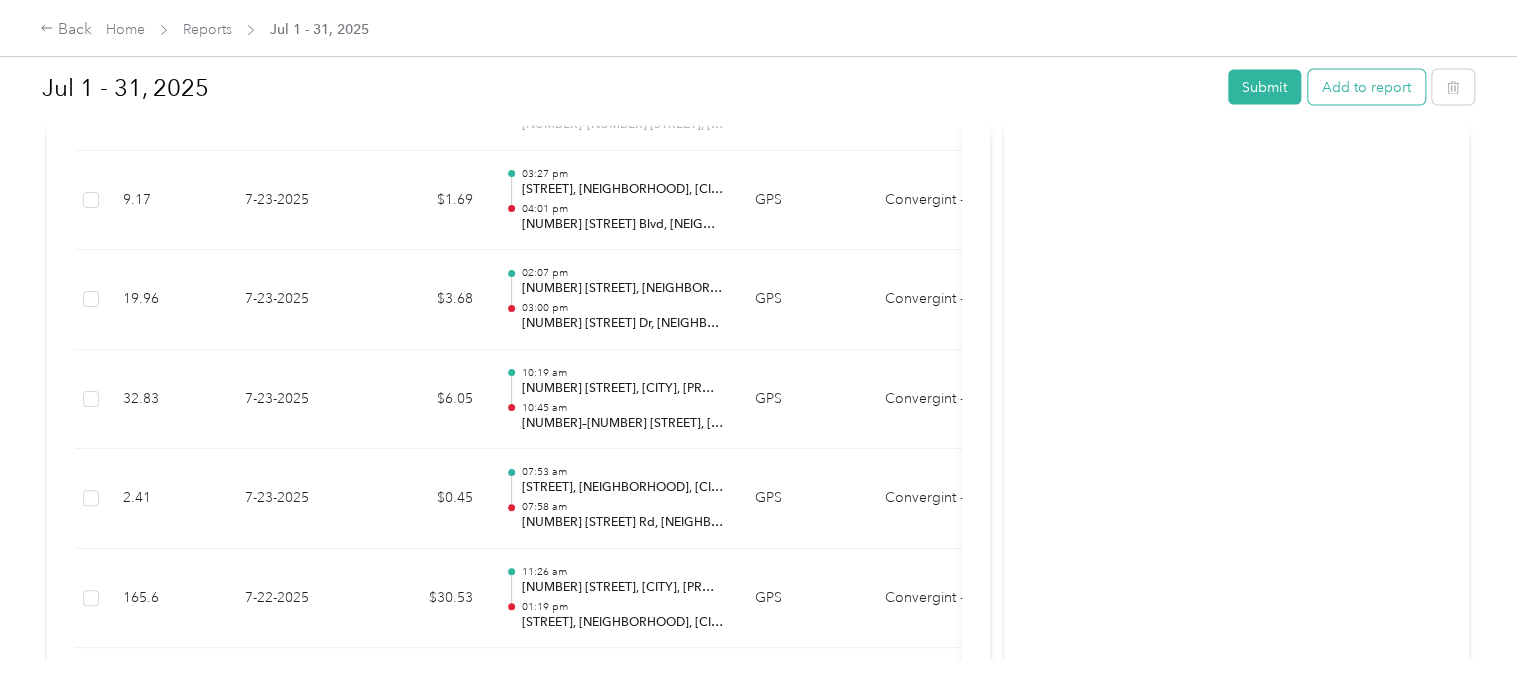 click on "Add to report" at bounding box center [1366, 87] 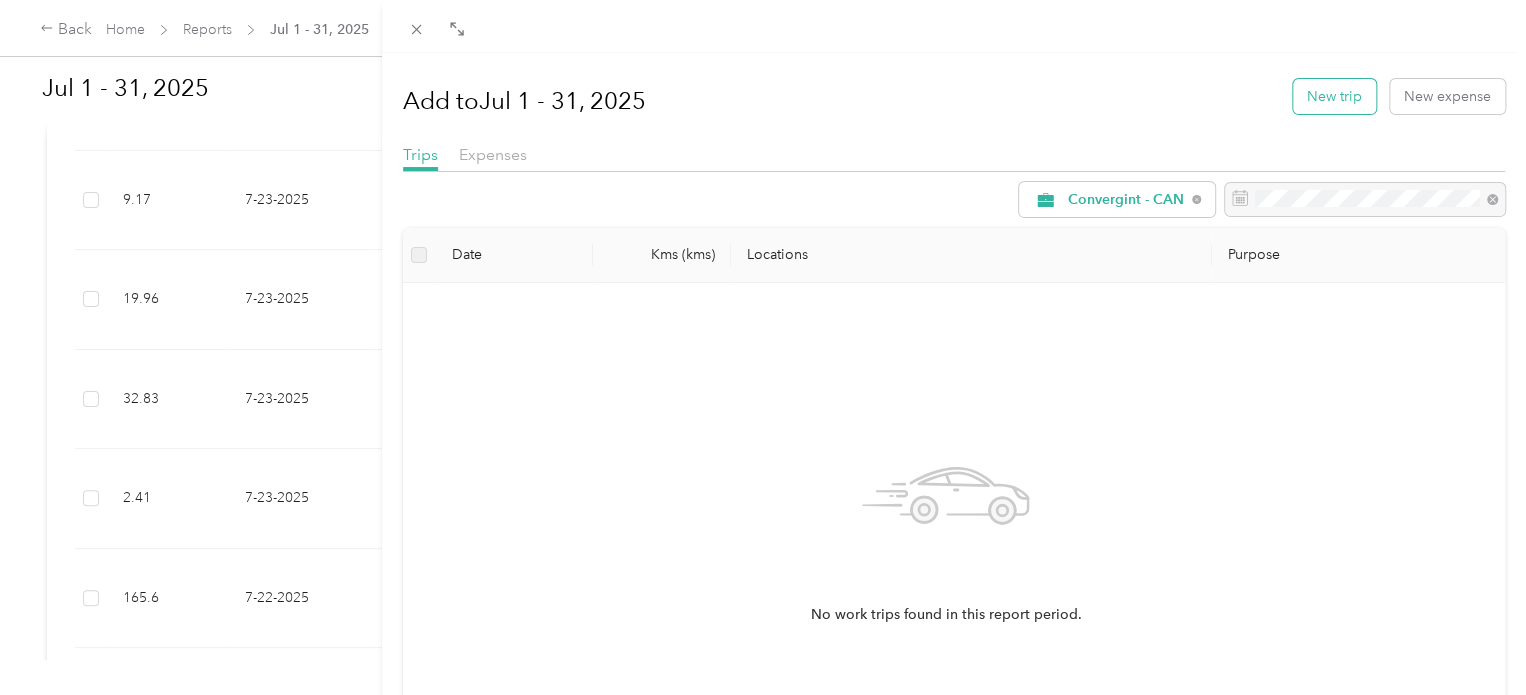 click on "New trip" at bounding box center (1334, 96) 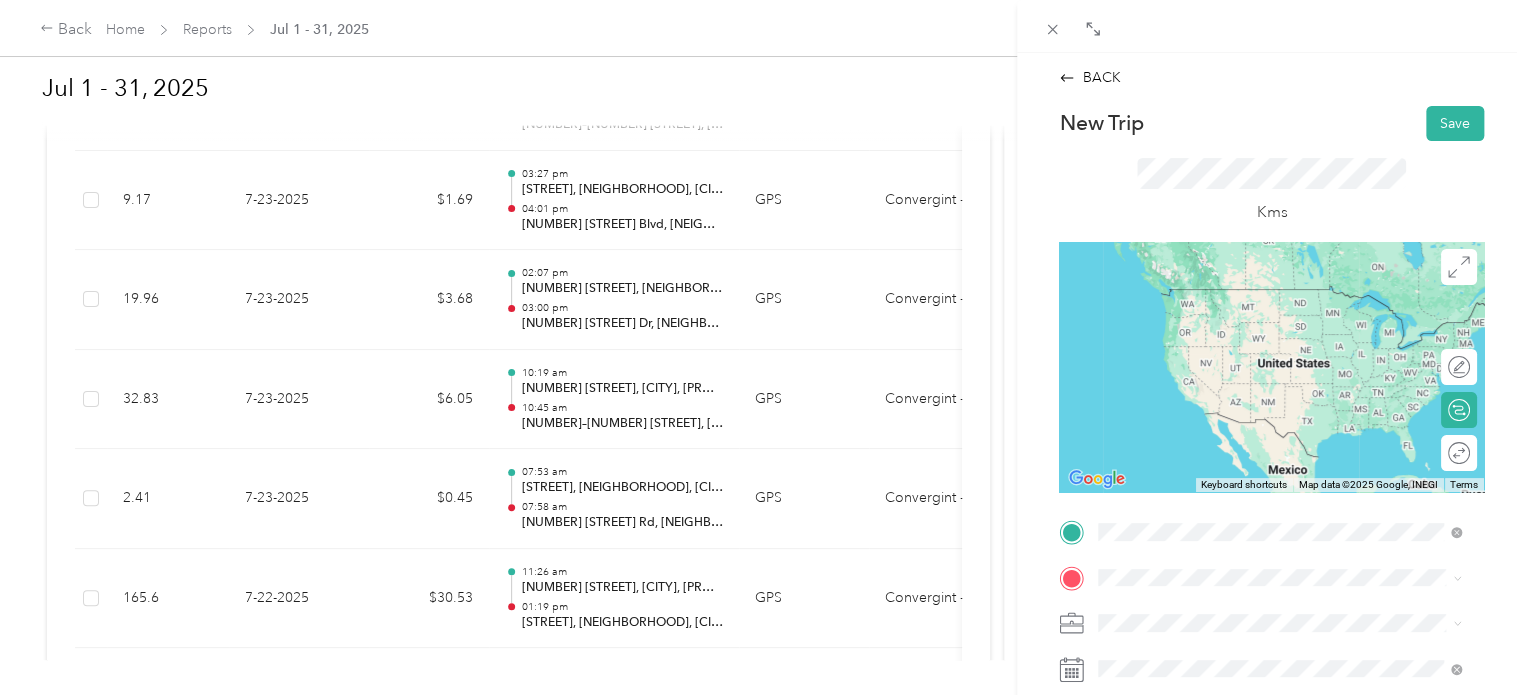 click on "[NUMBER] [STREET]
[CITY], [STATE] [POSTAL_CODE], [COUNTRY]" at bounding box center (1280, 297) 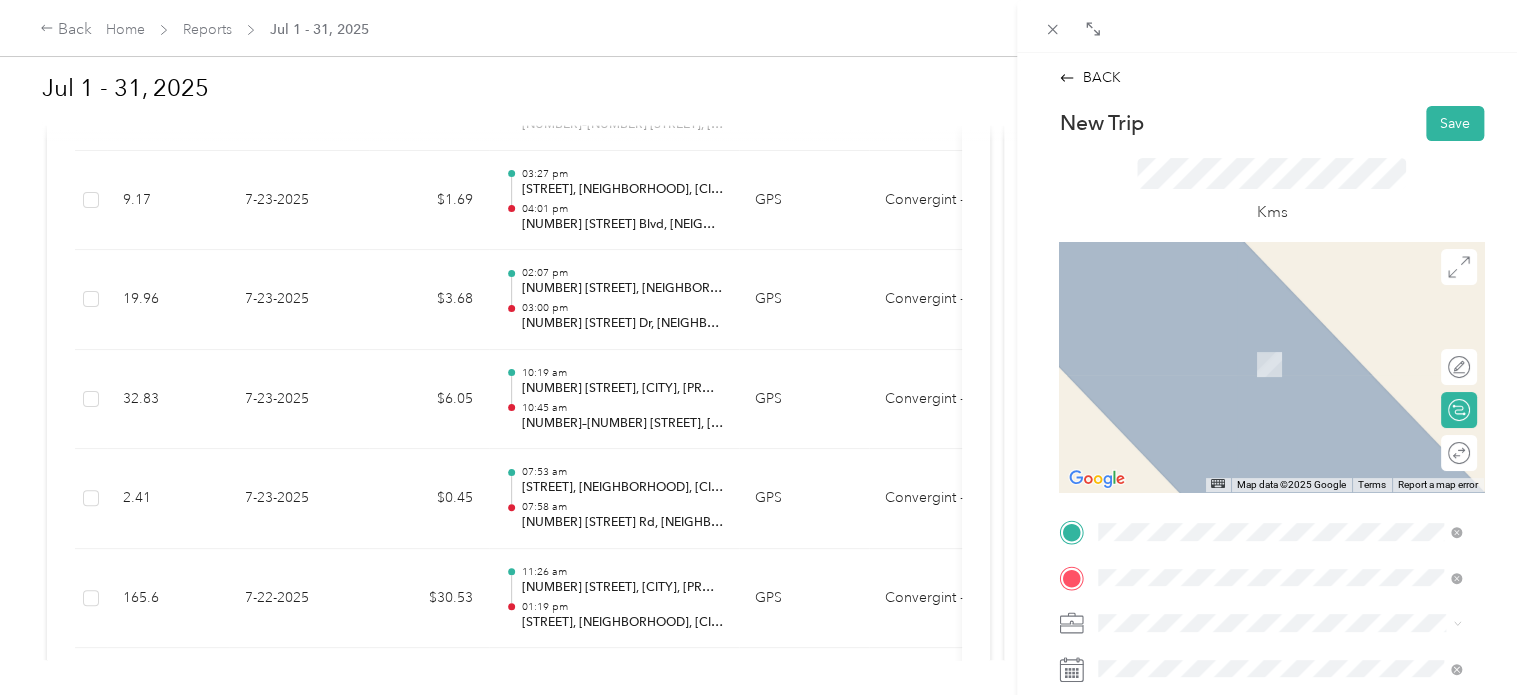 click on "[NUMBER] [STREET]
[CITY], [STATE] [POSTAL_CODE], [COUNTRY]" at bounding box center (1280, 342) 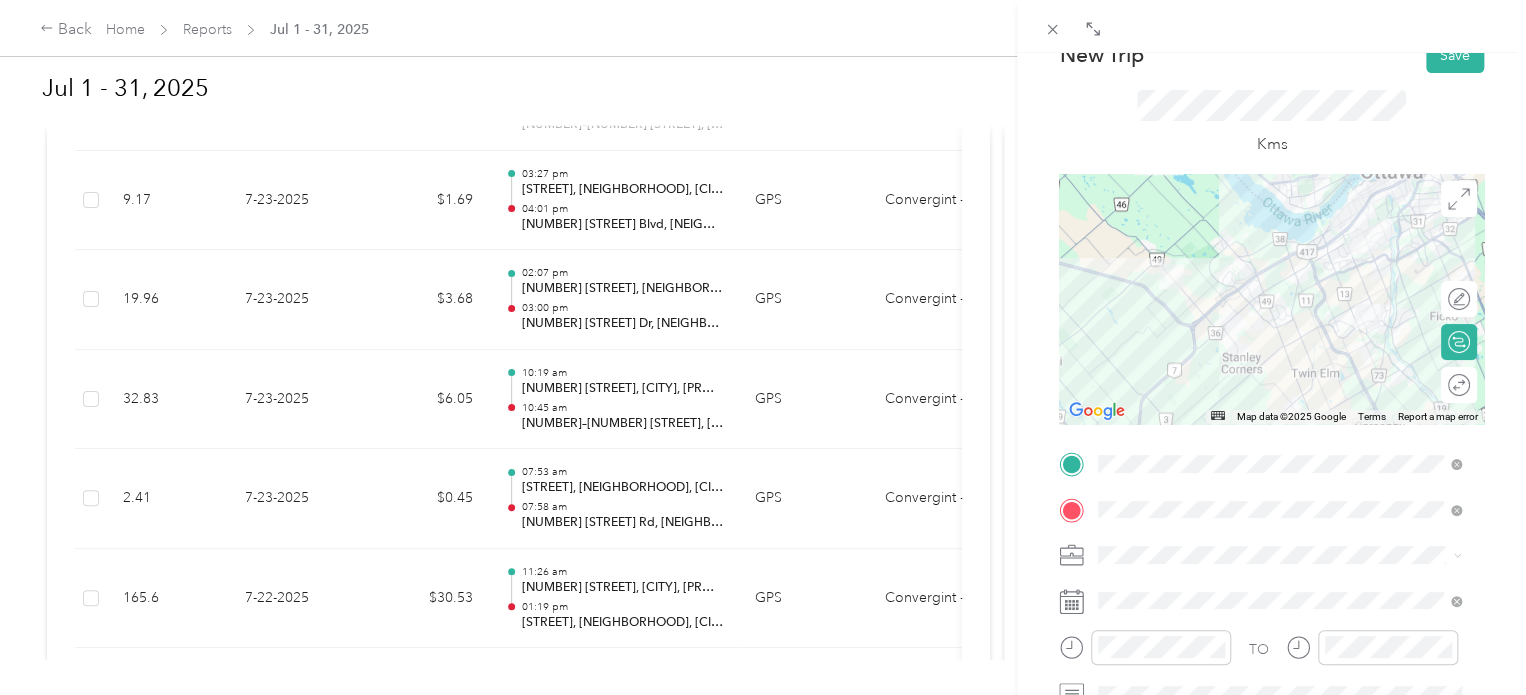 scroll, scrollTop: 100, scrollLeft: 0, axis: vertical 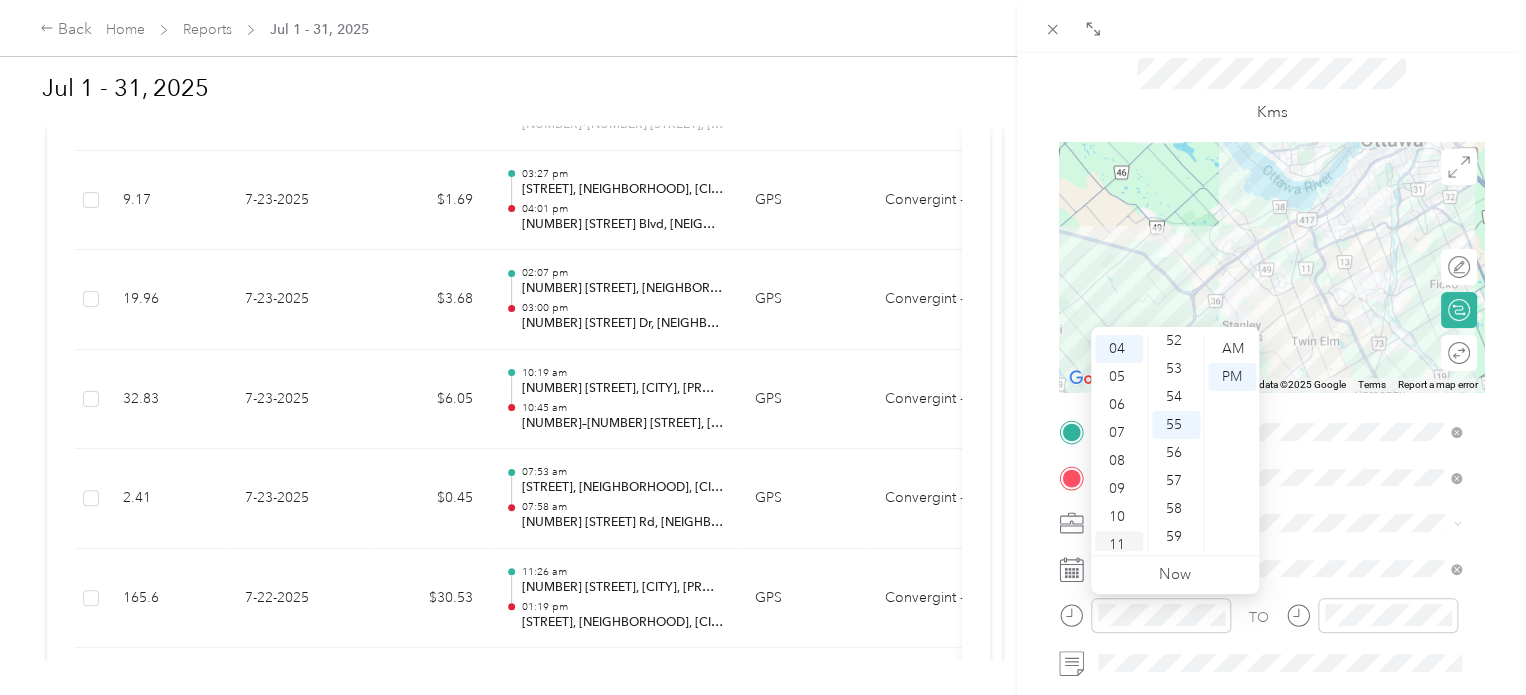 click on "11" at bounding box center [1119, 545] 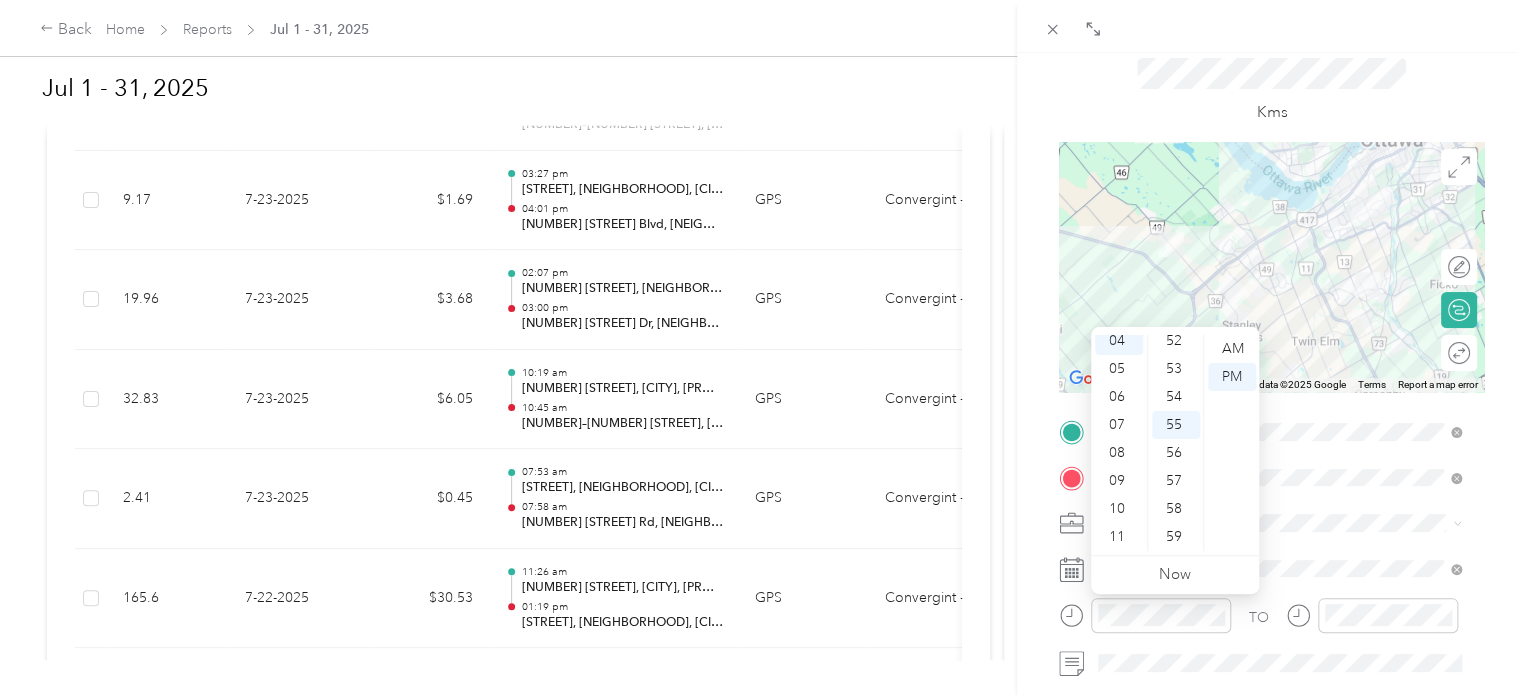 scroll, scrollTop: 112, scrollLeft: 0, axis: vertical 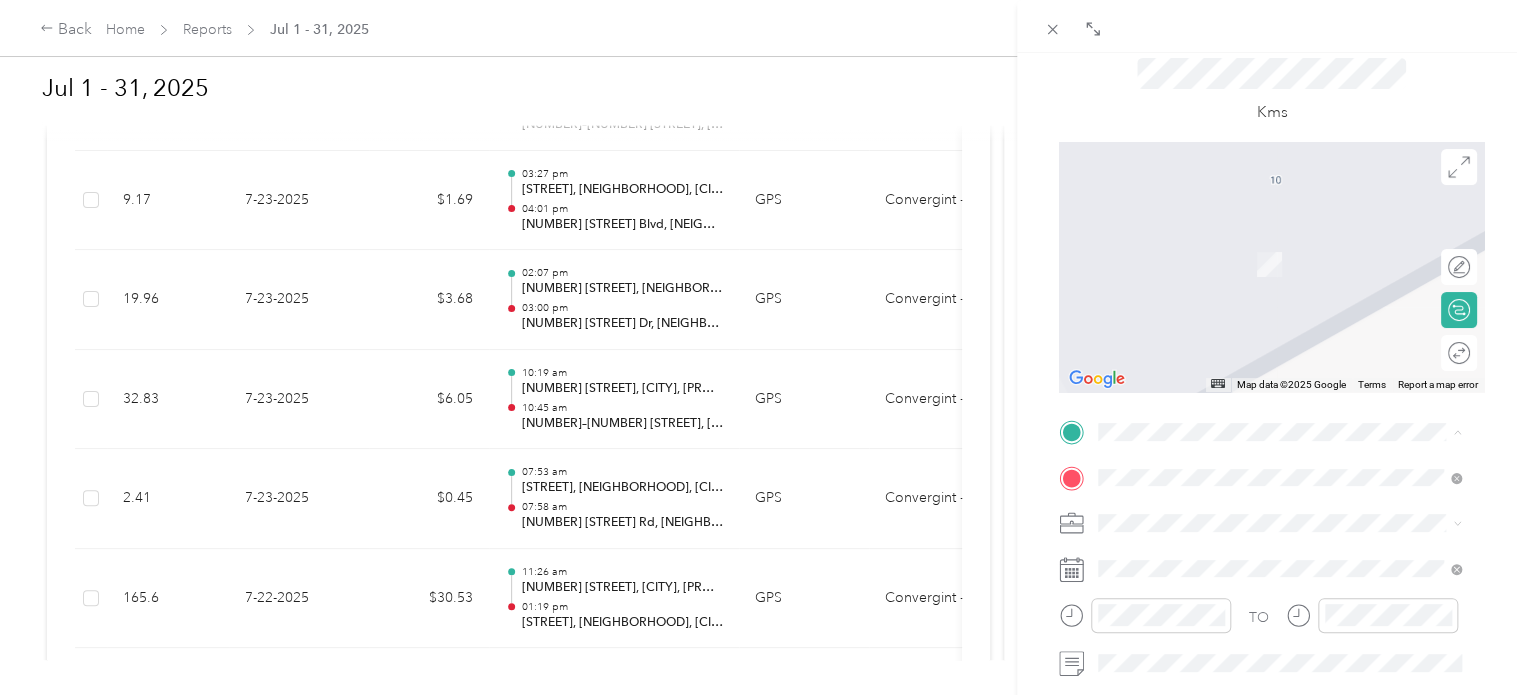 click on "[NUMBER] [STREET]
[CITY], [STATE] [POSTAL_CODE], [COUNTRY]" at bounding box center [1279, 197] 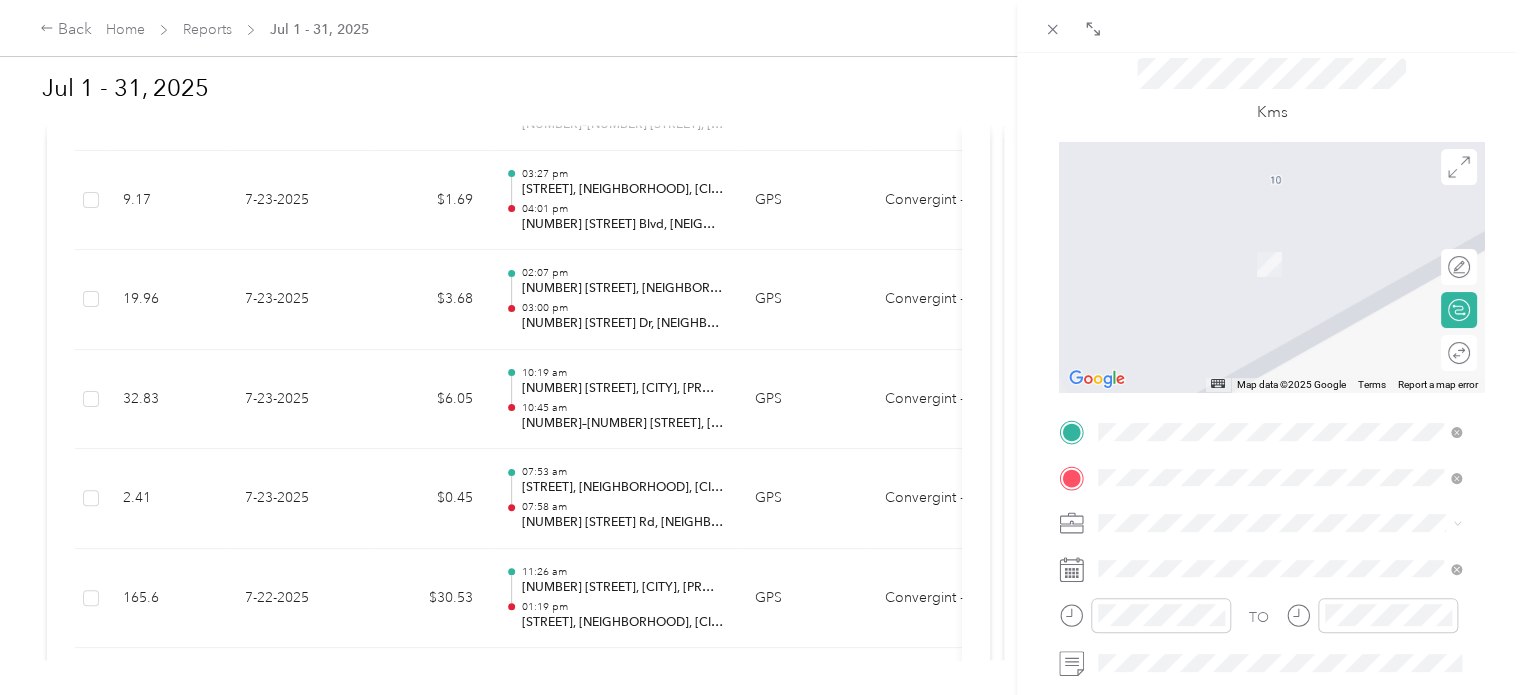 click on "[NUMBER] [STREET]
[CITY], [STATE] [POSTAL_CODE], [COUNTRY]" at bounding box center (1280, 242) 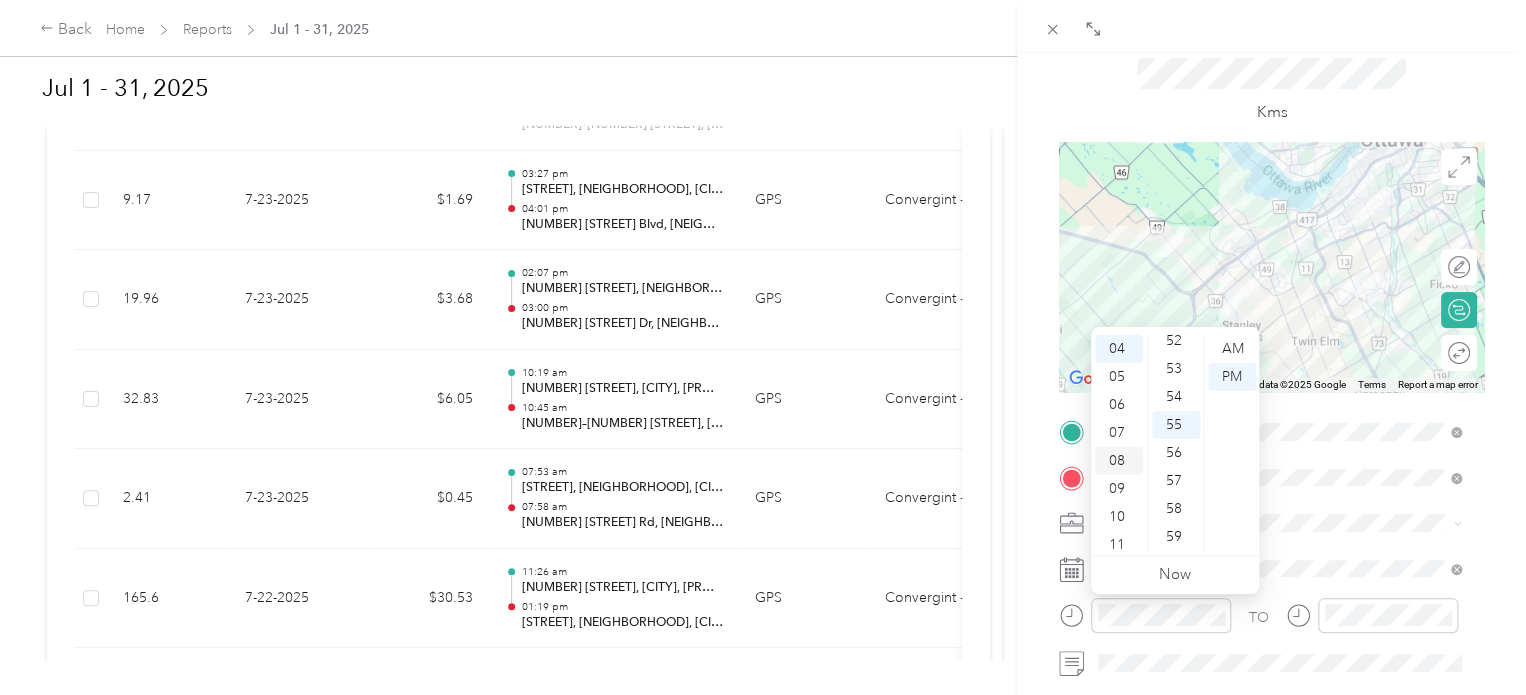 click on "08" at bounding box center (1119, 461) 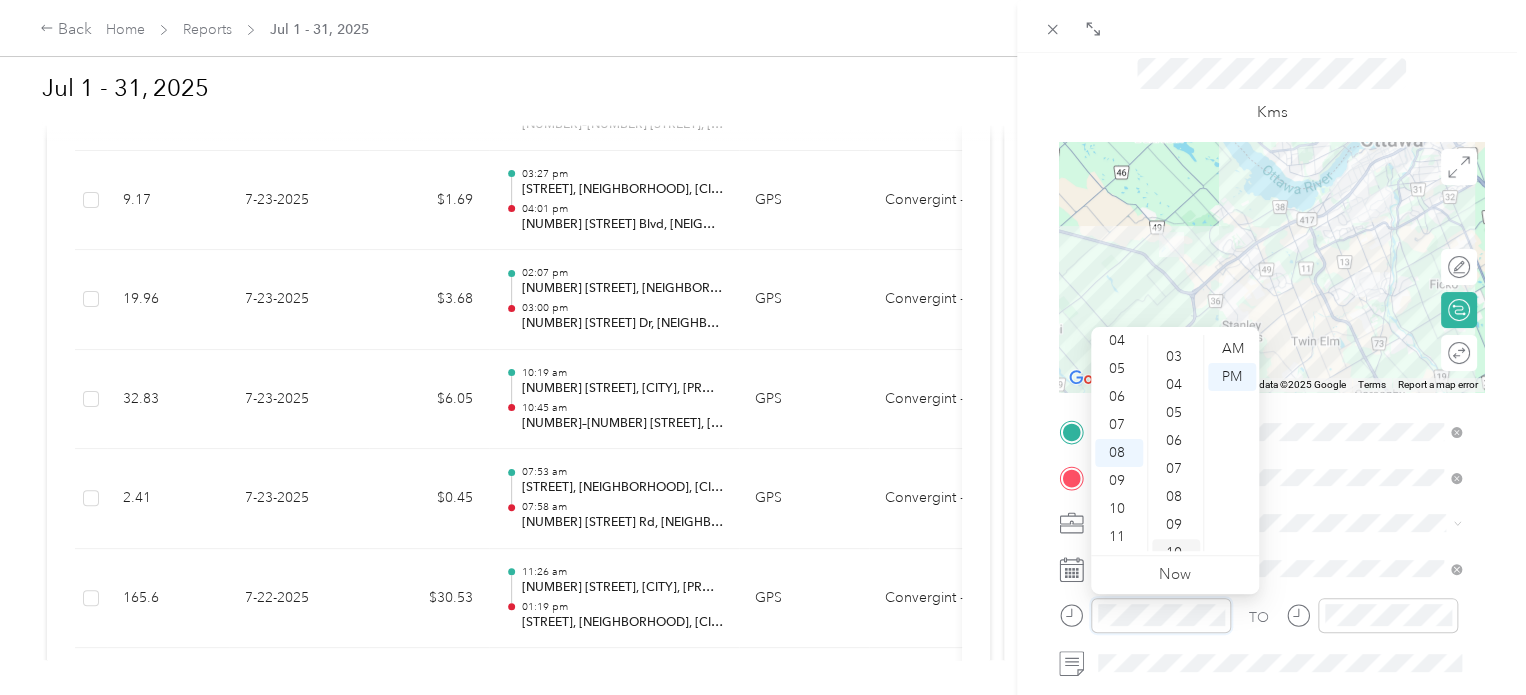scroll, scrollTop: 0, scrollLeft: 0, axis: both 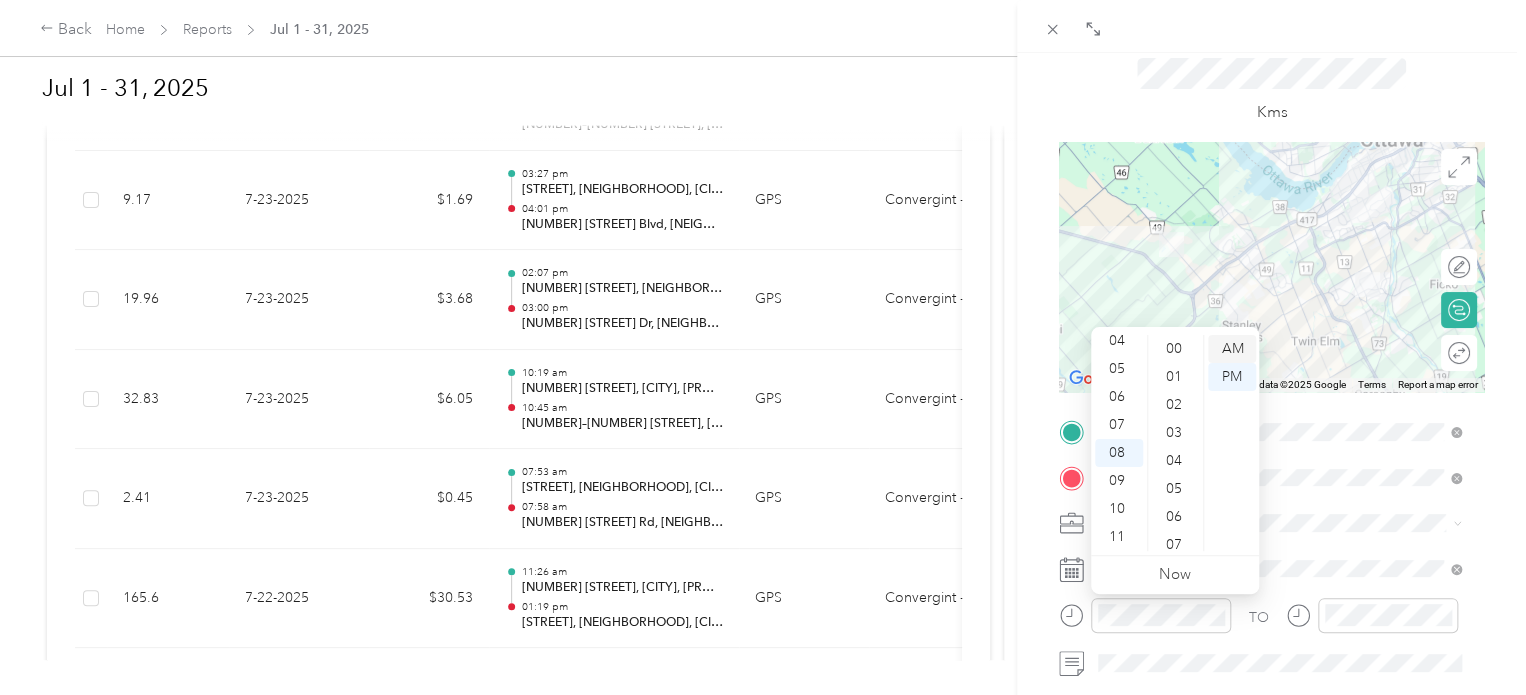 click on "AM" at bounding box center [1232, 349] 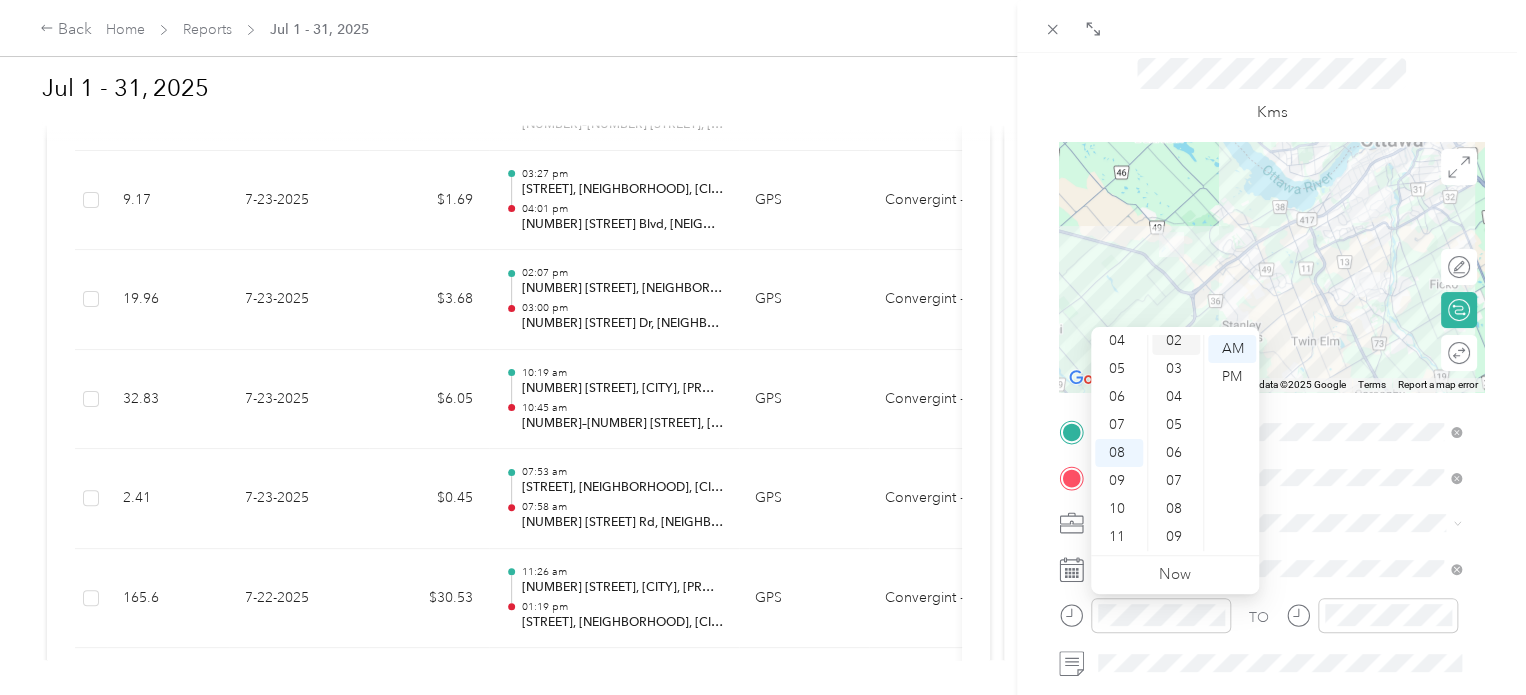 scroll, scrollTop: 0, scrollLeft: 0, axis: both 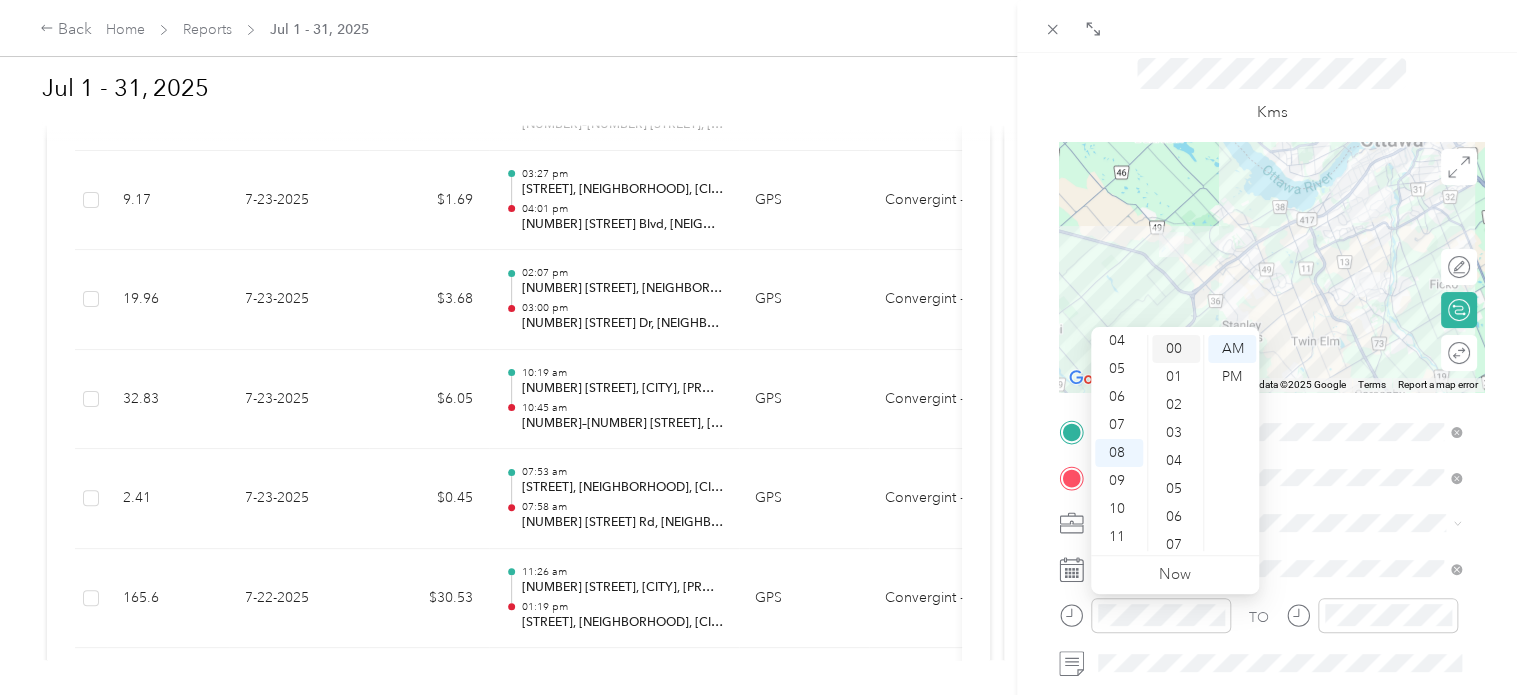 click on "00" at bounding box center (1176, 349) 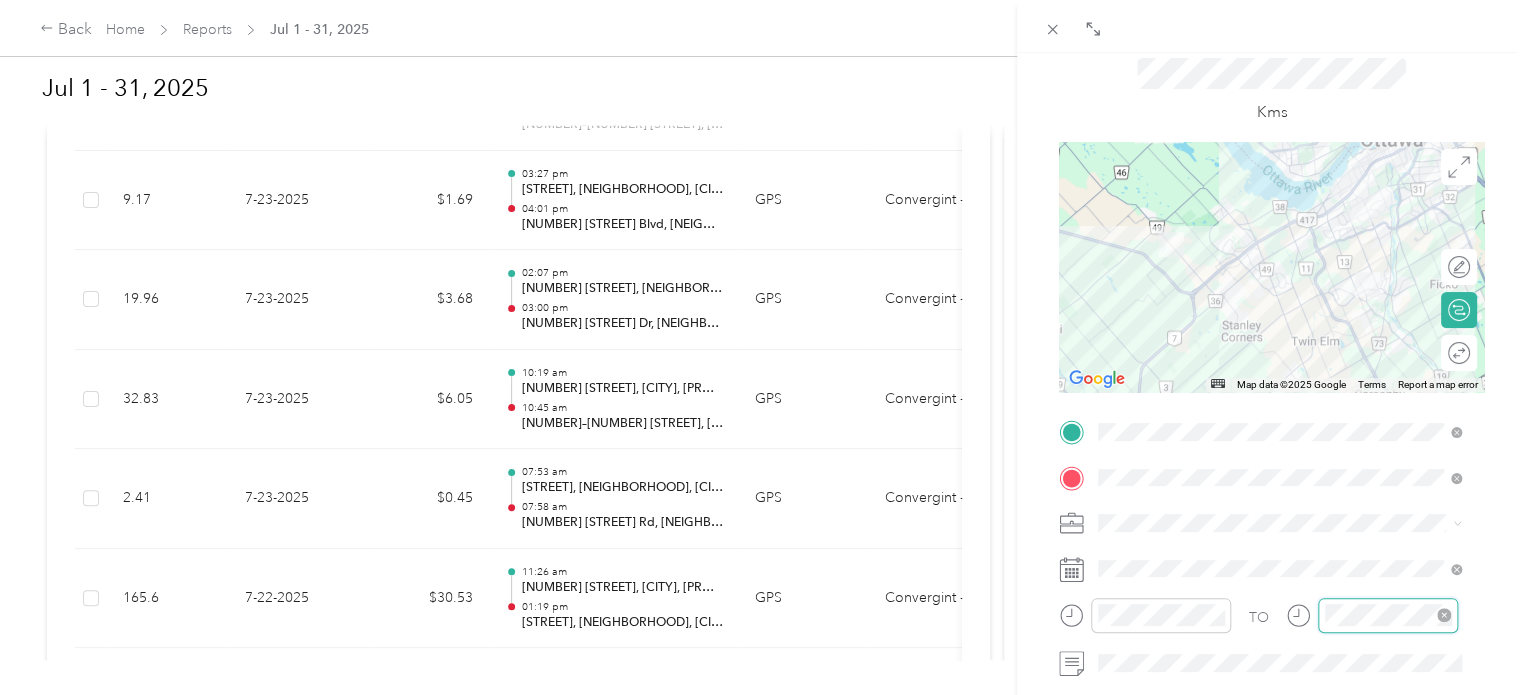 scroll, scrollTop: 112, scrollLeft: 0, axis: vertical 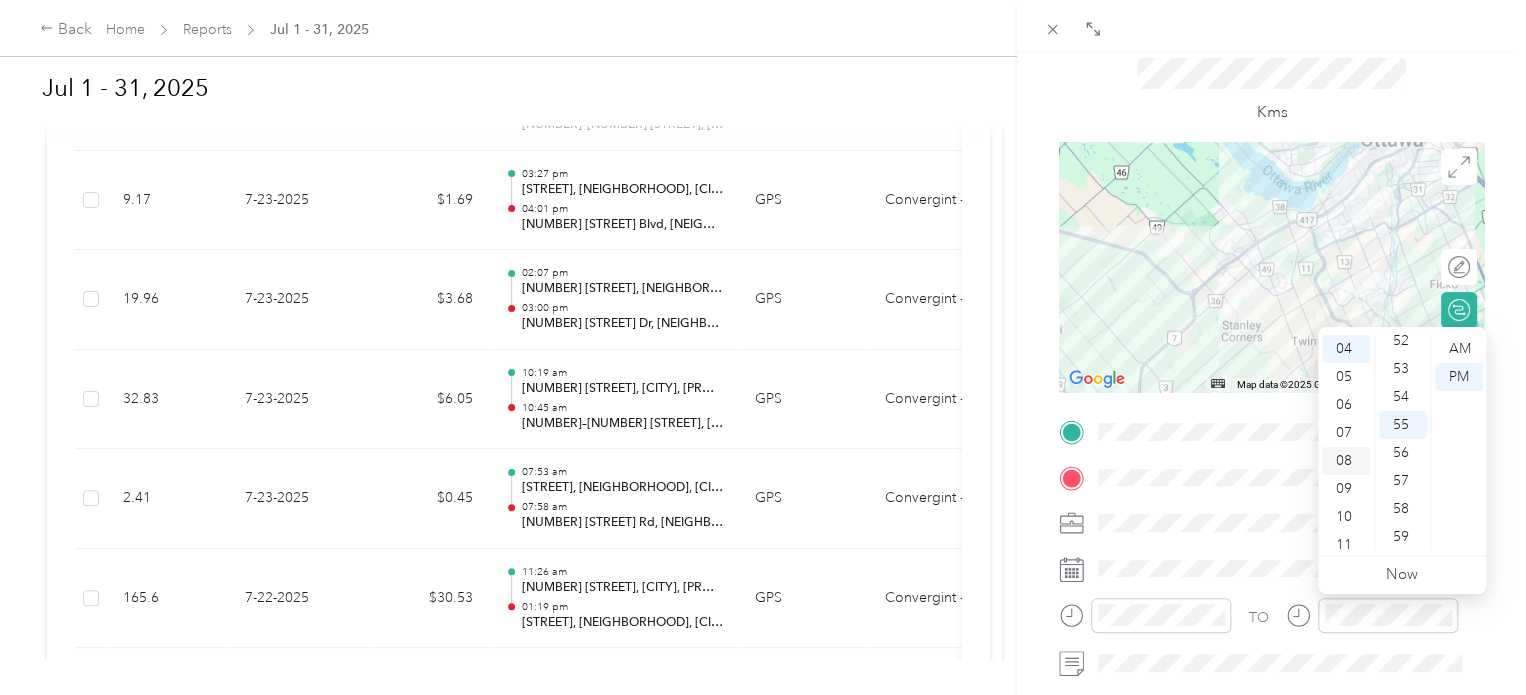 click on "08" at bounding box center (1346, 461) 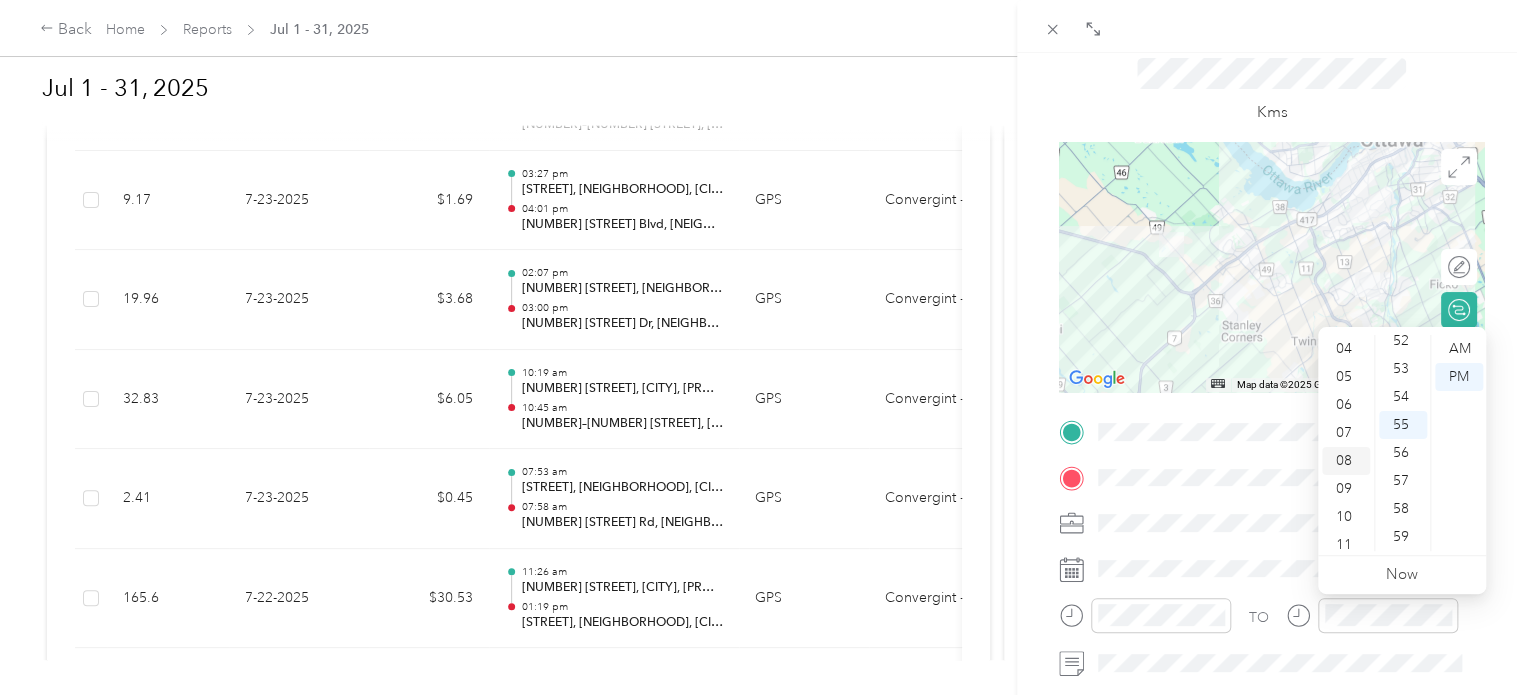 scroll, scrollTop: 120, scrollLeft: 0, axis: vertical 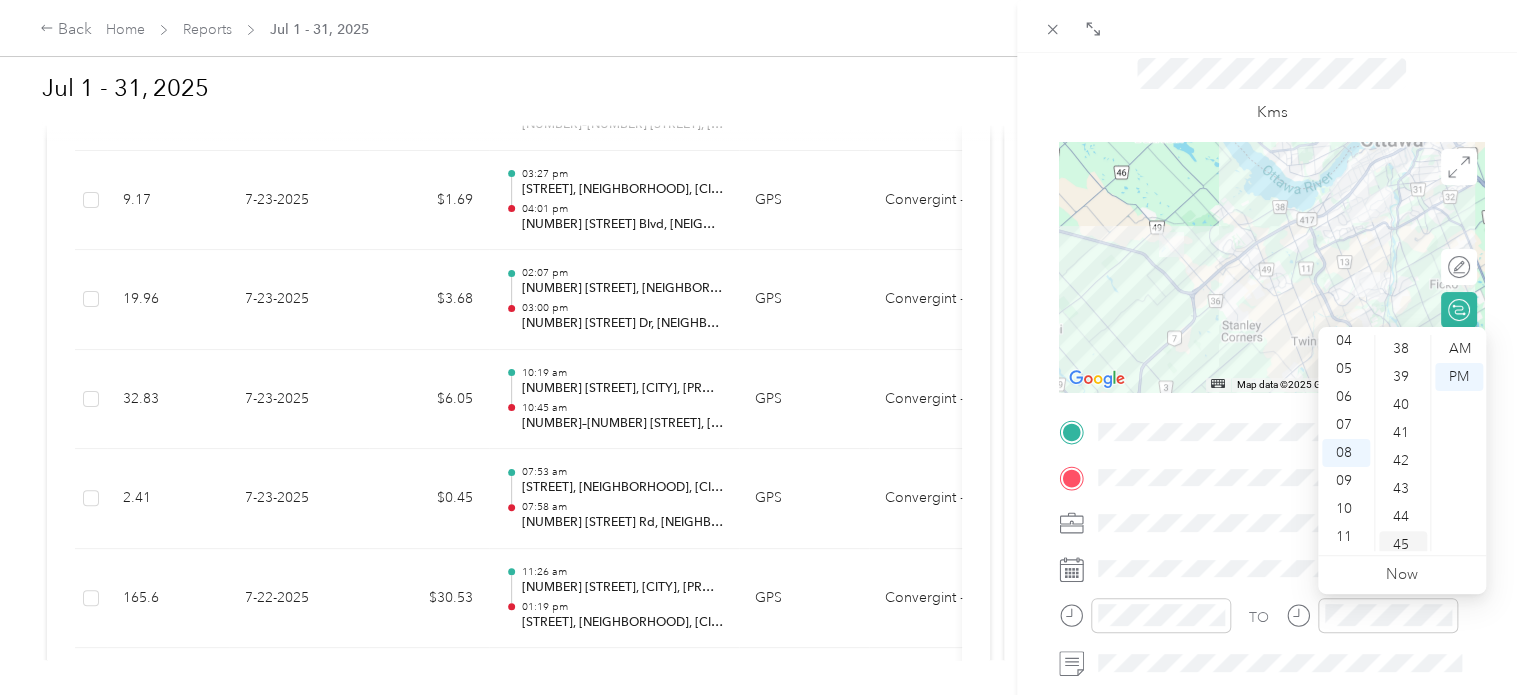 click on "45" at bounding box center (1403, 545) 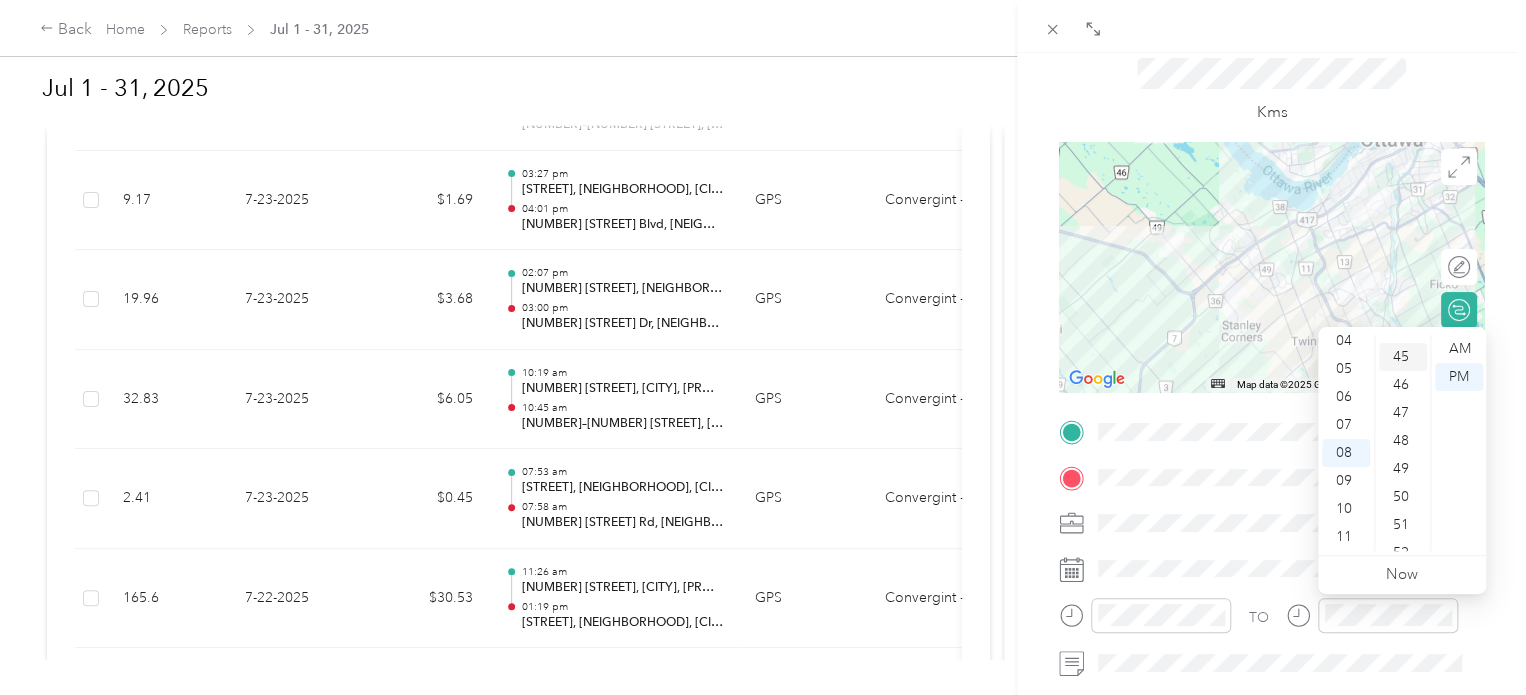 scroll, scrollTop: 1260, scrollLeft: 0, axis: vertical 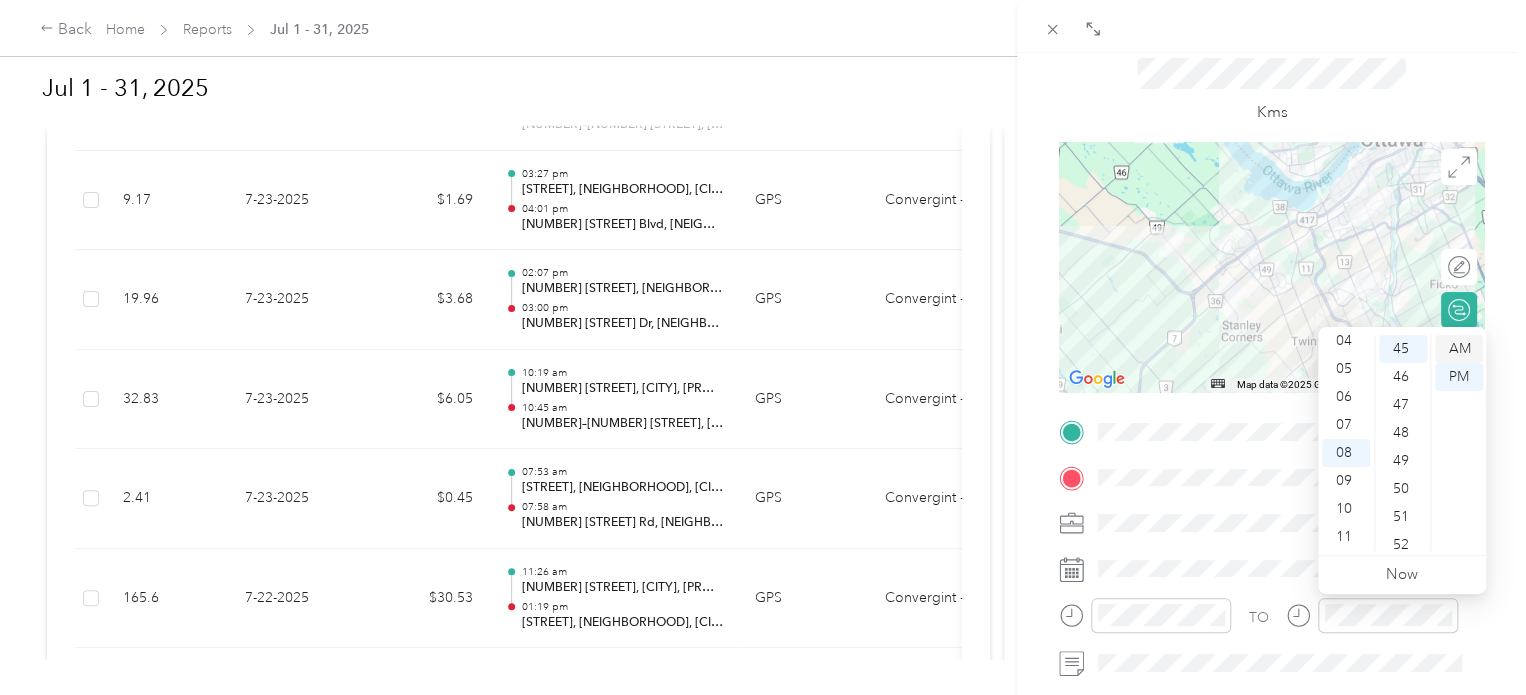 click on "AM" at bounding box center (1459, 349) 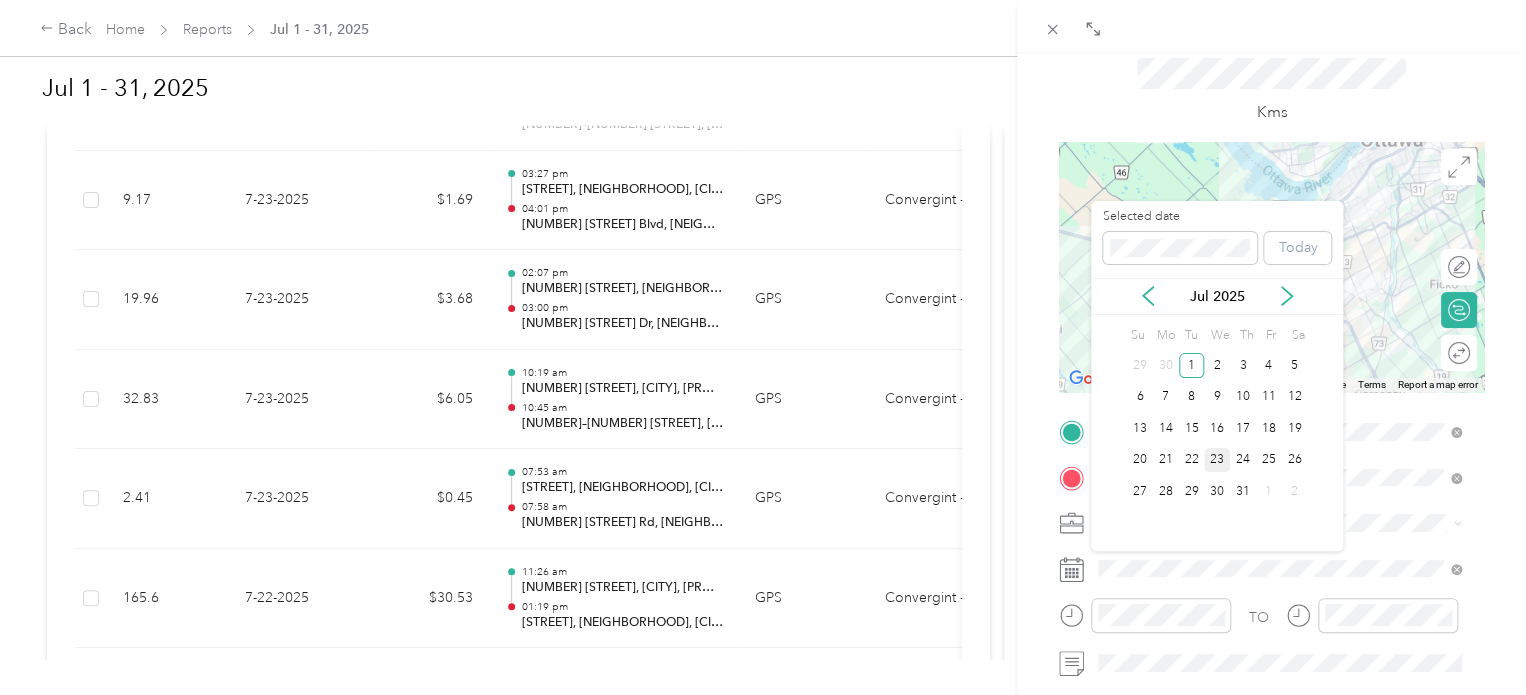 click on "23" at bounding box center (1217, 460) 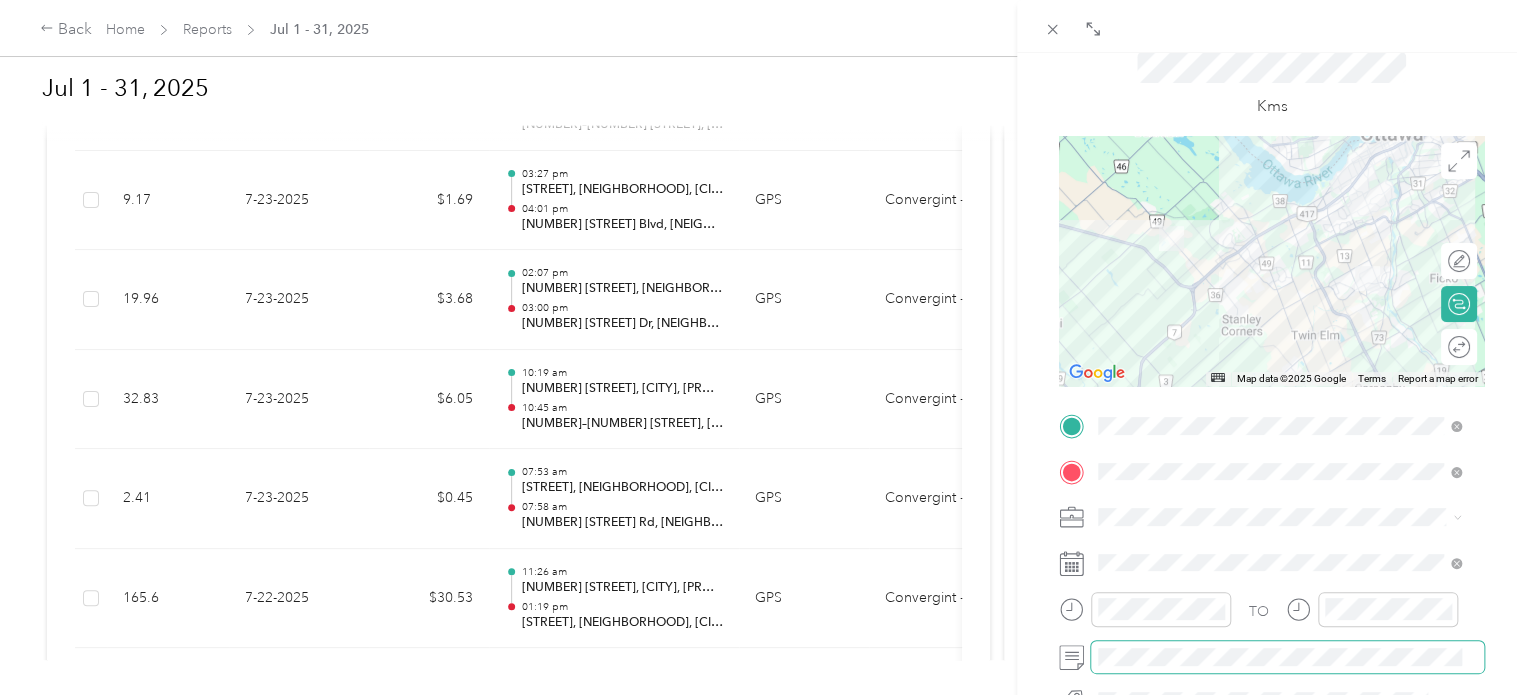 scroll, scrollTop: 0, scrollLeft: 0, axis: both 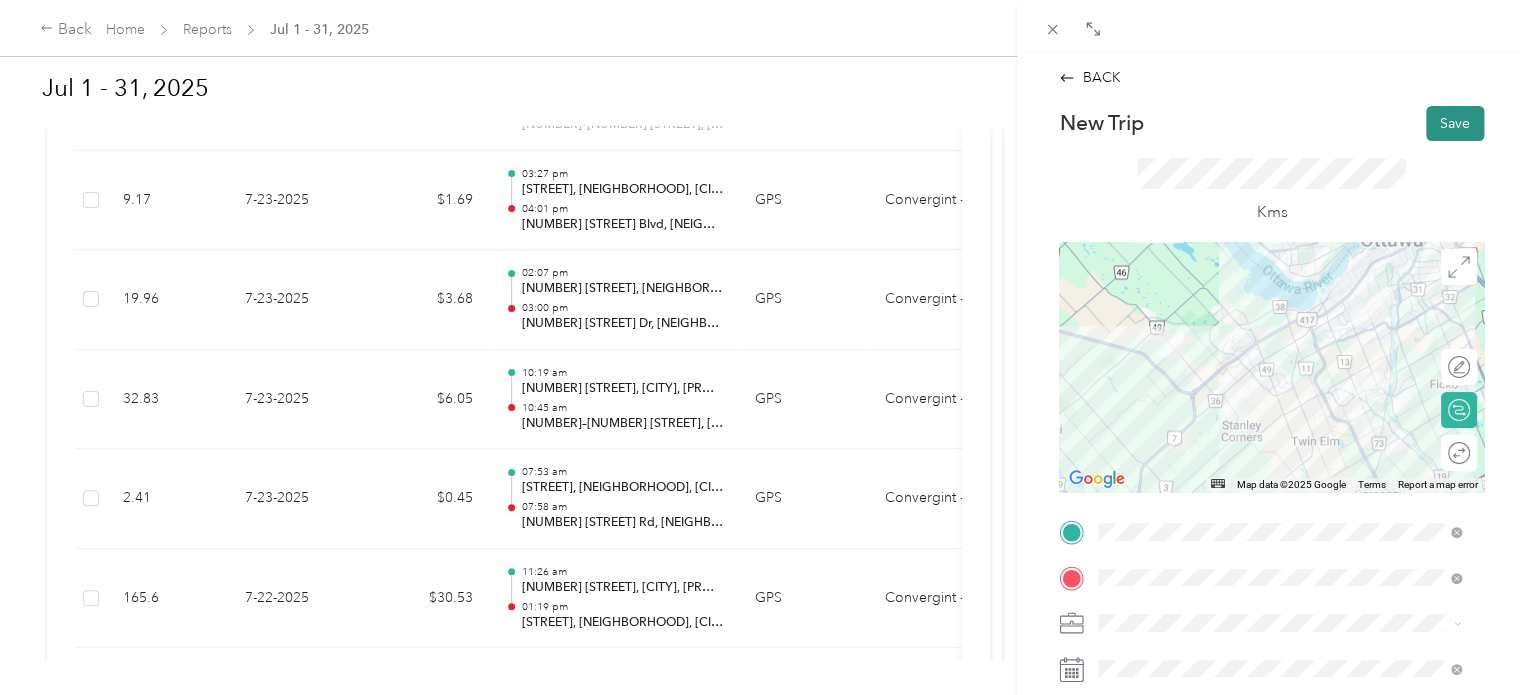 click on "Save" at bounding box center (1455, 123) 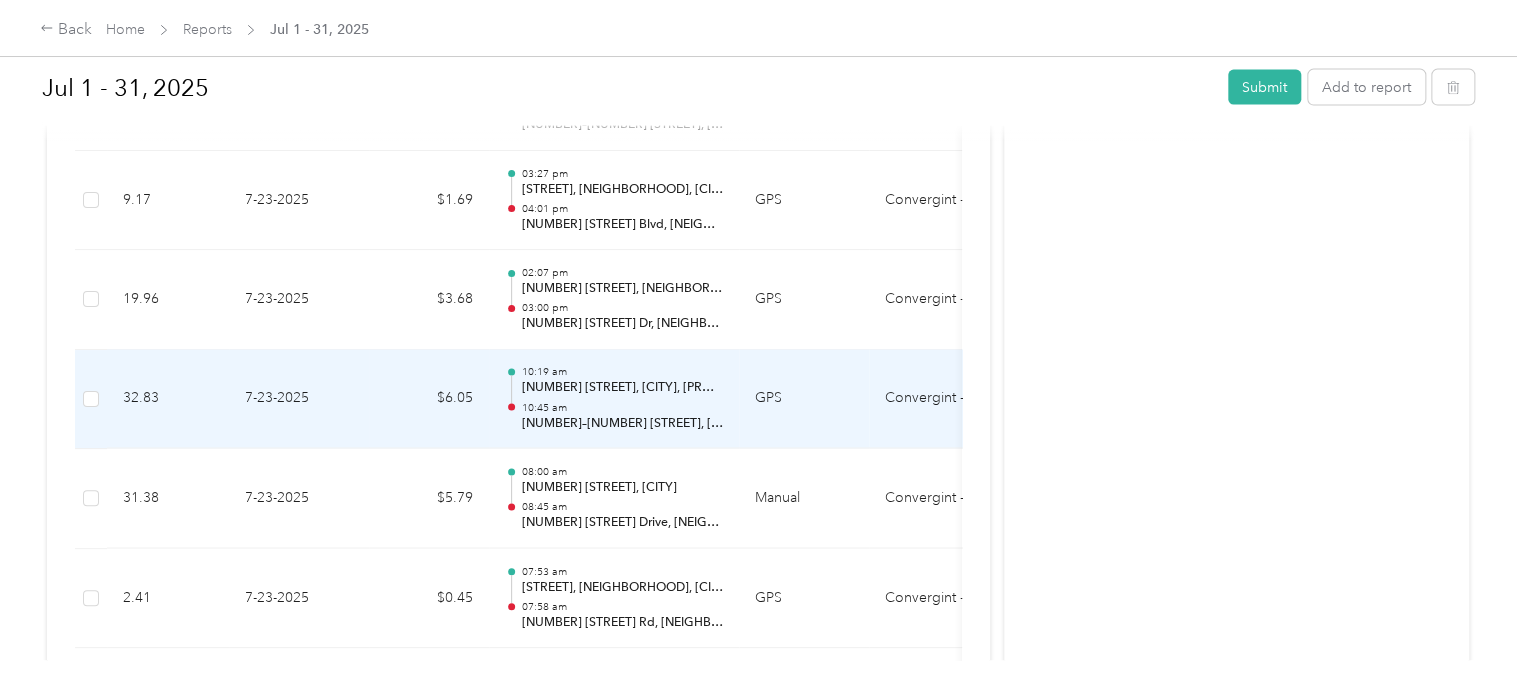 click on "10:19 am" at bounding box center (622, 373) 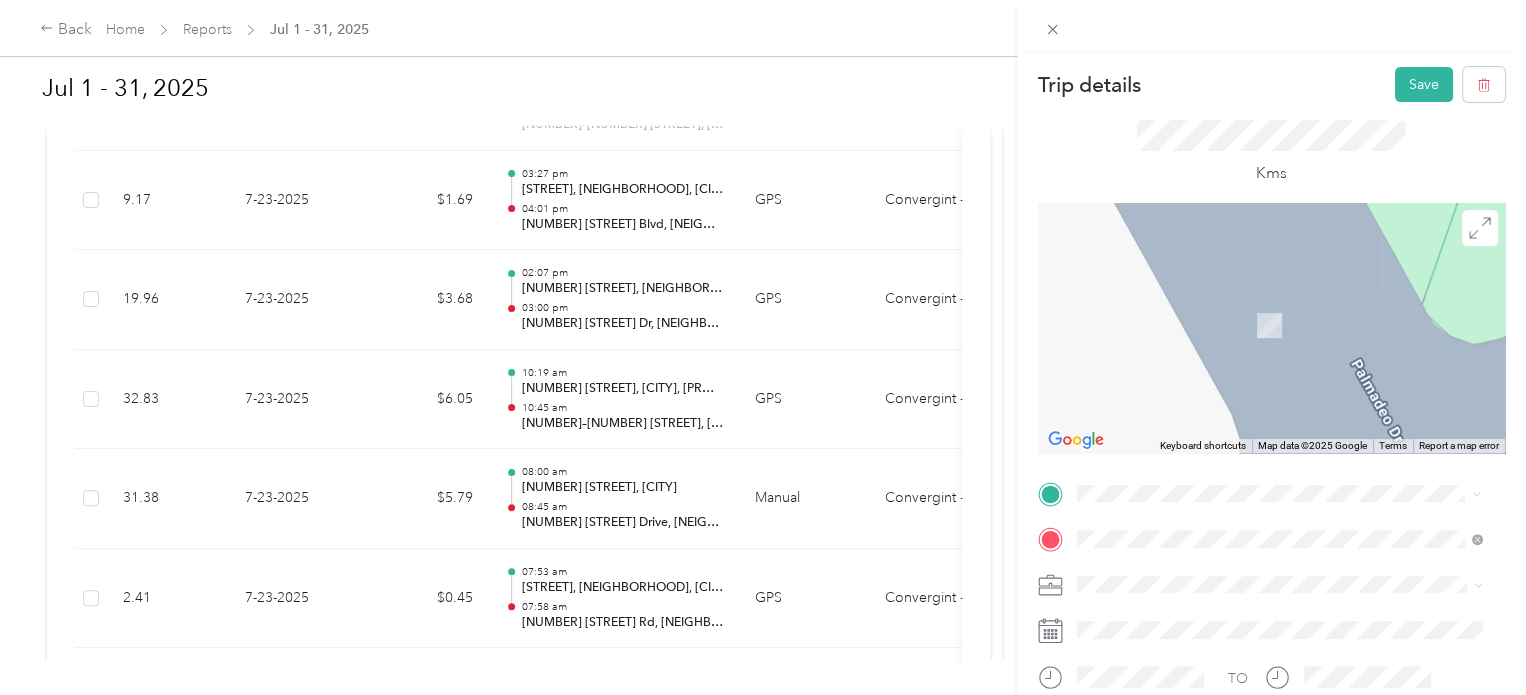 click on "[NUMBER] [STREET]
[CITY], [STATE] [POSTAL_CODE], [COUNTRY]" at bounding box center (1279, 258) 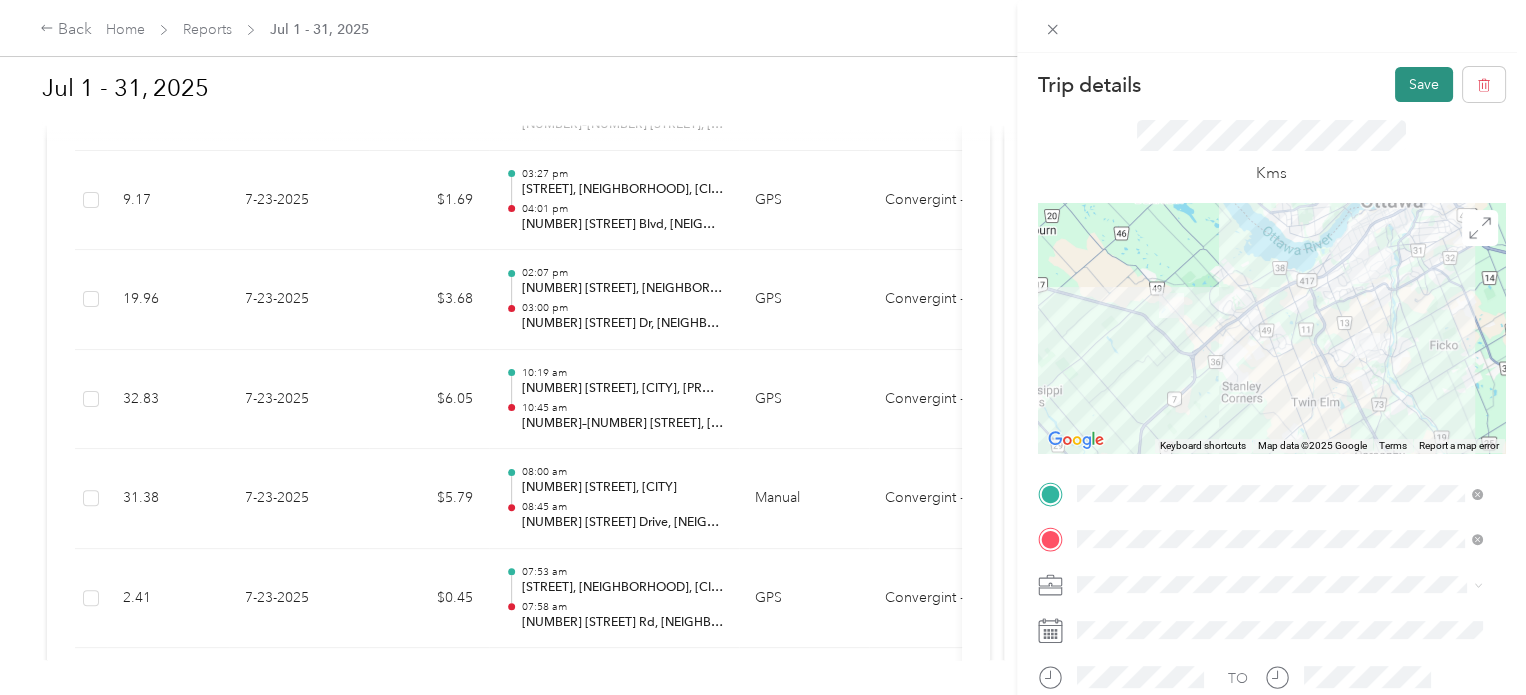 click on "Save" at bounding box center (1424, 84) 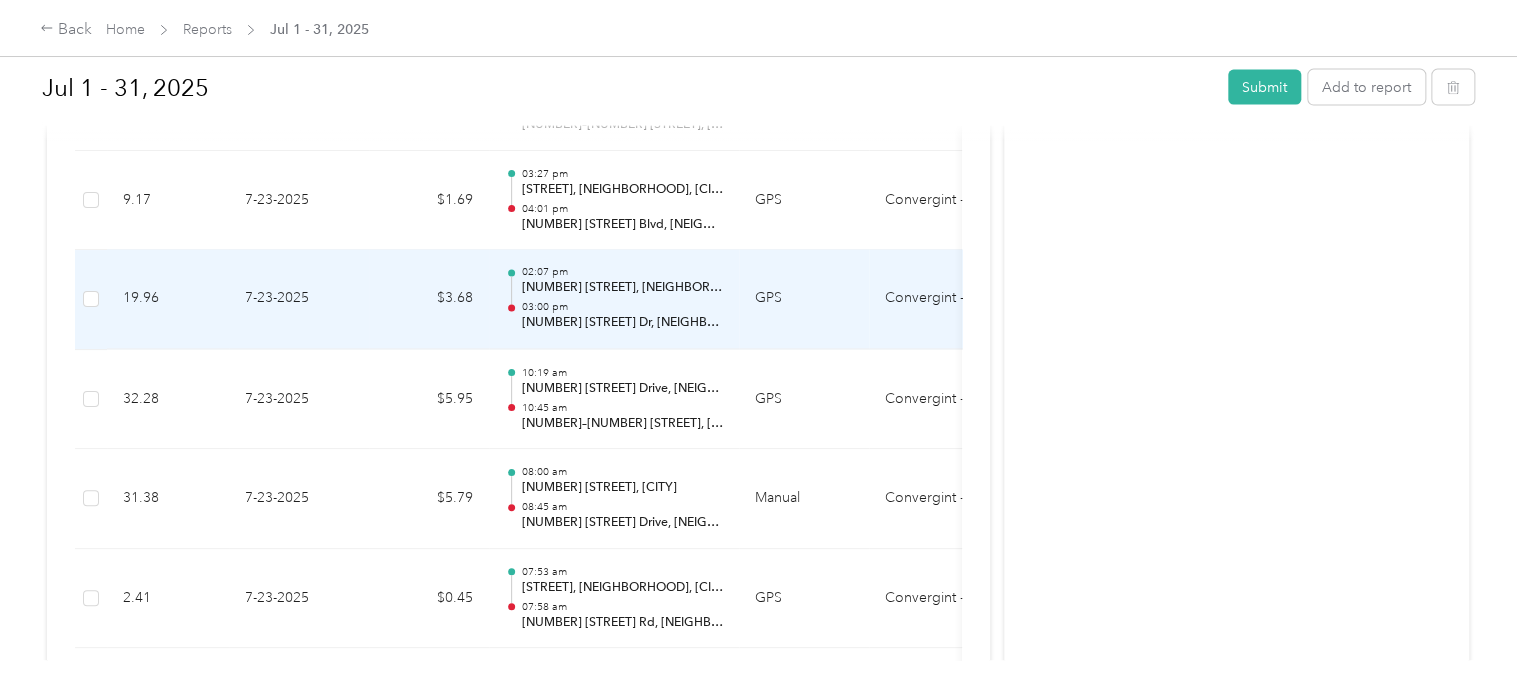 click on "[NUMBER] [STREET], [NEIGHBORHOOD], [CITY], [STATE]" at bounding box center (622, 289) 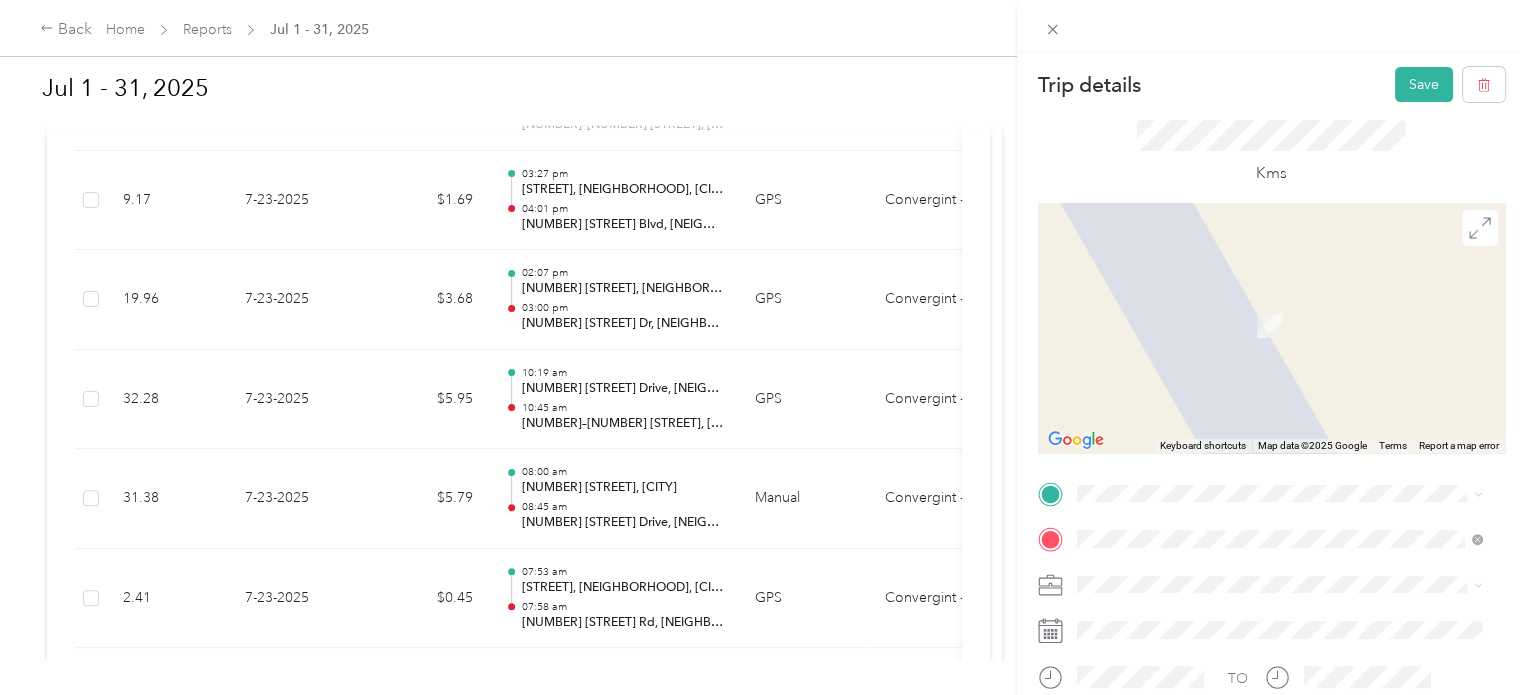 click on "[NUMBER] [STREET]
[CITY], [STATE] [POSTAL_CODE], [COUNTRY]" at bounding box center (1259, 572) 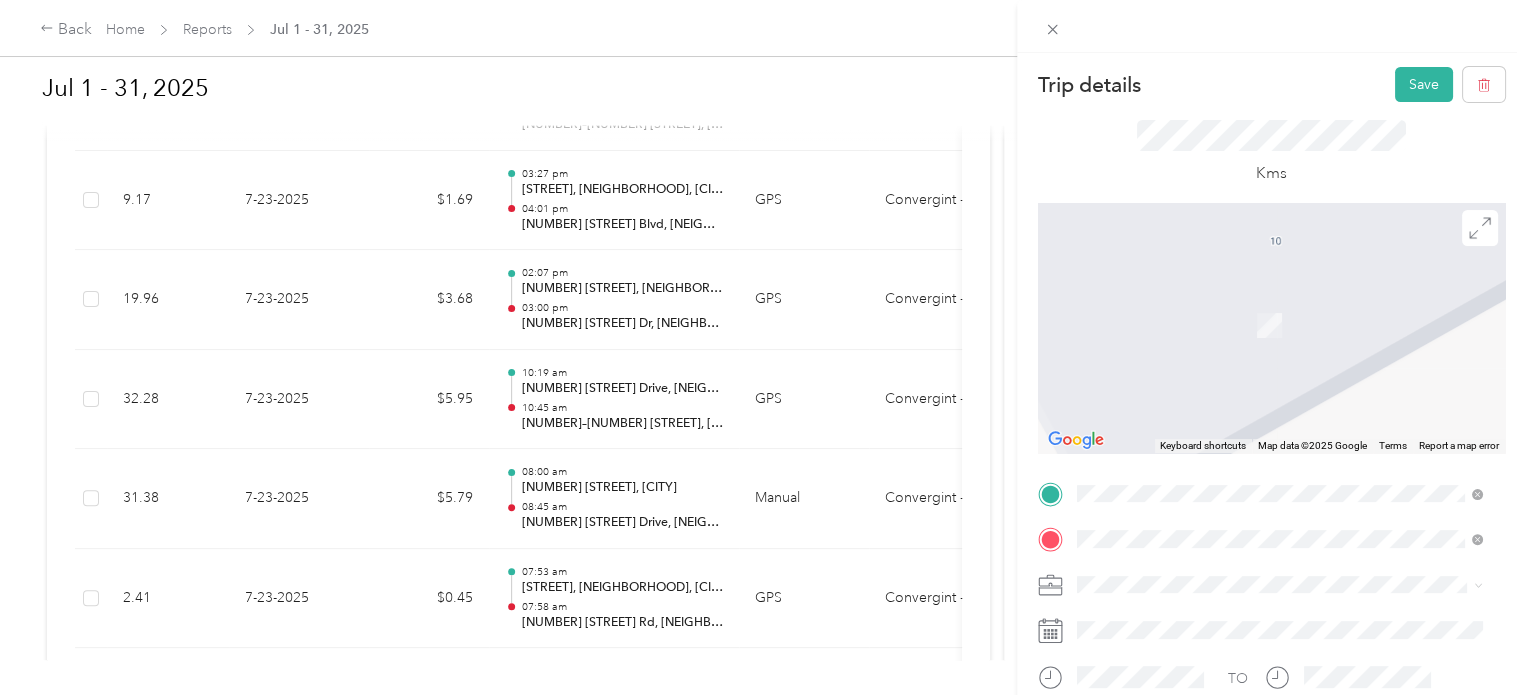 click on "[NUMBER] [STREET]
[CITY], [STATE] [POSTAL_CODE], [COUNTRY]" at bounding box center (1259, 360) 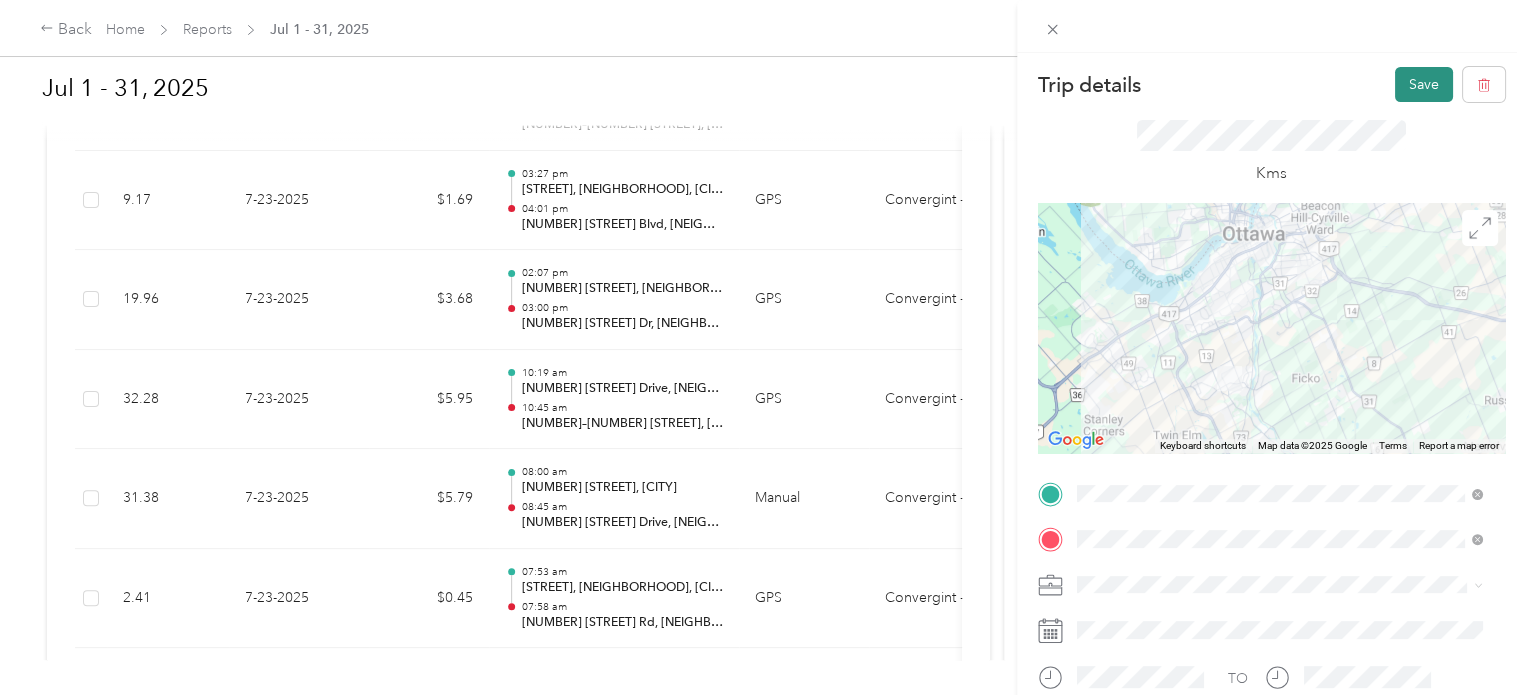 click on "Save" at bounding box center (1424, 84) 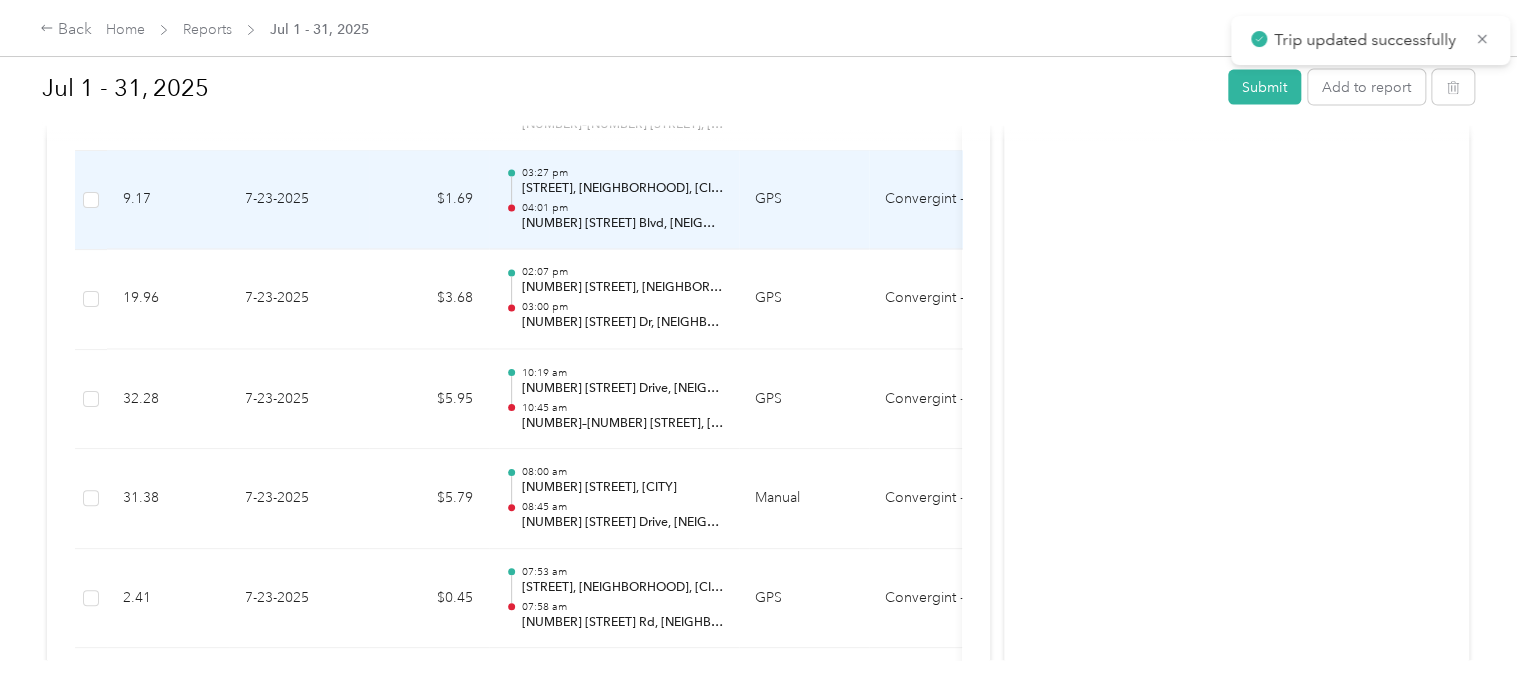 click on "04:01 pm" at bounding box center [622, 209] 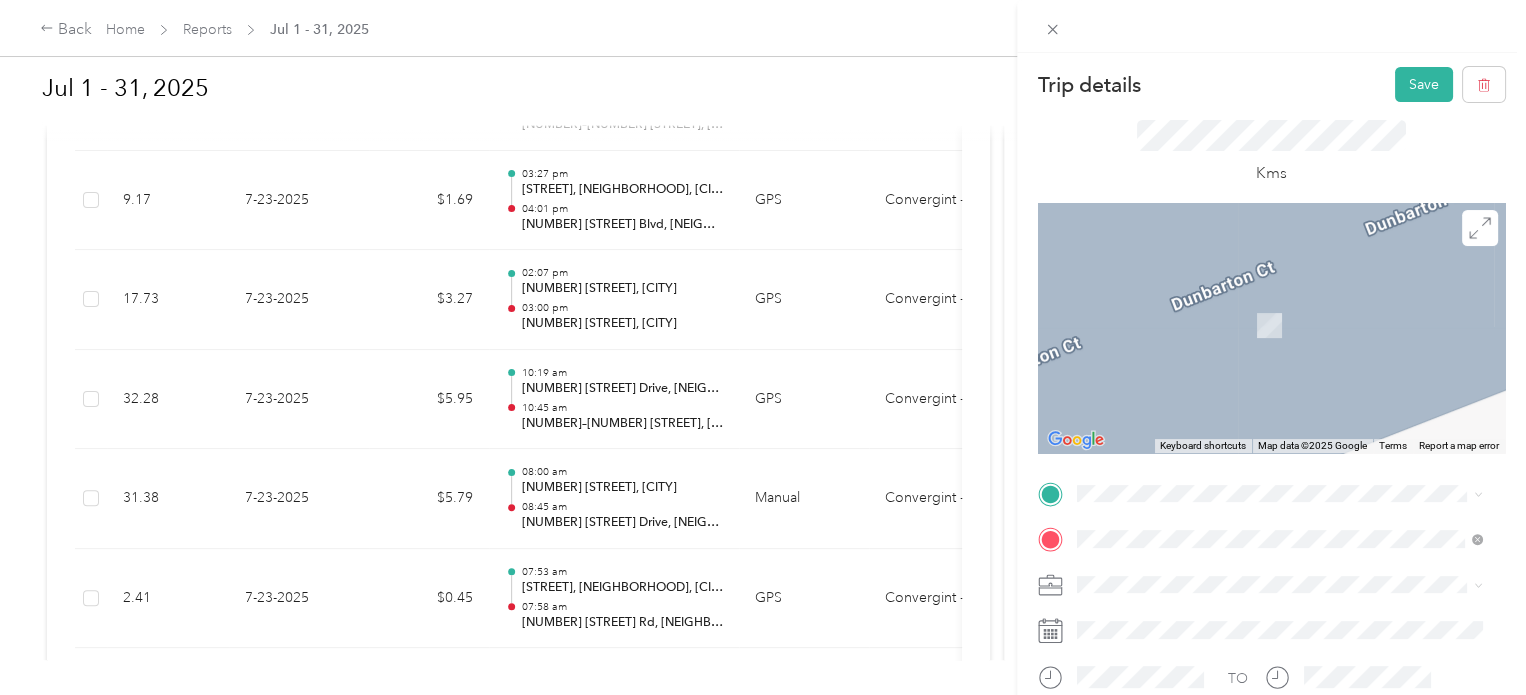 click on "[NUMBER] [STREET]
[CITY], [STATE] [POSTAL_CODE], [COUNTRY]" at bounding box center [1259, 310] 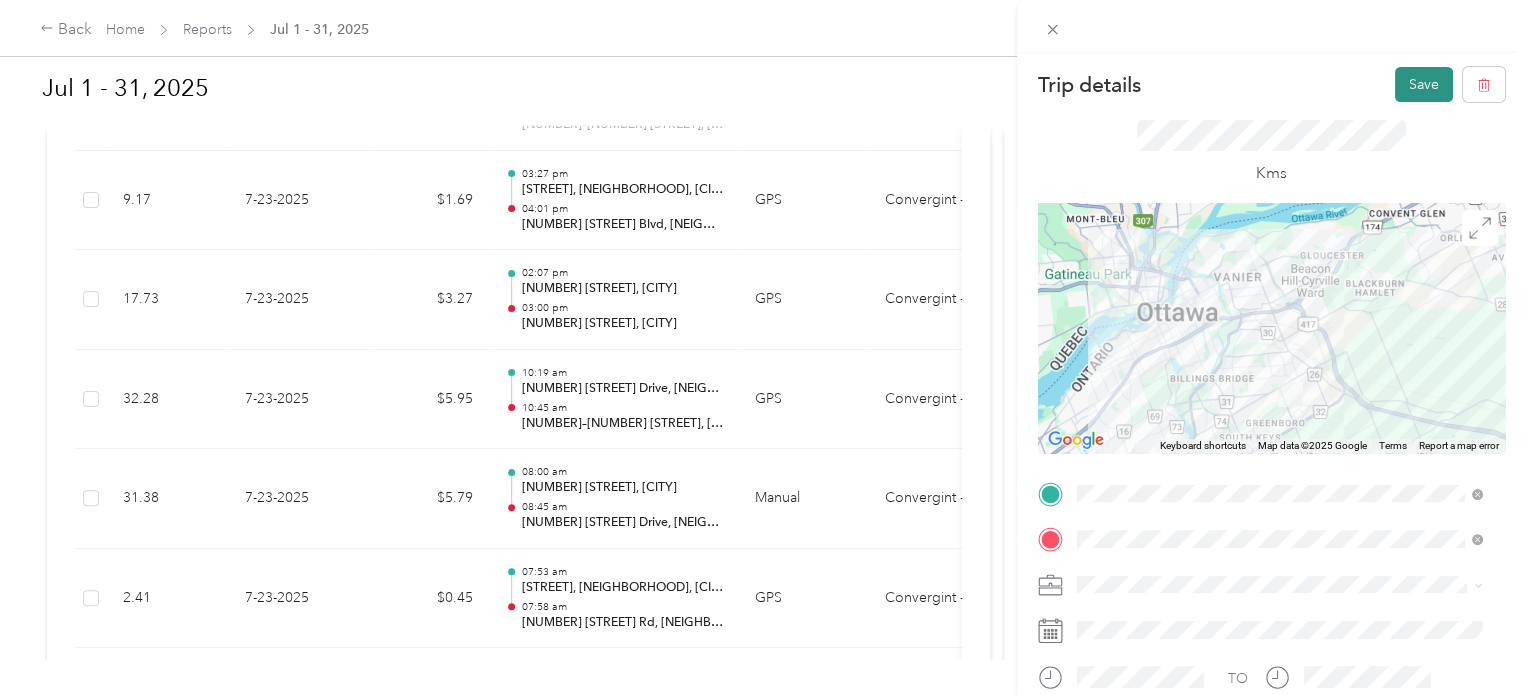 click on "Save" at bounding box center [1424, 84] 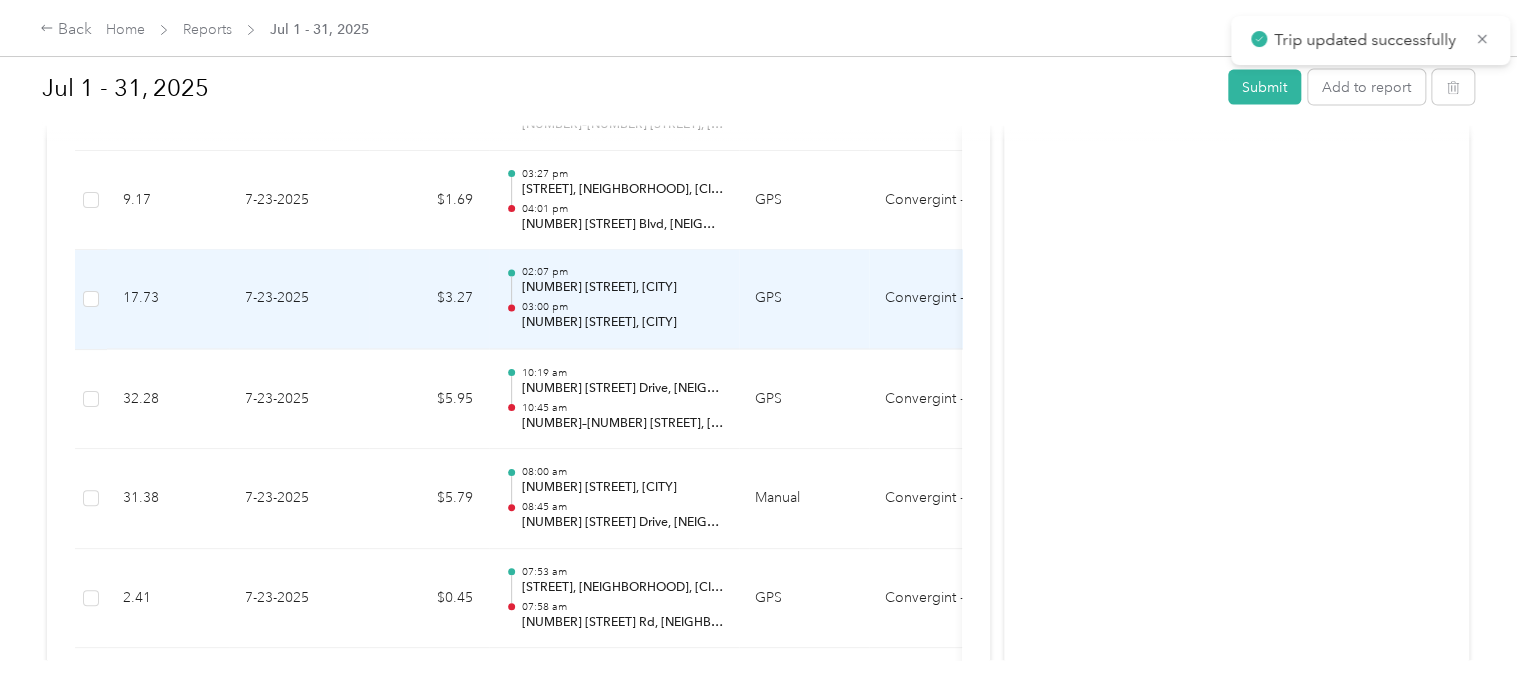 scroll, scrollTop: 2100, scrollLeft: 0, axis: vertical 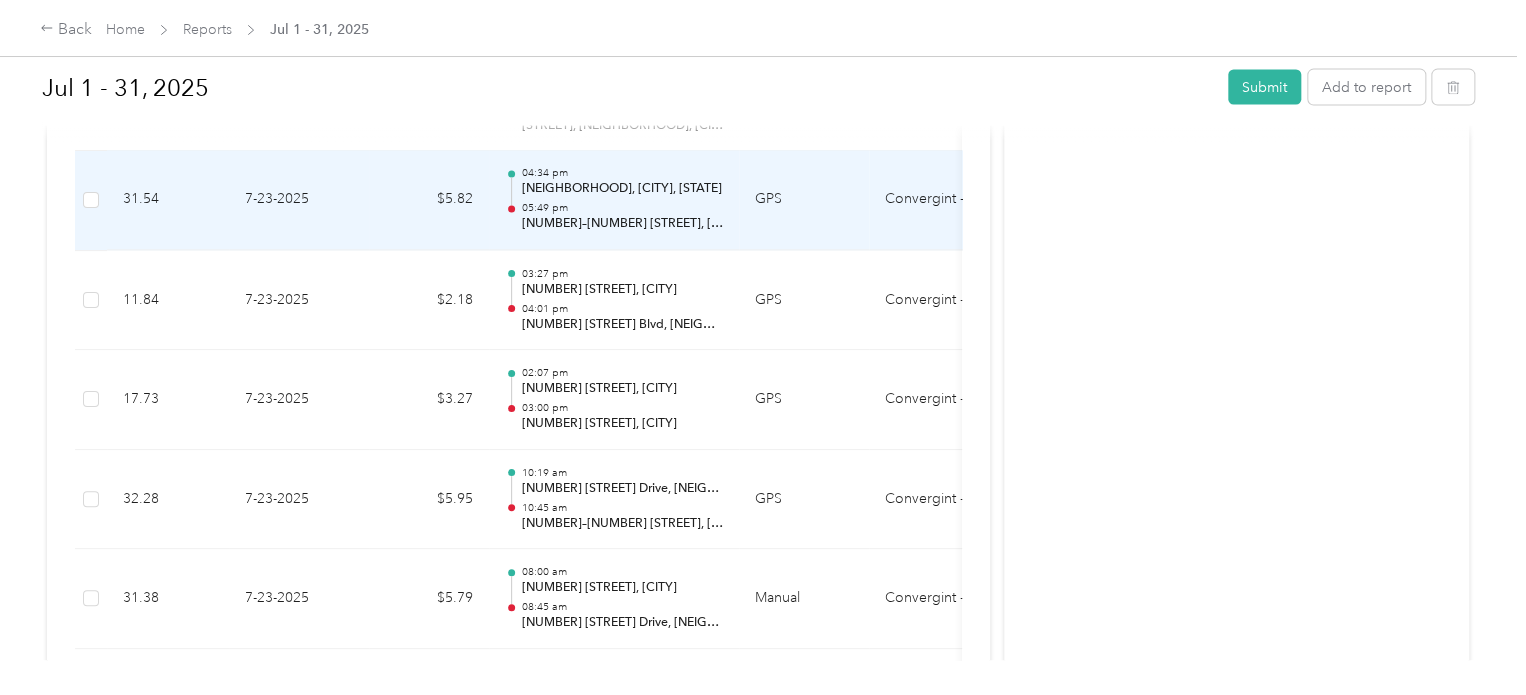 click on "[TIME] [NEIGHBORHOOD], [CITY], [STATE] [TIME] [NUMBER] [STREET], [NEIGHBORHOOD], [CITY], [STATE]" at bounding box center (622, 200) 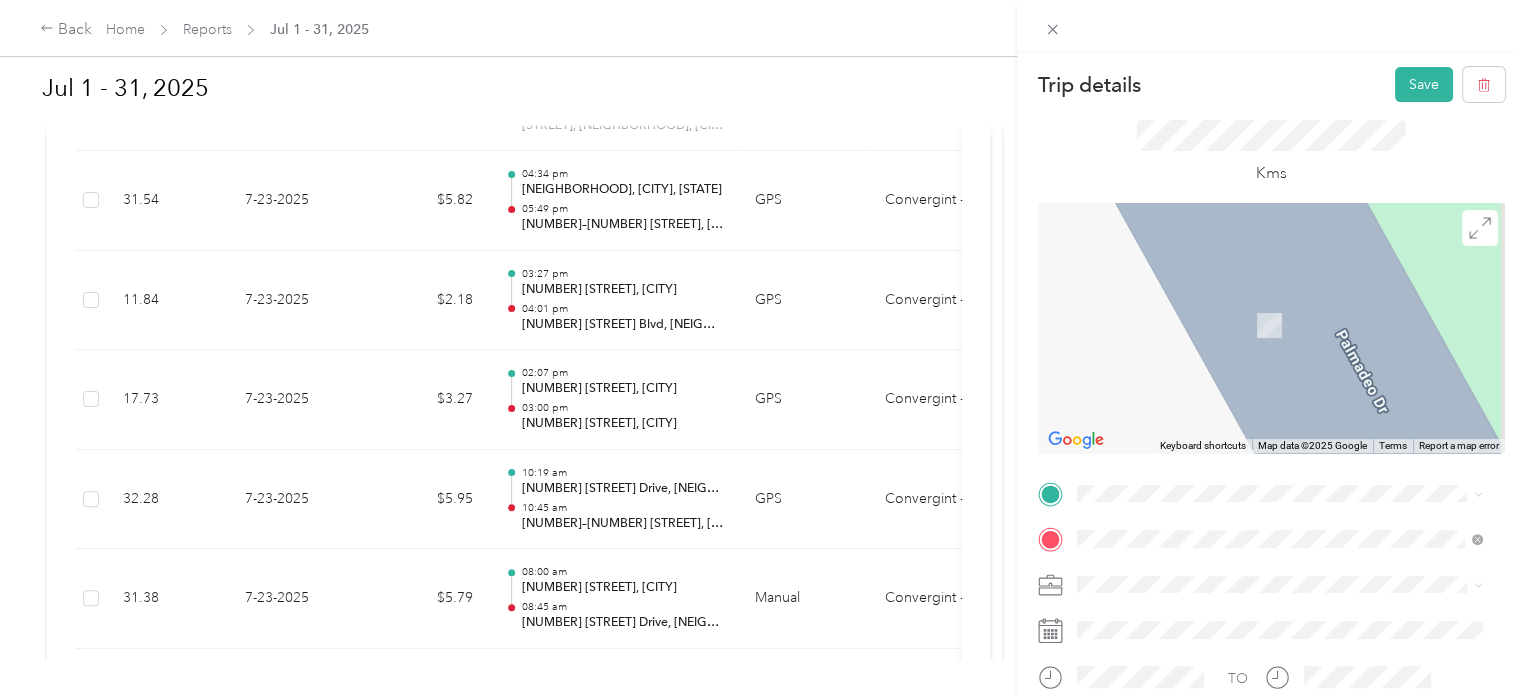 click on "[NUMBER] [STREET]
[CITY], [STATE] [POSTAL_CODE], [COUNTRY]" at bounding box center (1259, 254) 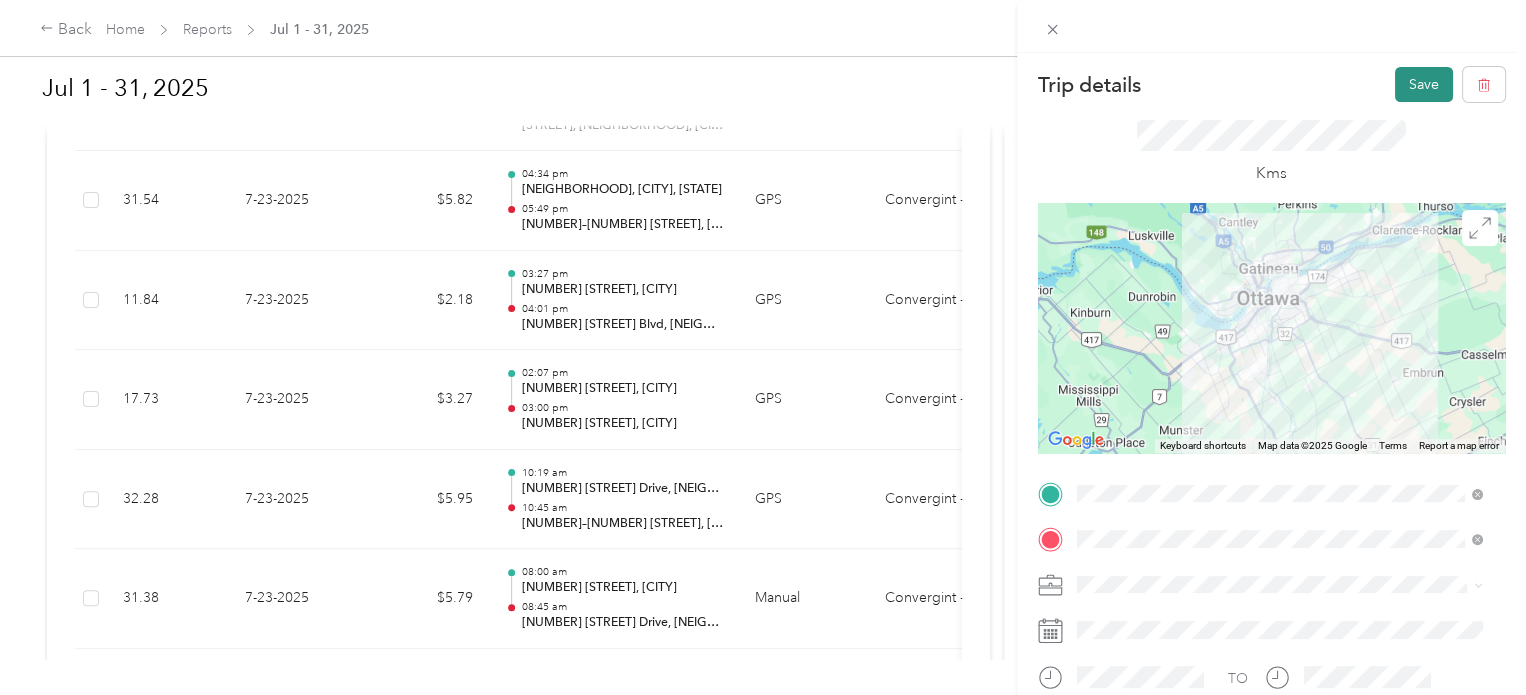 click on "Save" at bounding box center [1424, 84] 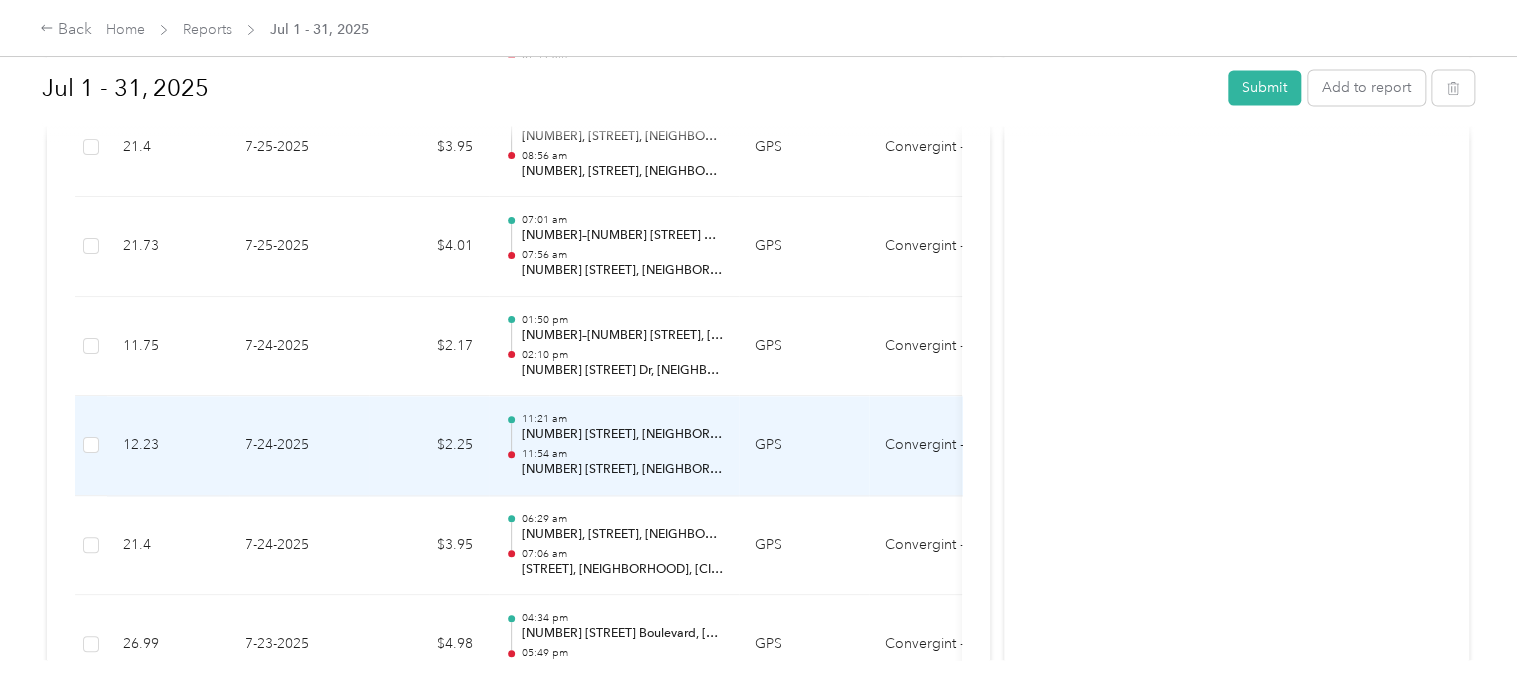 scroll, scrollTop: 1700, scrollLeft: 0, axis: vertical 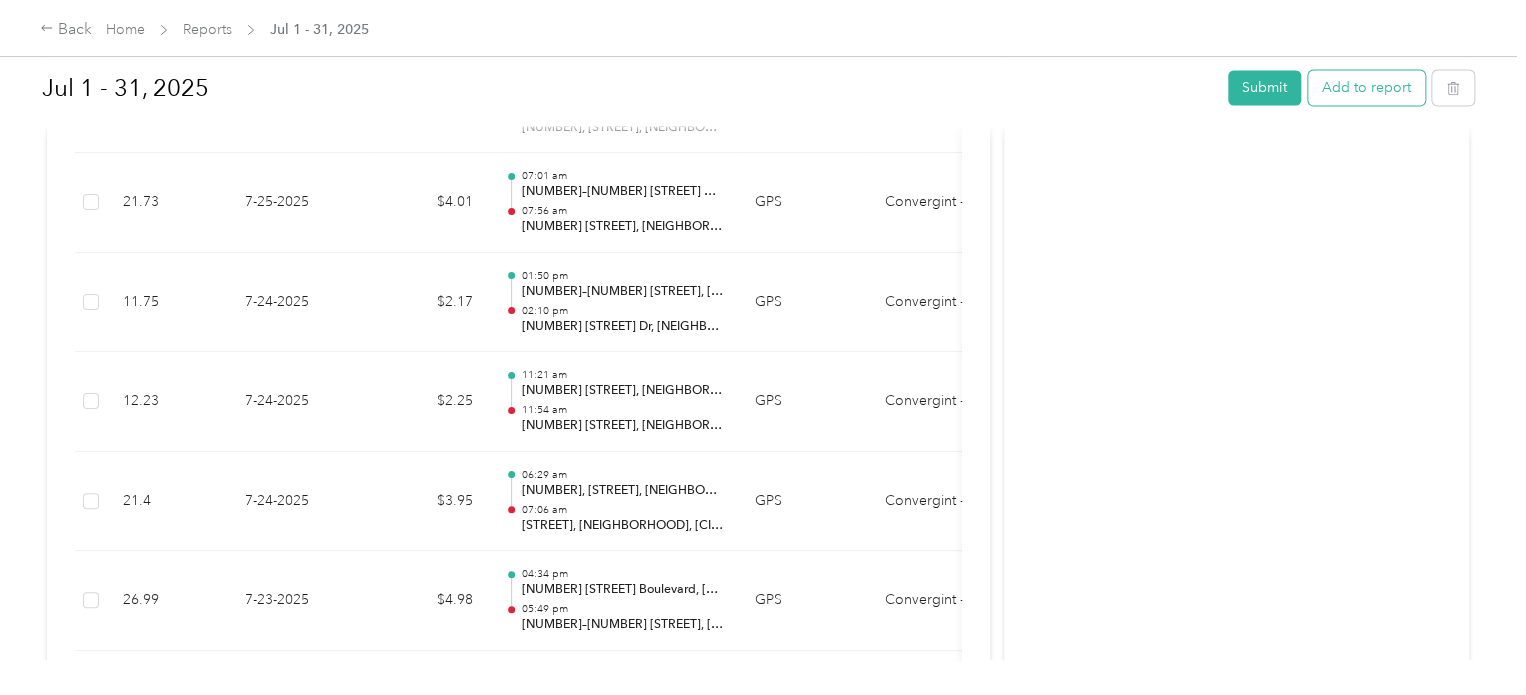 click on "Add to report" at bounding box center [1366, 87] 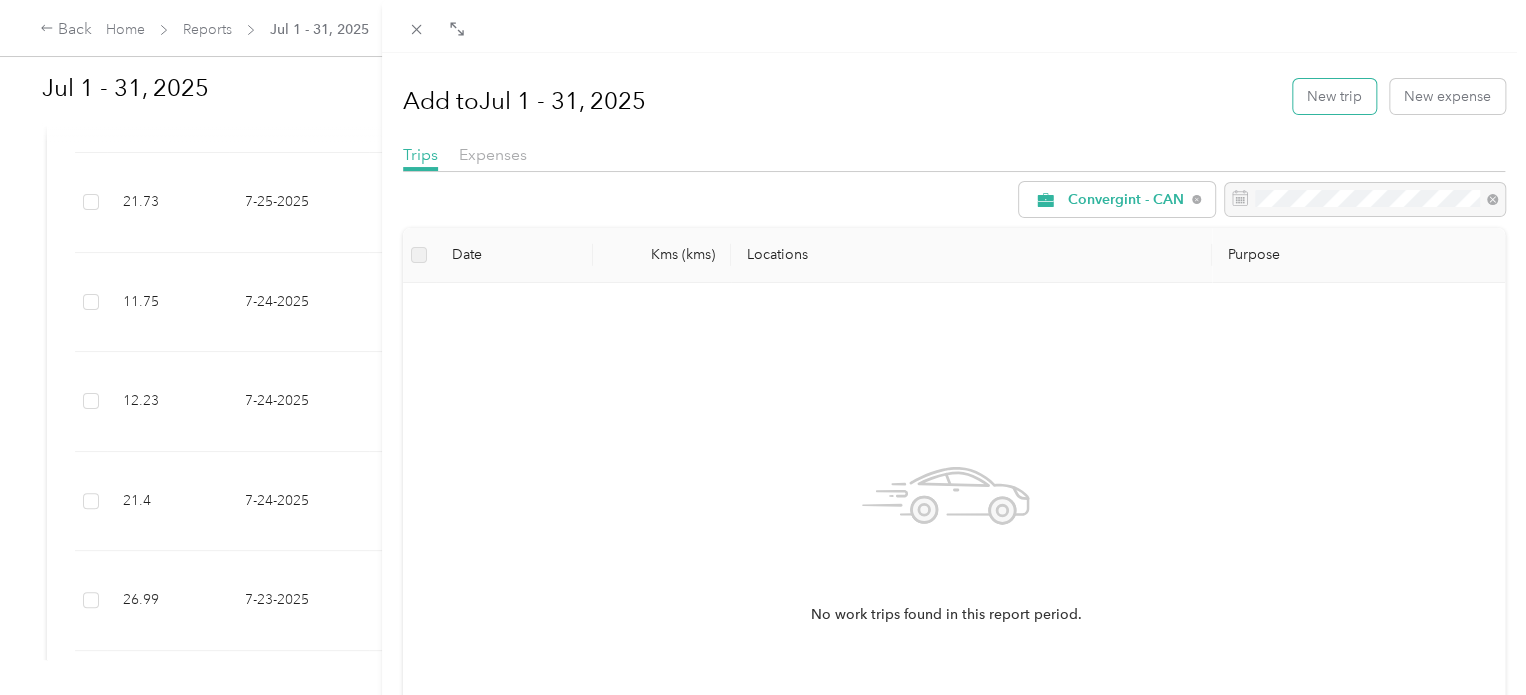 click on "New trip" at bounding box center (1334, 96) 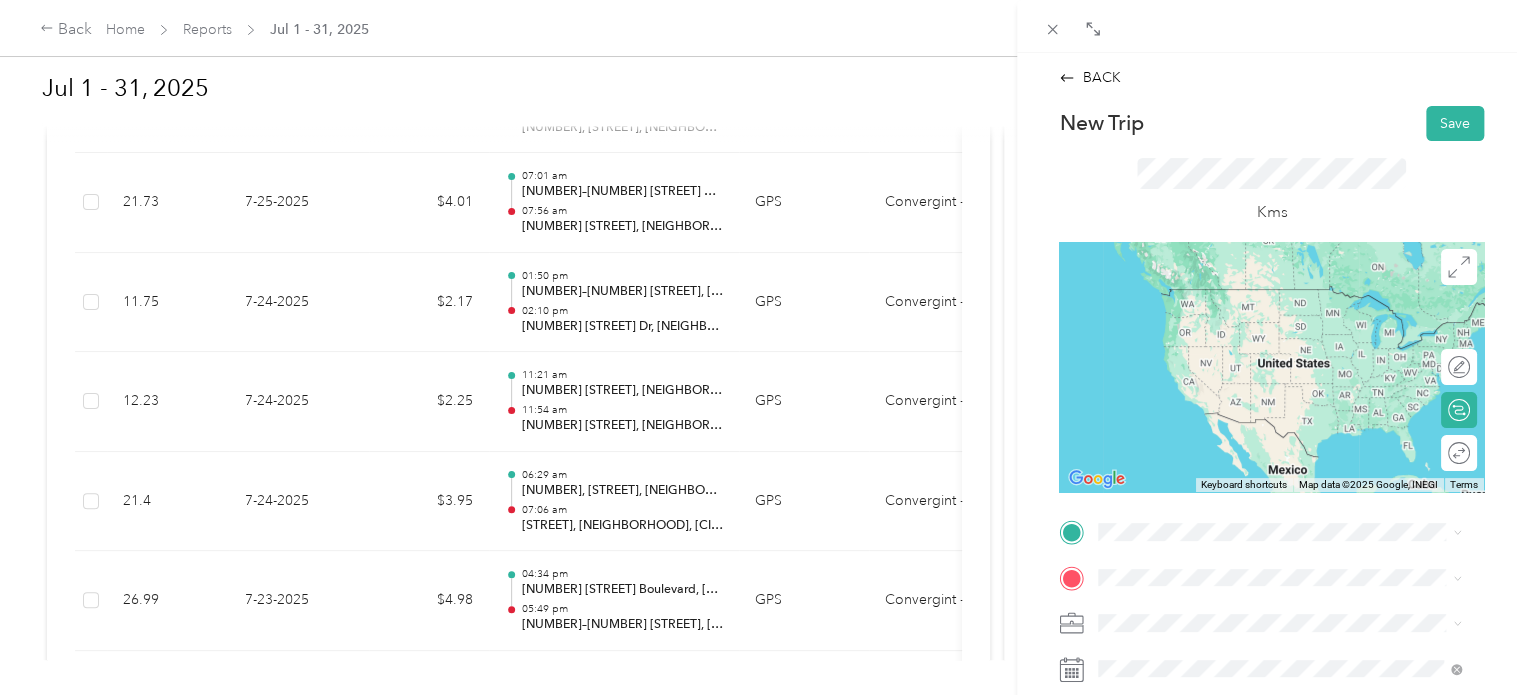 click on "BACK New Trip Save This trip cannot be edited because it is either under review, approved, or paid. Contact your Team Manager to edit it. Kms ← Move left → Move right ↑ Move up ↓ Move down + Zoom in - Zoom out Home Jump left by [PERCENT]% End Jump right by [PERCENT]% Page Up Jump up by [PERCENT]% Page Down Jump down by [PERCENT]% Keyboard shortcuts Map Data Map data ©[YEAR] Google, INEGI Map data ©[YEAR] Google, INEGI [NUMBER] km  Click to toggle between metric and imperial units Terms Report a map error Edit route Calculate route Round trip TO Add photo" at bounding box center (763, 347) 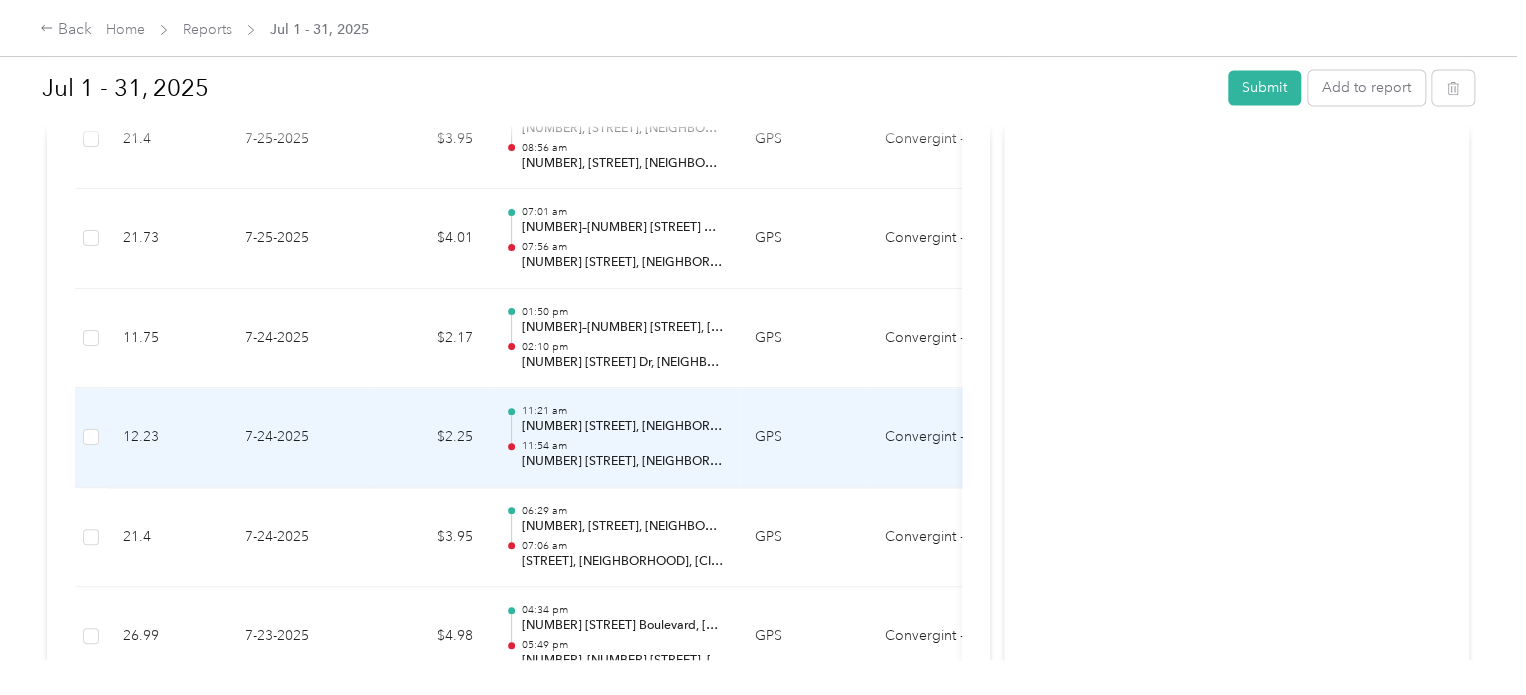 scroll, scrollTop: 1700, scrollLeft: 0, axis: vertical 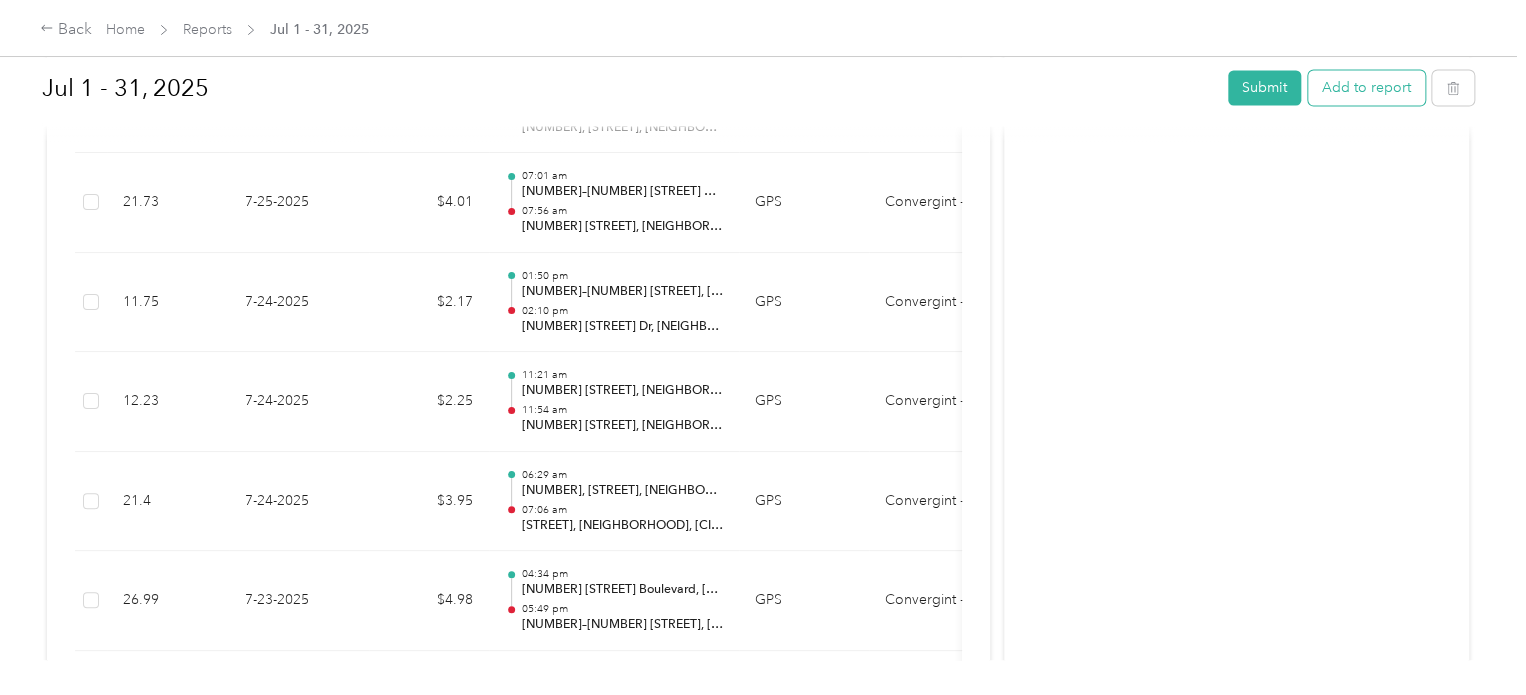 click on "Add to report" at bounding box center (1366, 87) 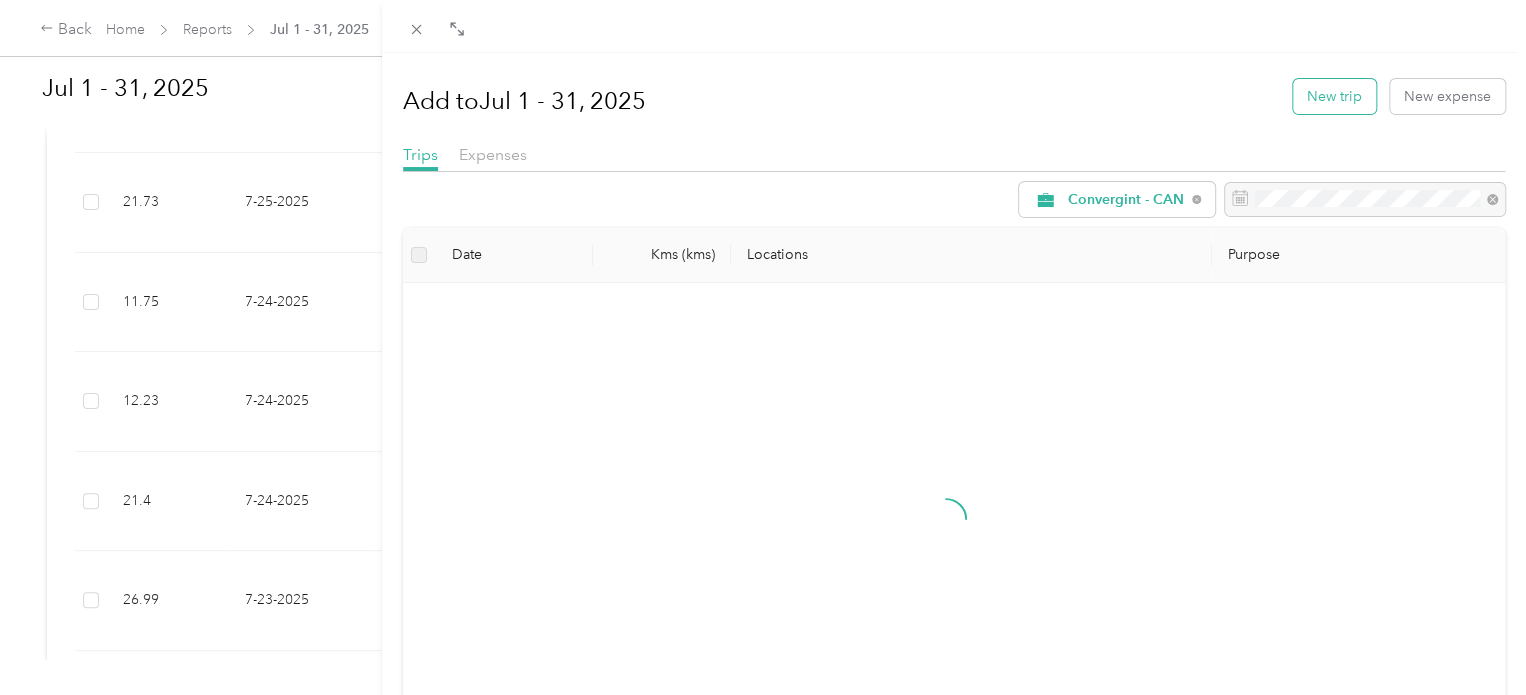 click on "New trip" at bounding box center (1334, 96) 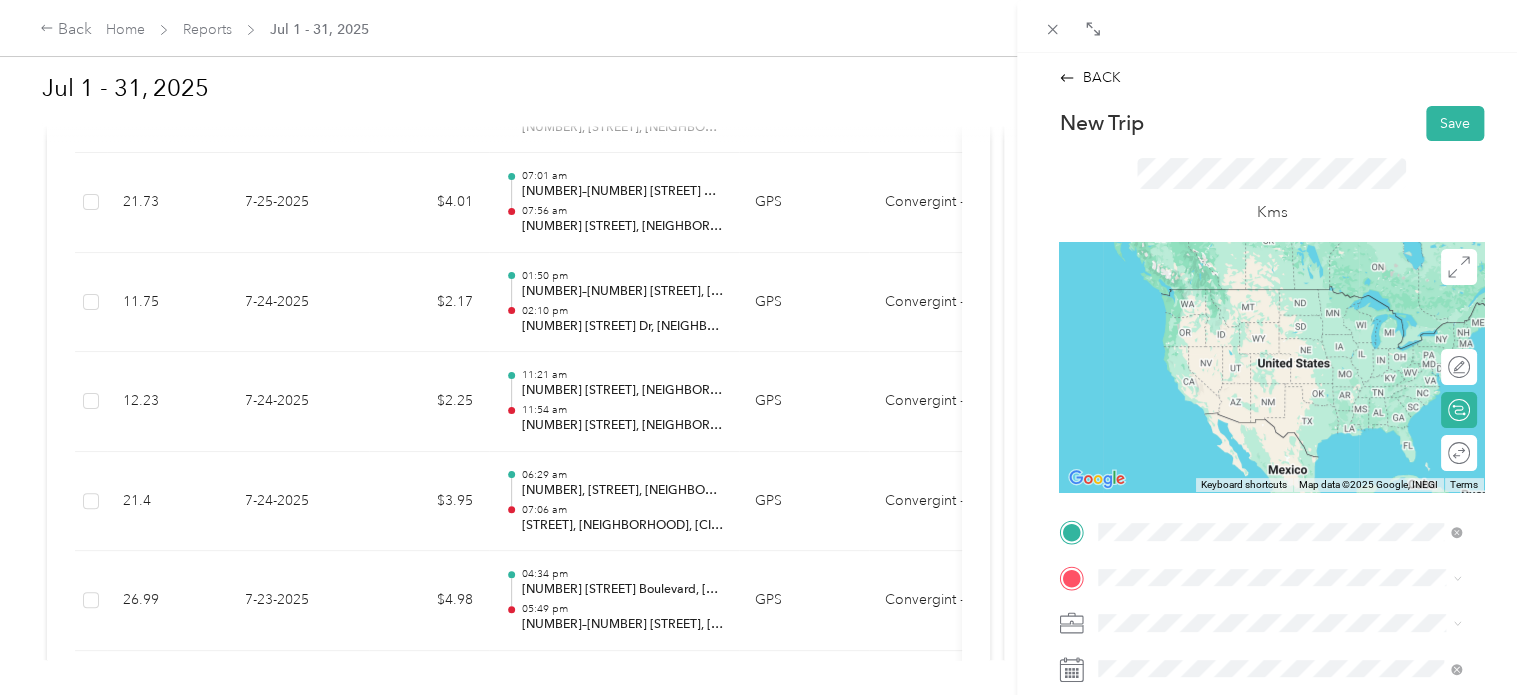 click on "[NUMBER] [STREET] Street
[CITY], [PROVINCE] [POSTAL_CODE], [COUNTRY]" at bounding box center (1295, 306) 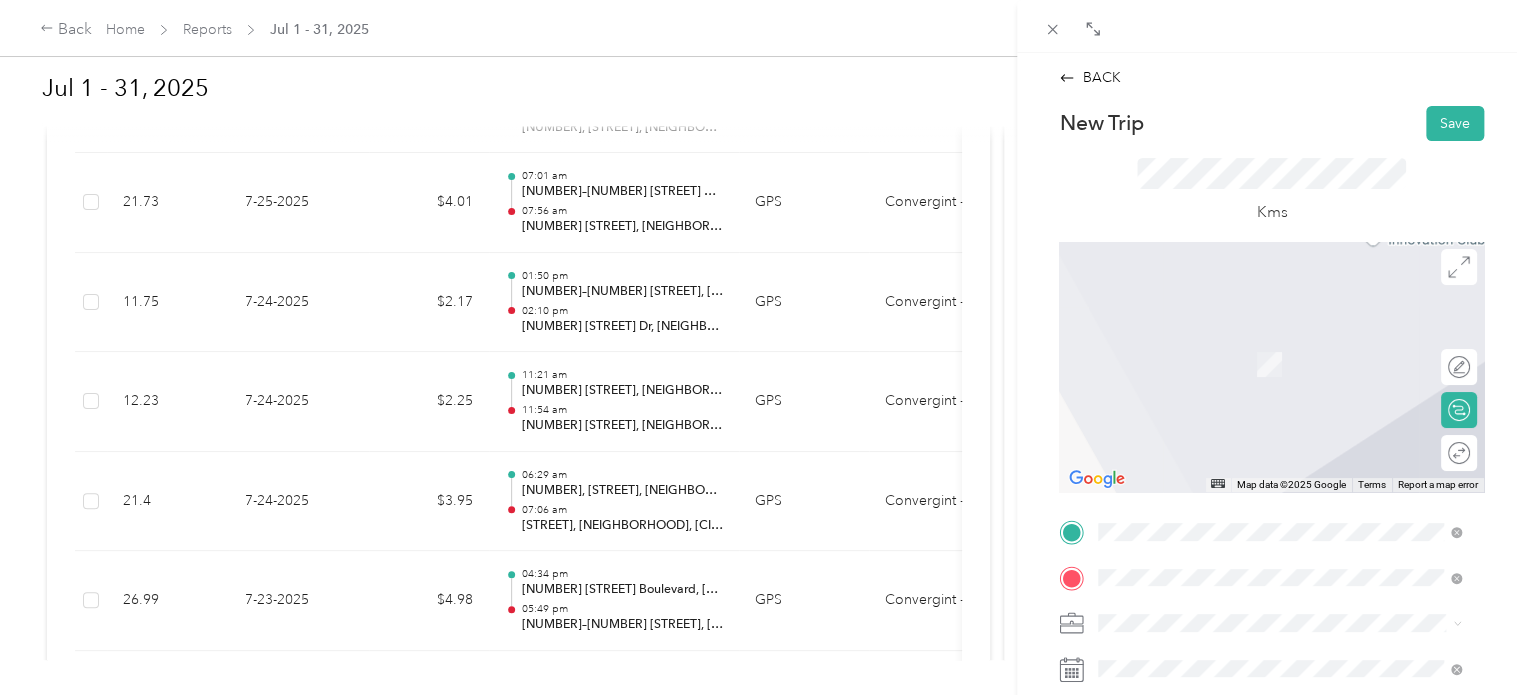 click on "[NUMBER] [STREET] Street
[CITY], [PROVINCE] [POSTAL_CODE], [COUNTRY]" at bounding box center [1279, 352] 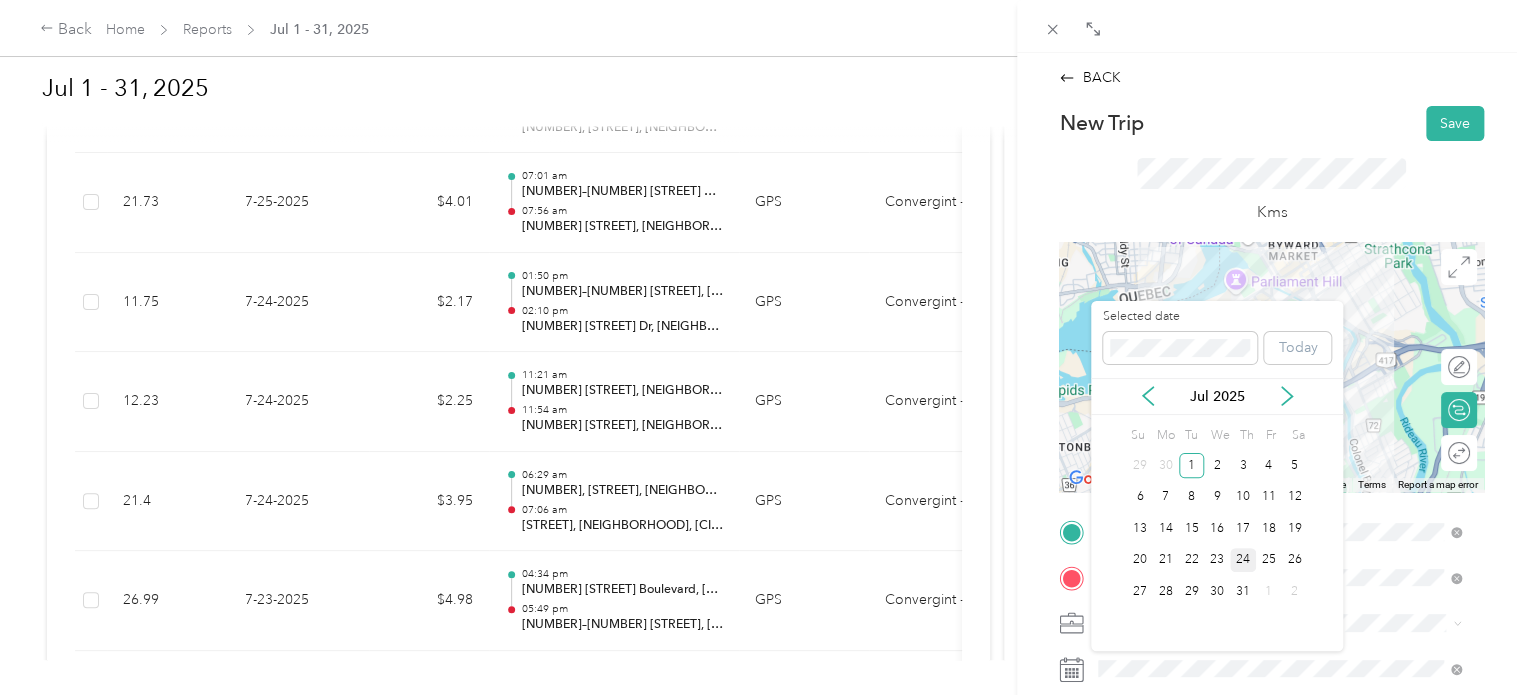 click on "24" at bounding box center [1243, 560] 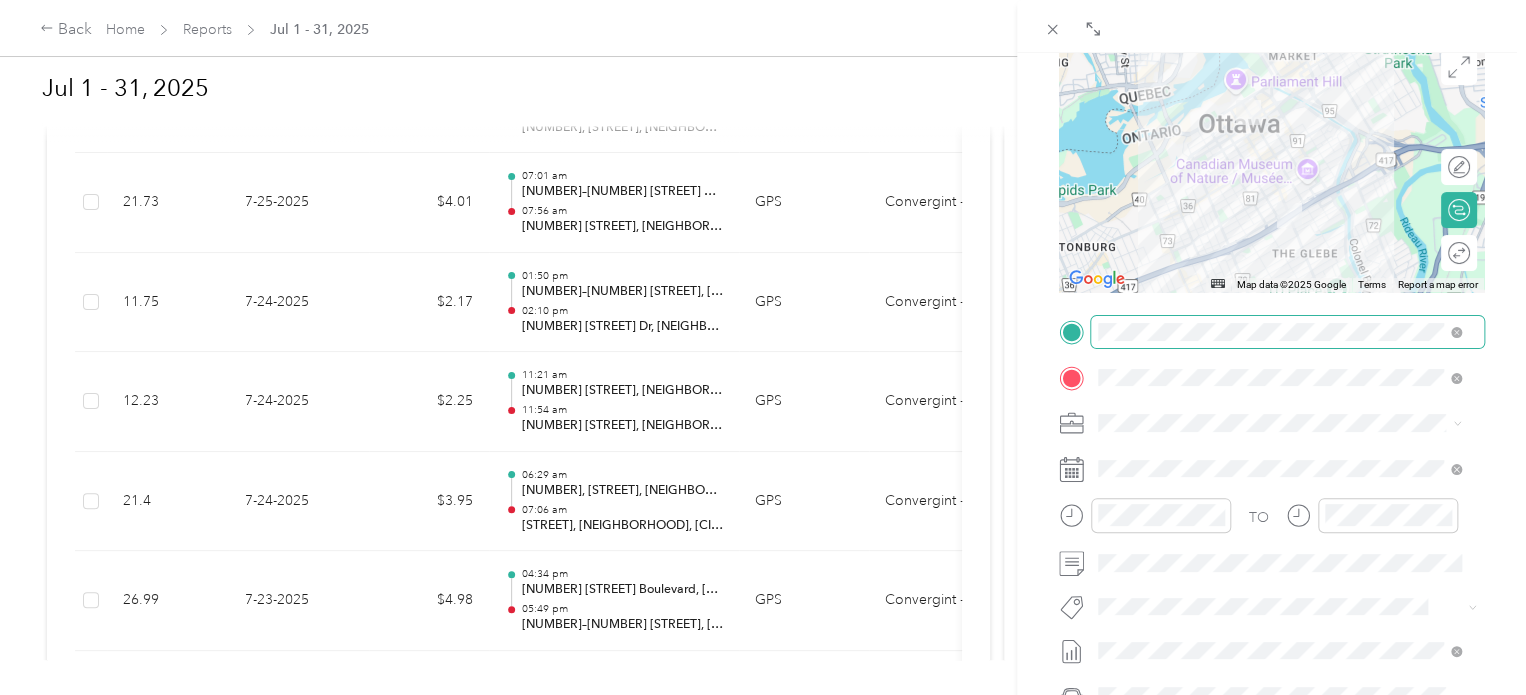 scroll, scrollTop: 300, scrollLeft: 0, axis: vertical 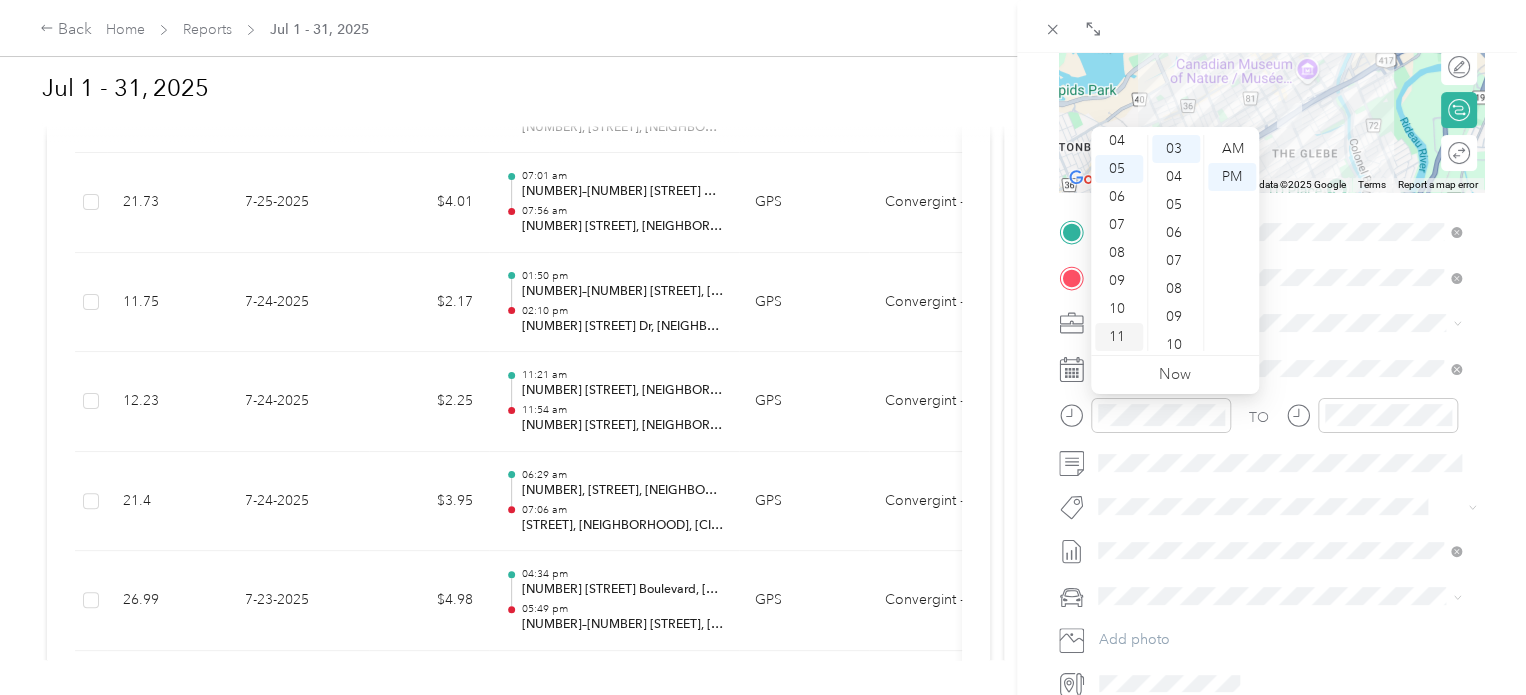 click on "11" at bounding box center (1119, 337) 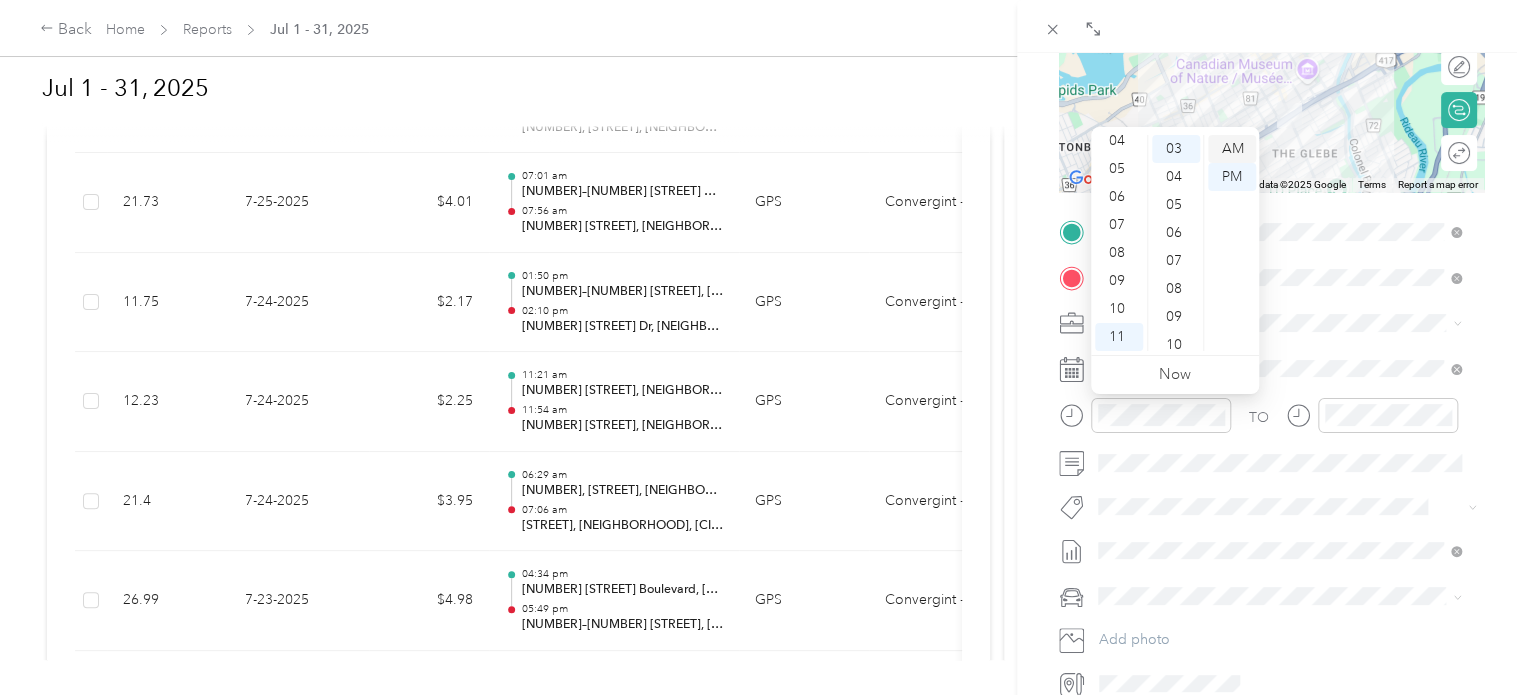 click on "AM" at bounding box center [1232, 149] 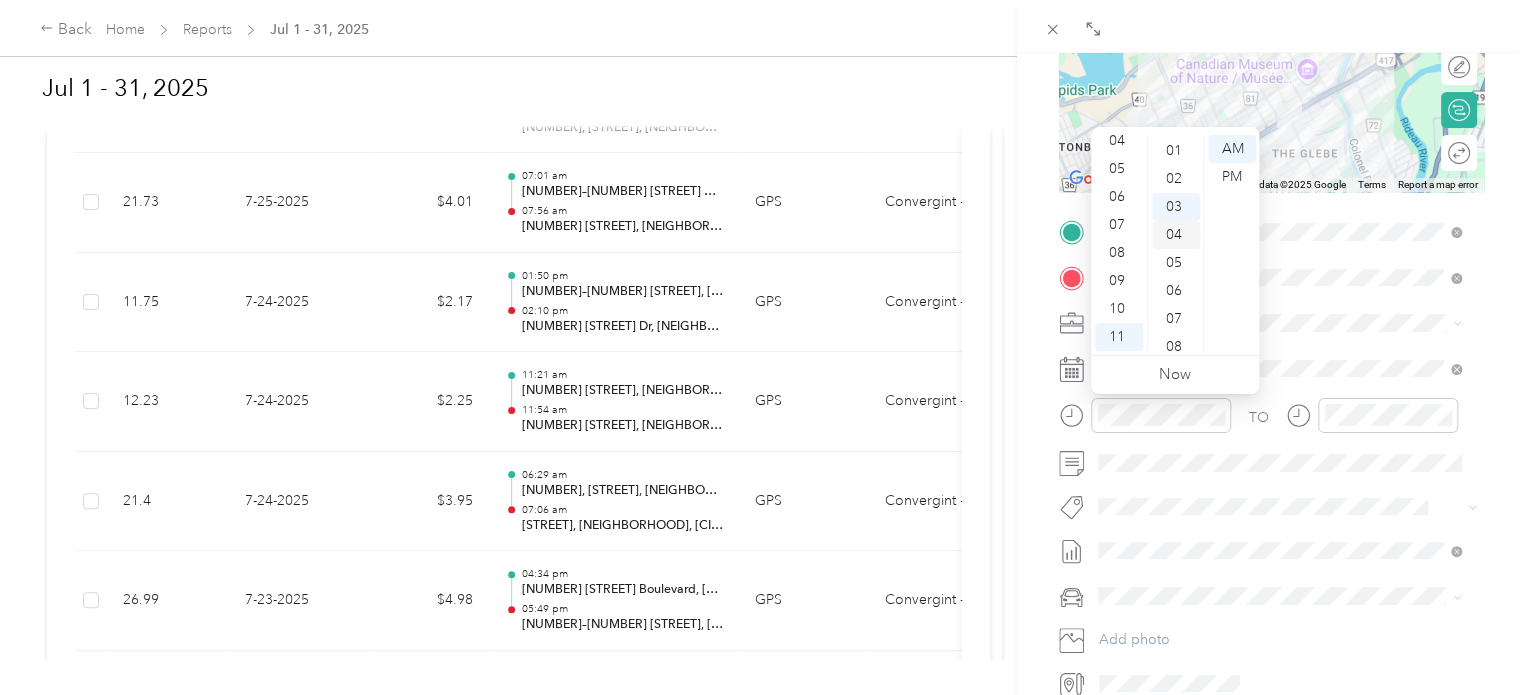 scroll, scrollTop: 0, scrollLeft: 0, axis: both 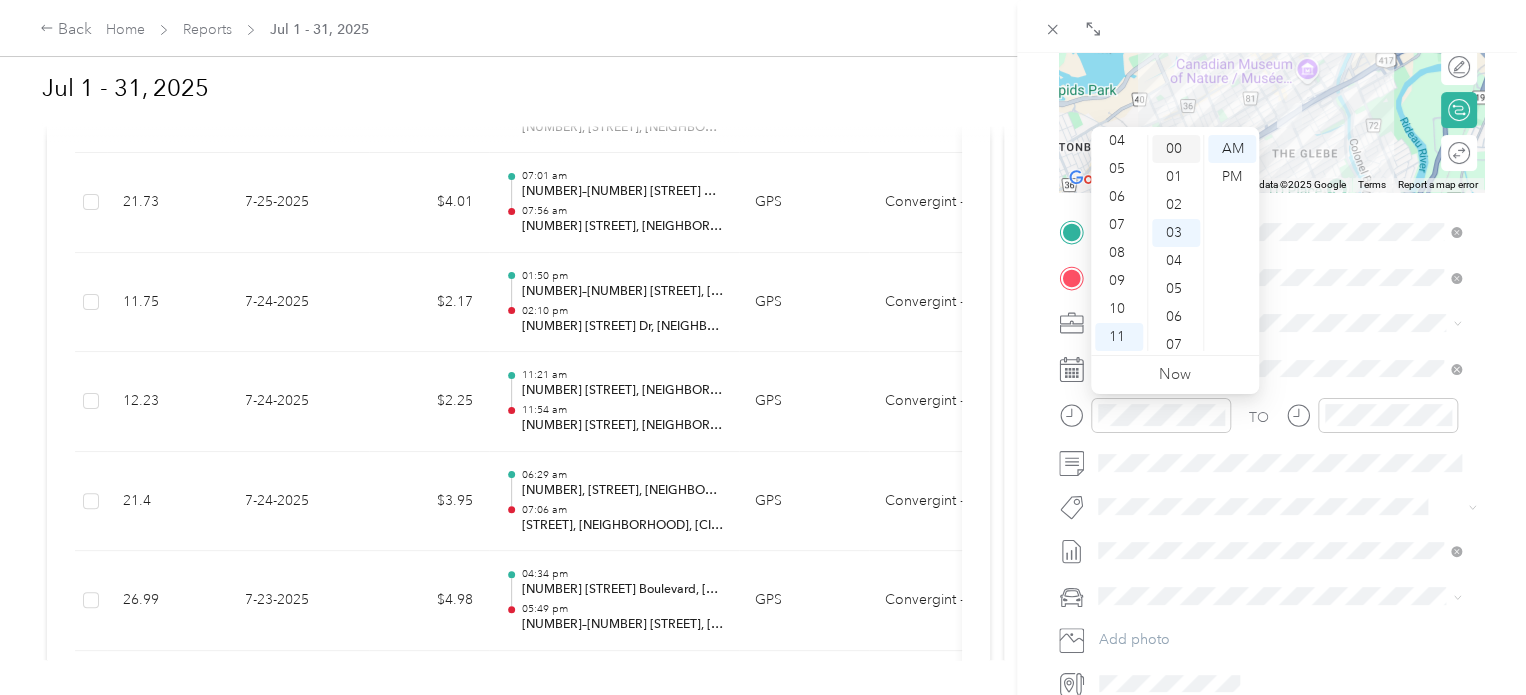 click on "00" at bounding box center (1176, 149) 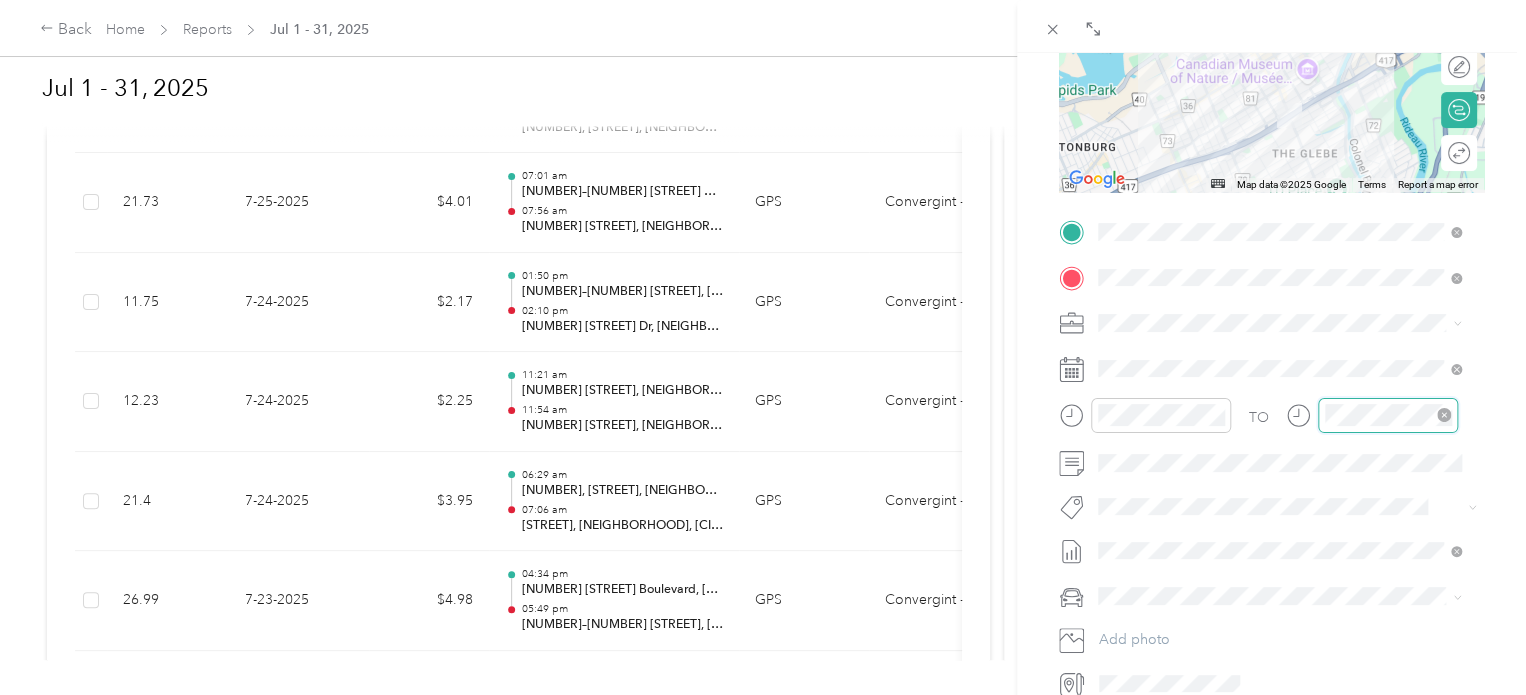 scroll, scrollTop: 120, scrollLeft: 0, axis: vertical 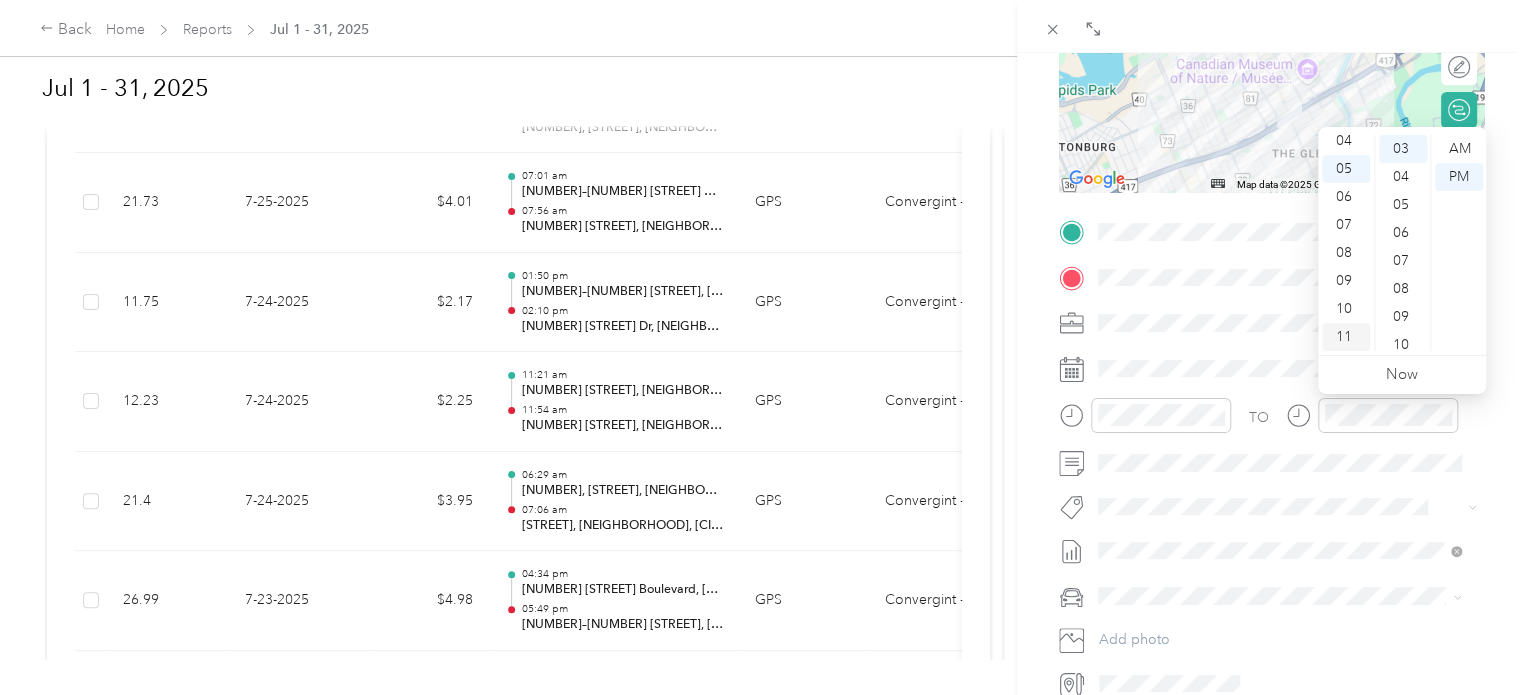 click on "11" at bounding box center (1346, 337) 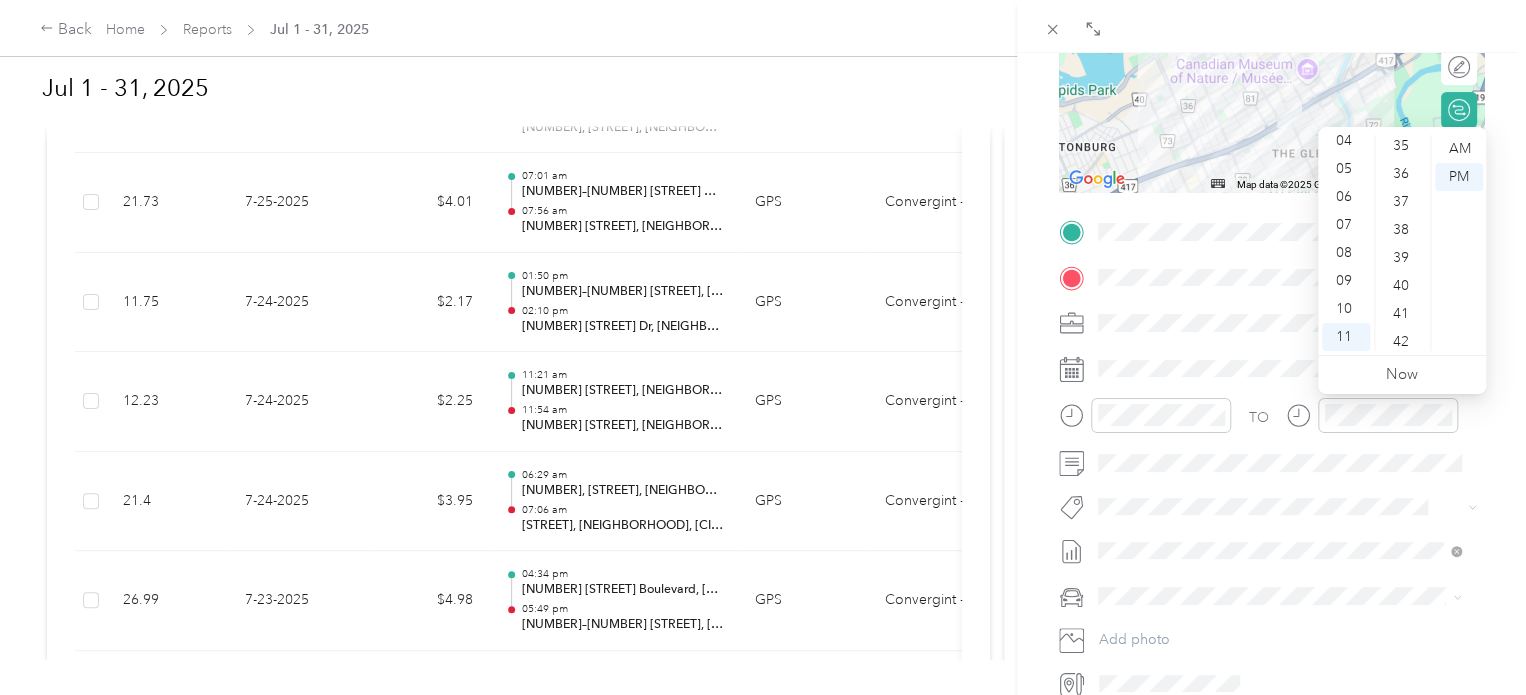 scroll, scrollTop: 984, scrollLeft: 0, axis: vertical 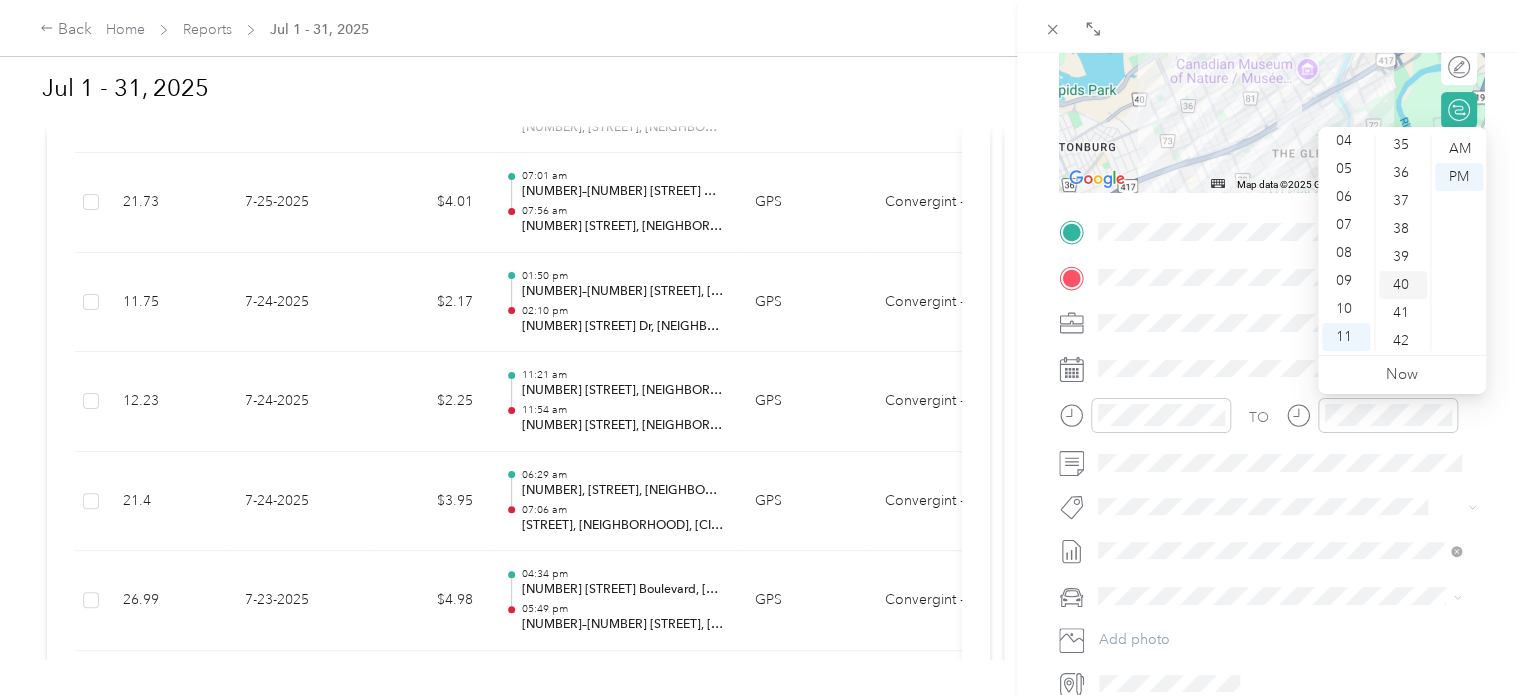click on "40" at bounding box center [1403, 285] 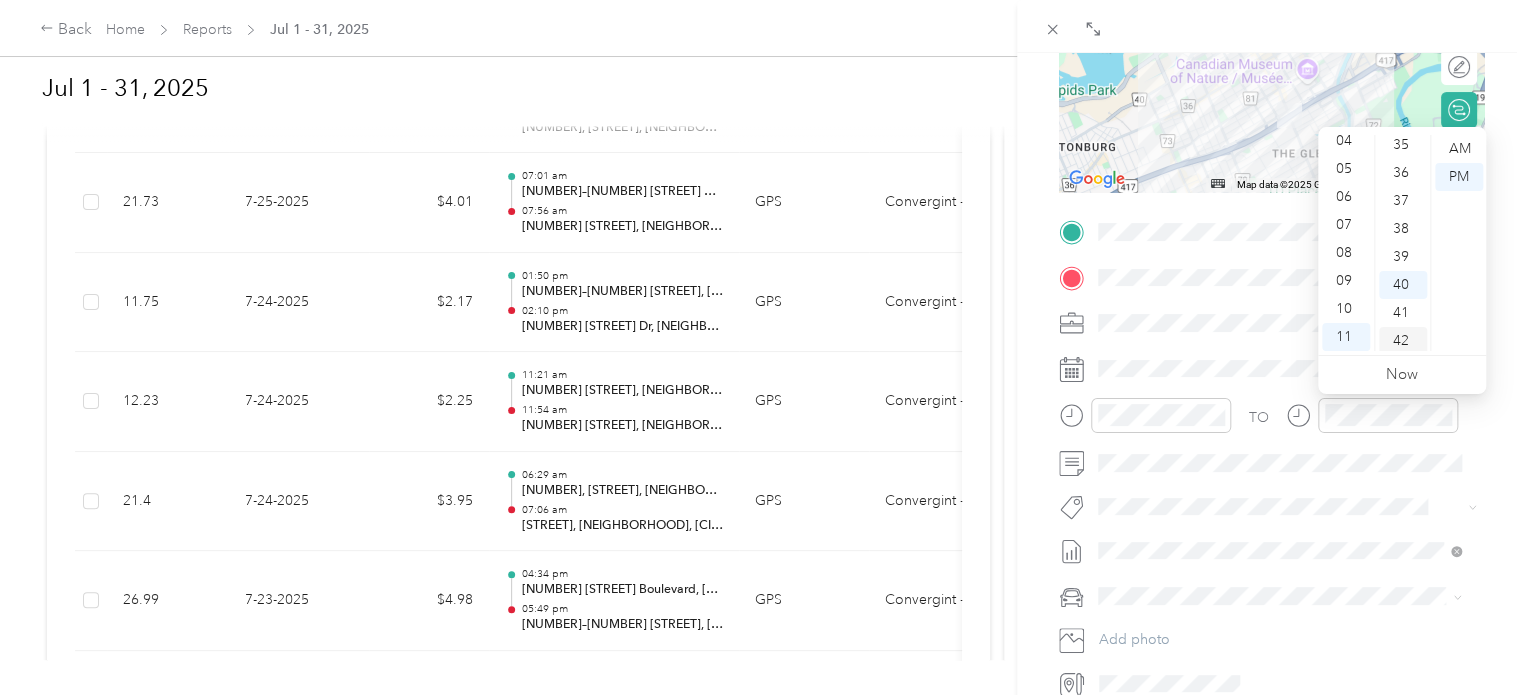 scroll, scrollTop: 1120, scrollLeft: 0, axis: vertical 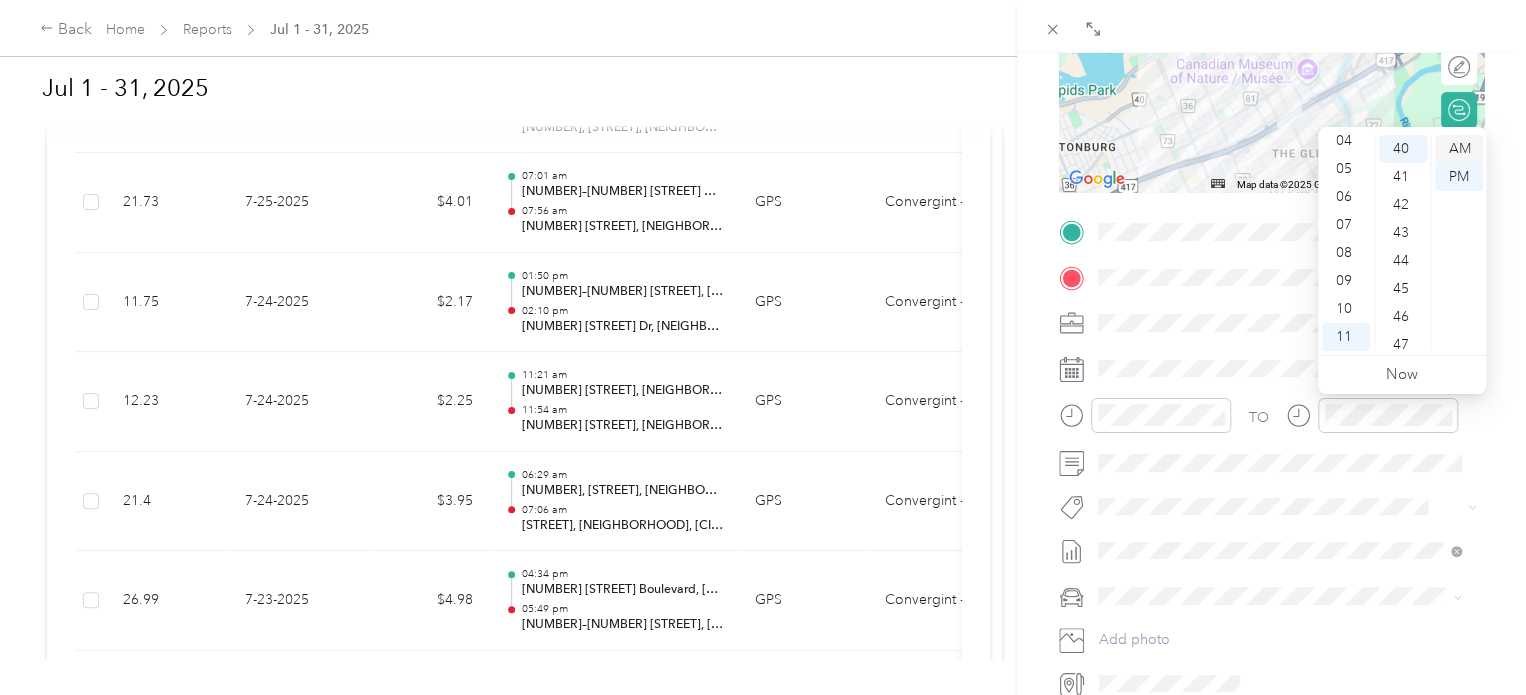 click on "AM" at bounding box center (1459, 149) 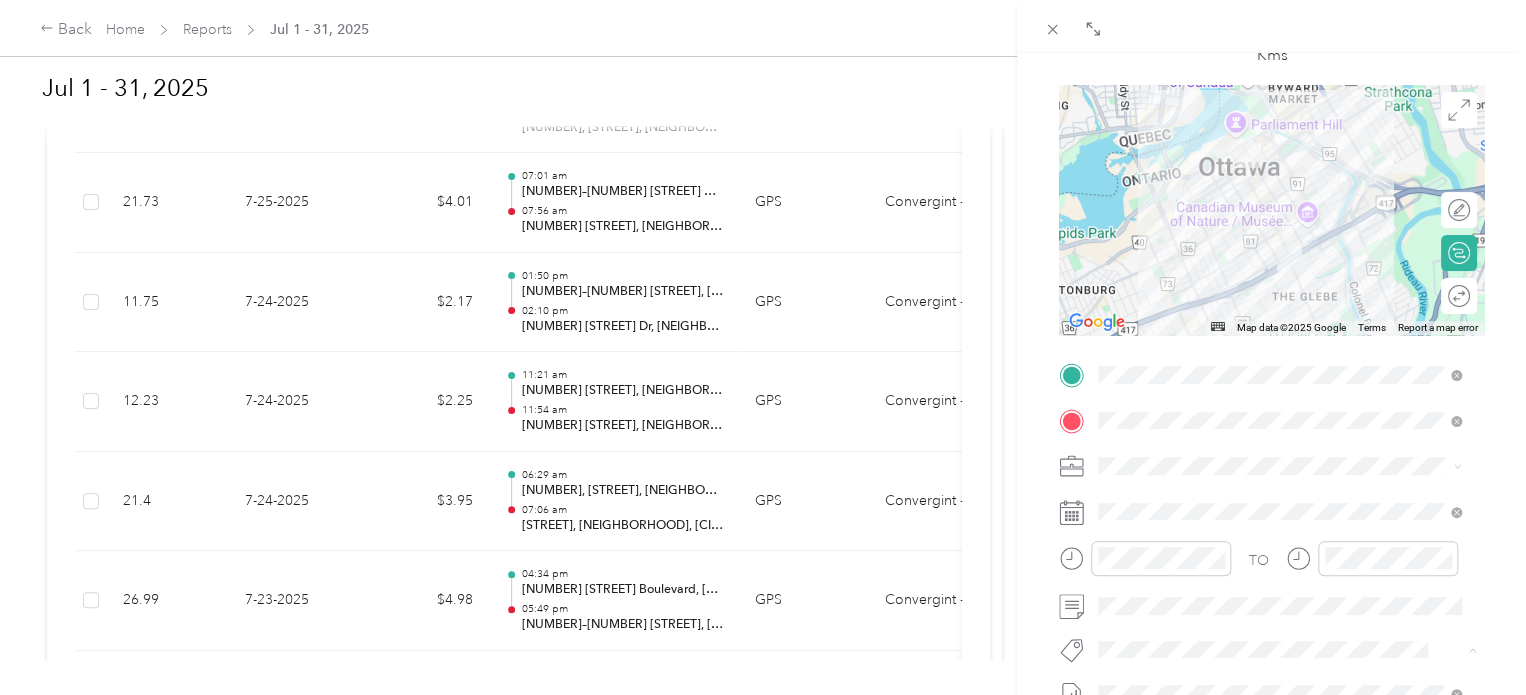 scroll, scrollTop: 0, scrollLeft: 0, axis: both 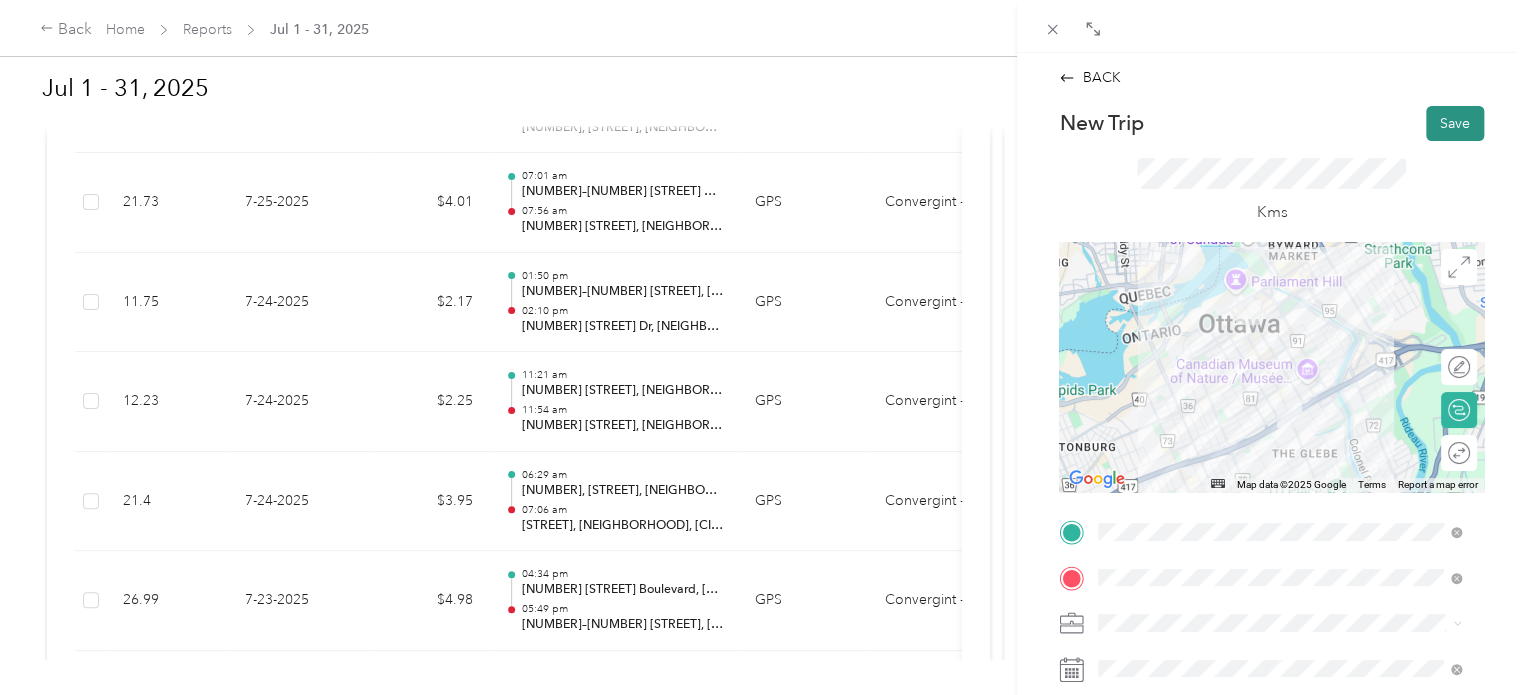click on "Save" at bounding box center [1455, 123] 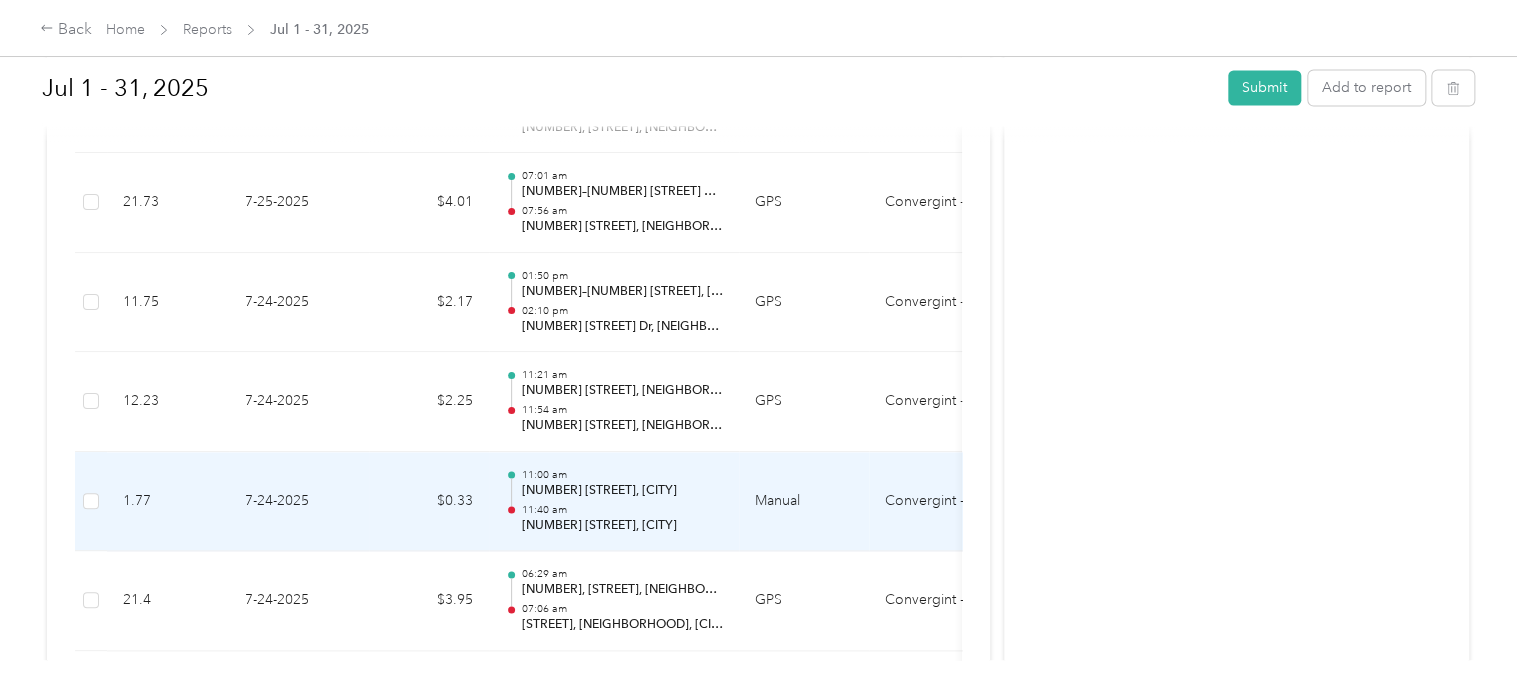 click on "11:40 am" at bounding box center (622, 510) 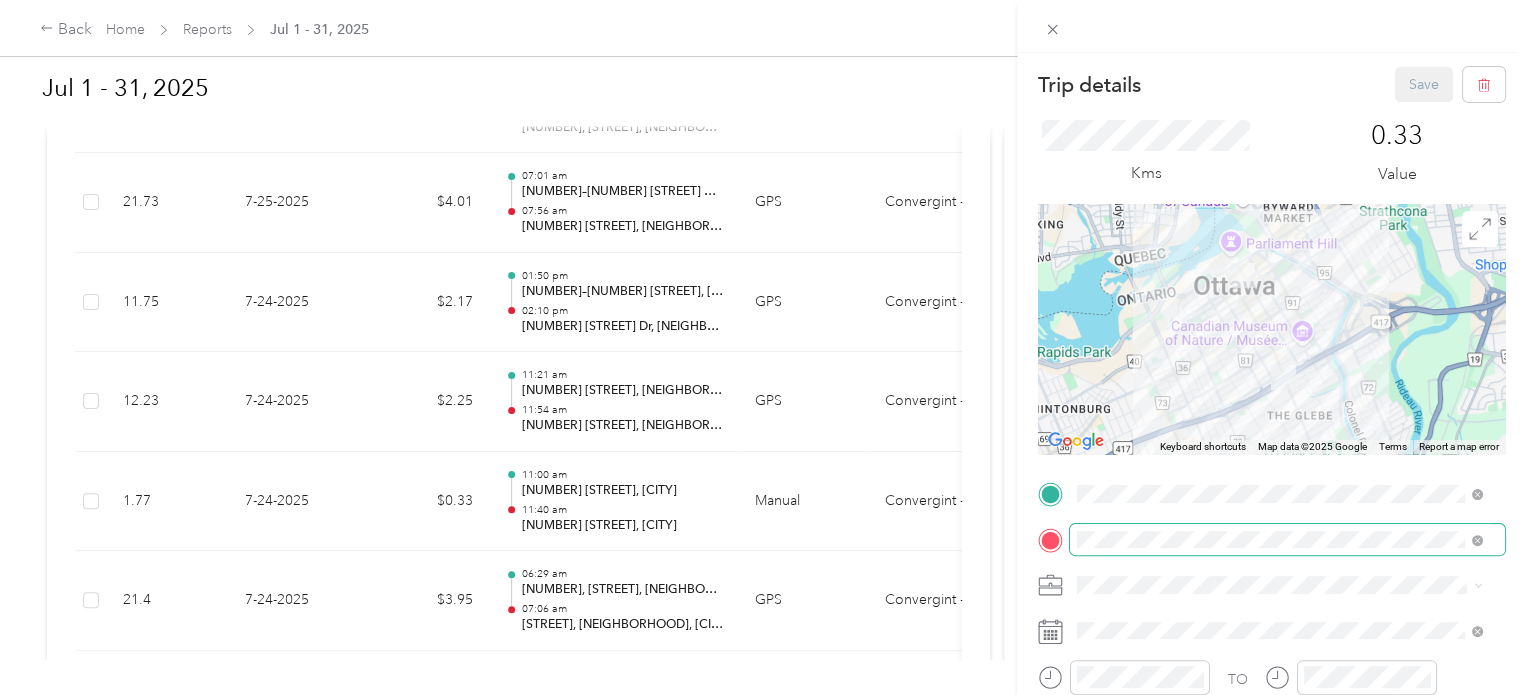click at bounding box center (1287, 540) 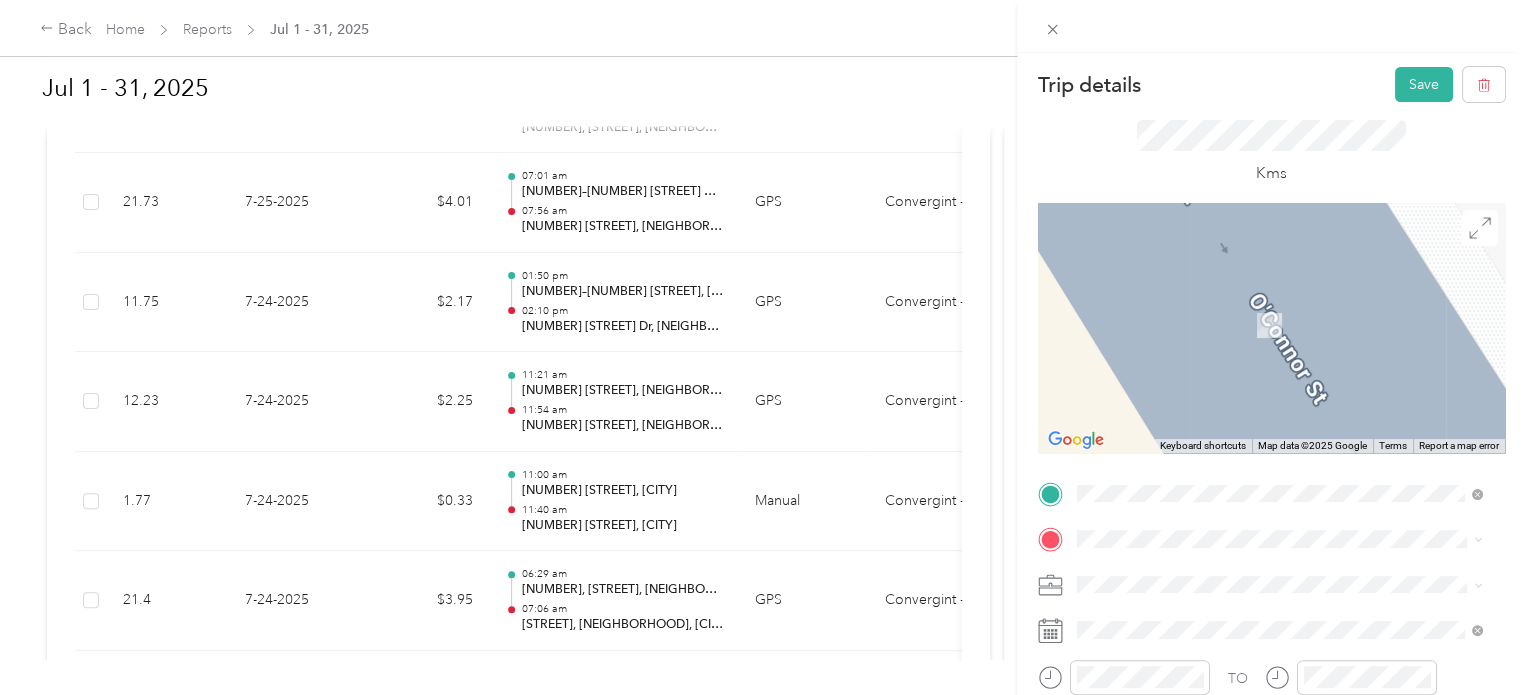 click on "[NUMBER] [STREET] Avenue
[CITY], [PROVINCE] [POSTAL_CODE], [COUNTRY]" at bounding box center (1274, 300) 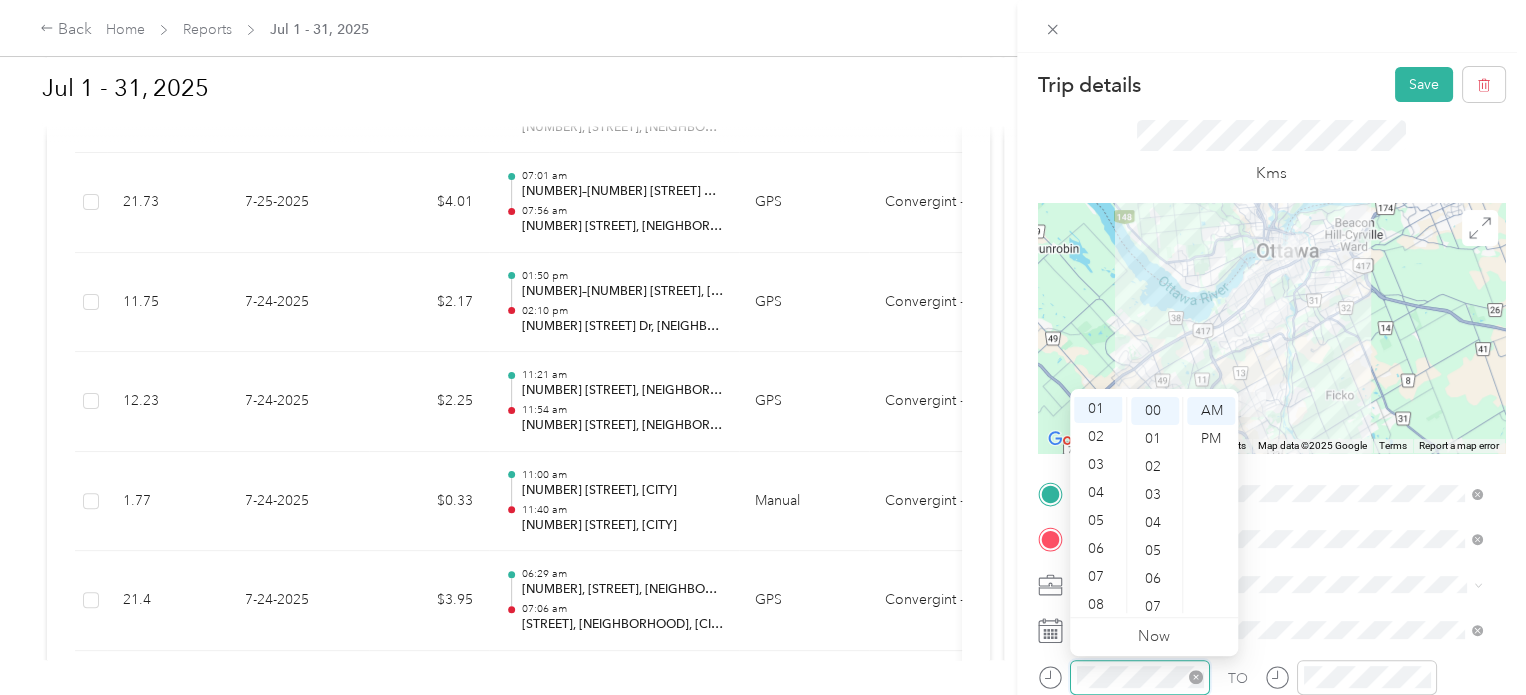scroll, scrollTop: 120, scrollLeft: 0, axis: vertical 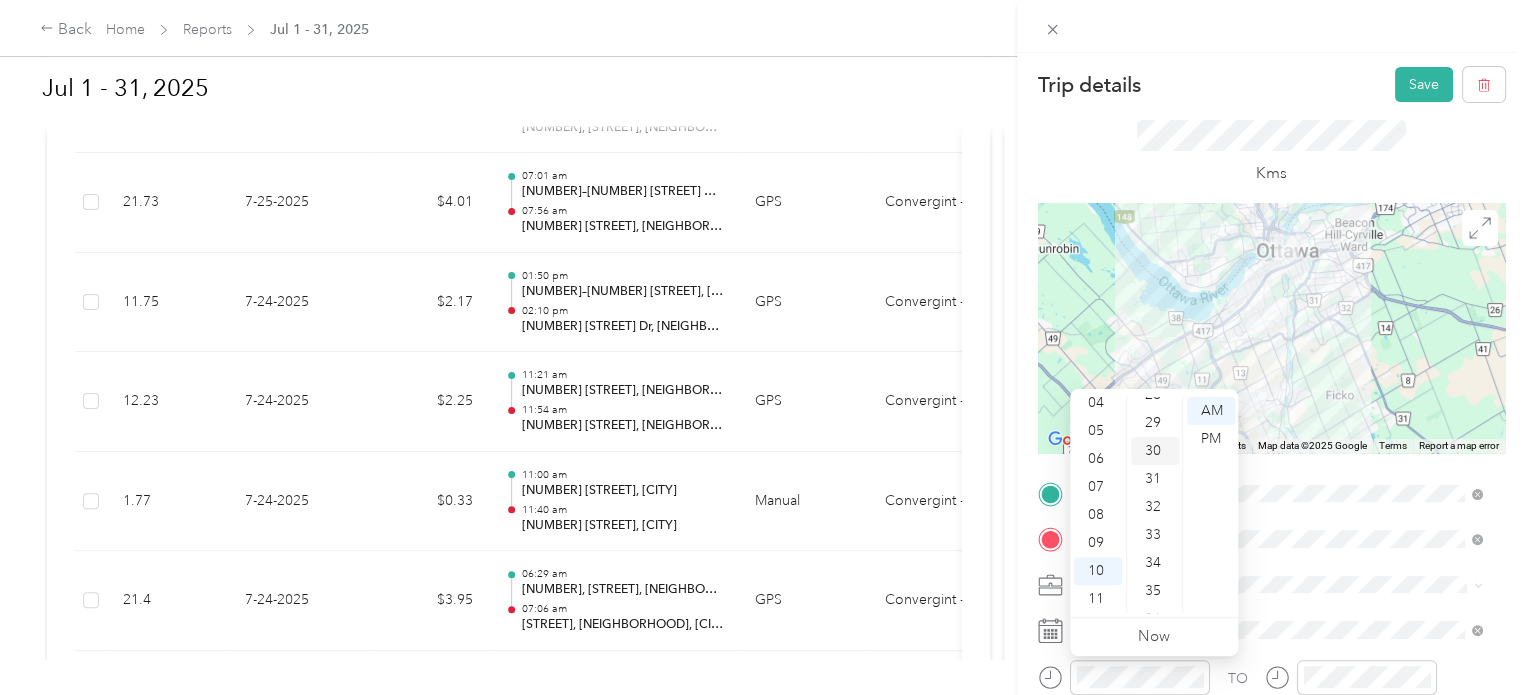 click on "30" at bounding box center (1155, 451) 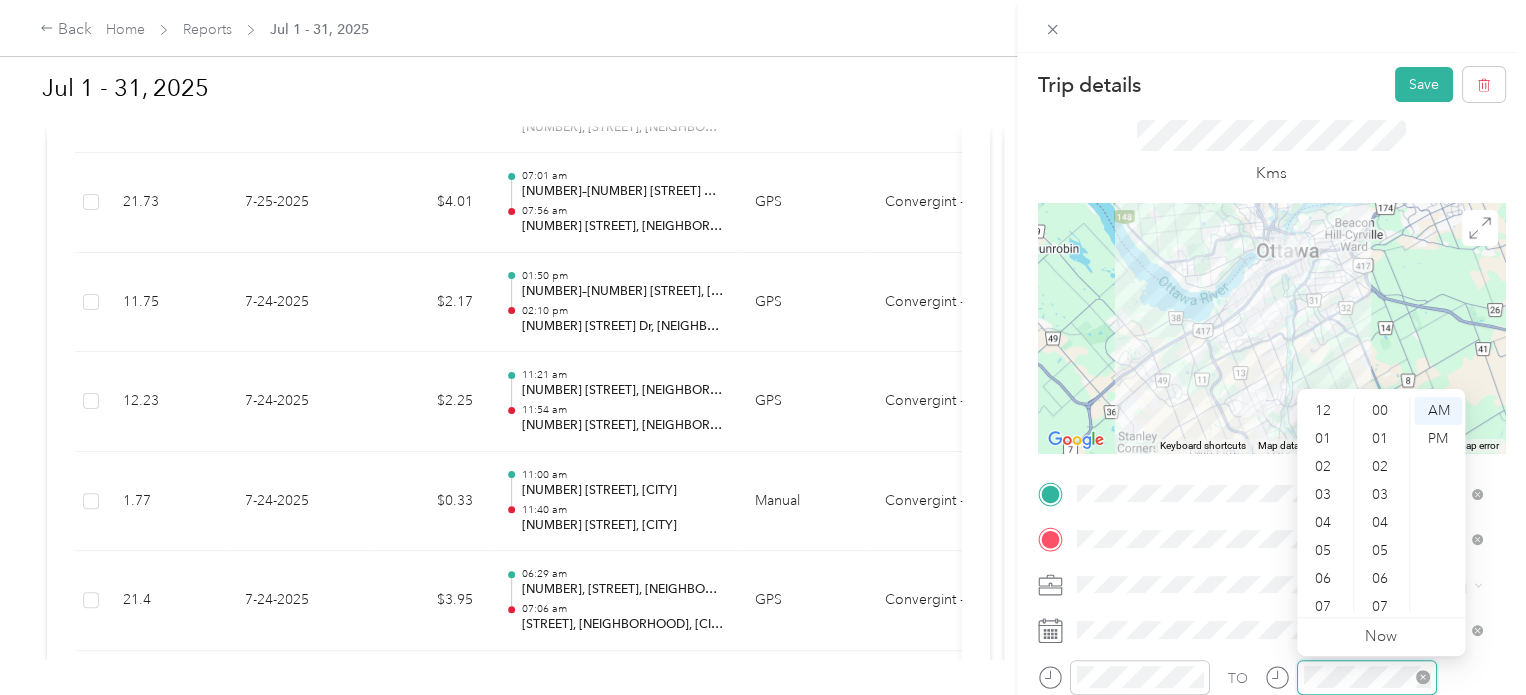 scroll, scrollTop: 1120, scrollLeft: 0, axis: vertical 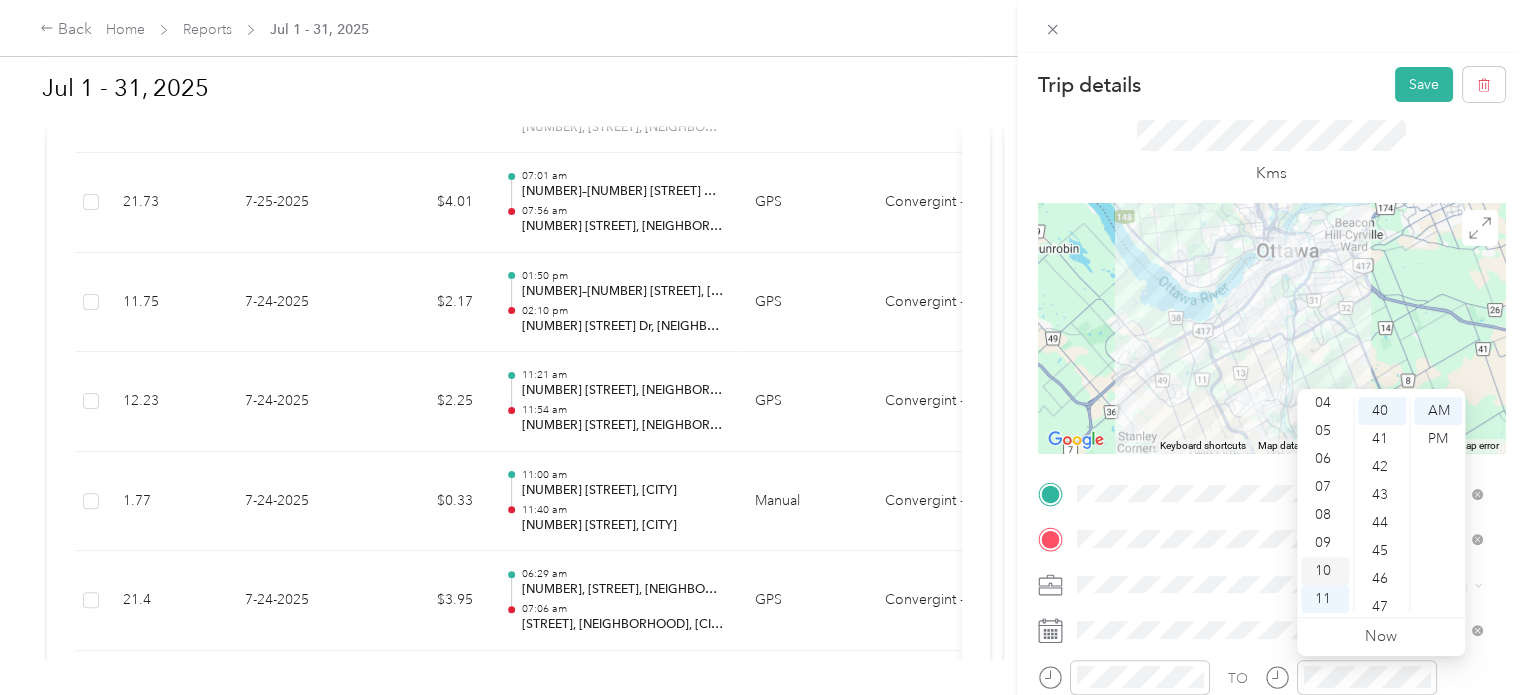 click on "10" at bounding box center (1325, 571) 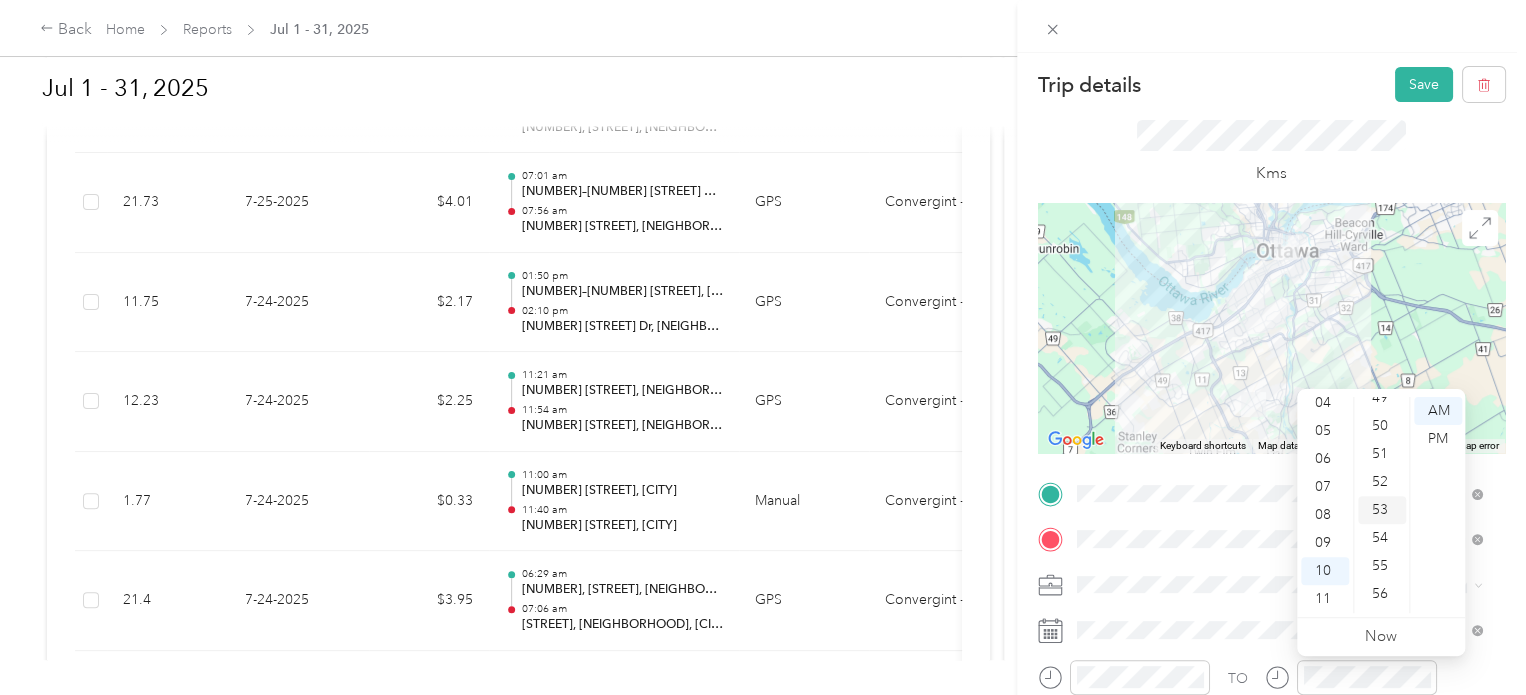scroll, scrollTop: 1420, scrollLeft: 0, axis: vertical 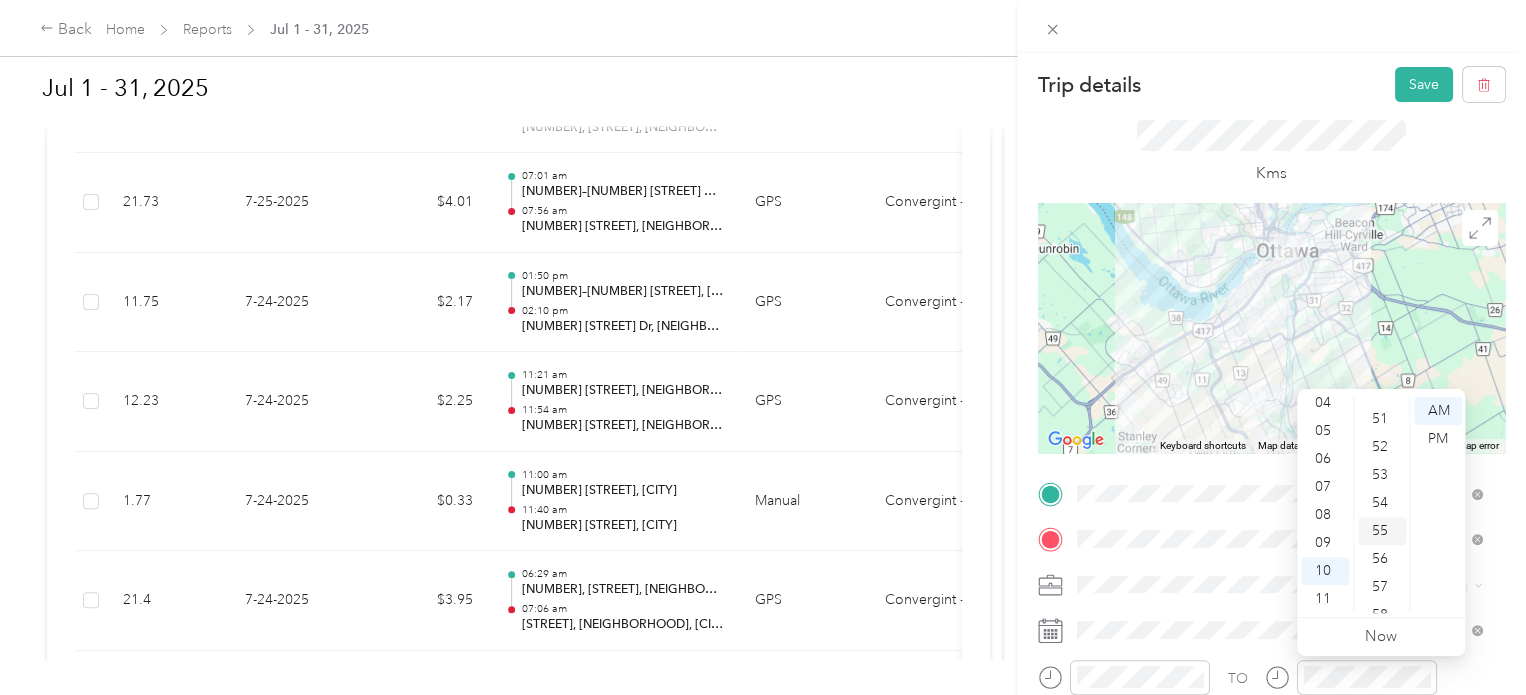 click on "55" at bounding box center [1382, 531] 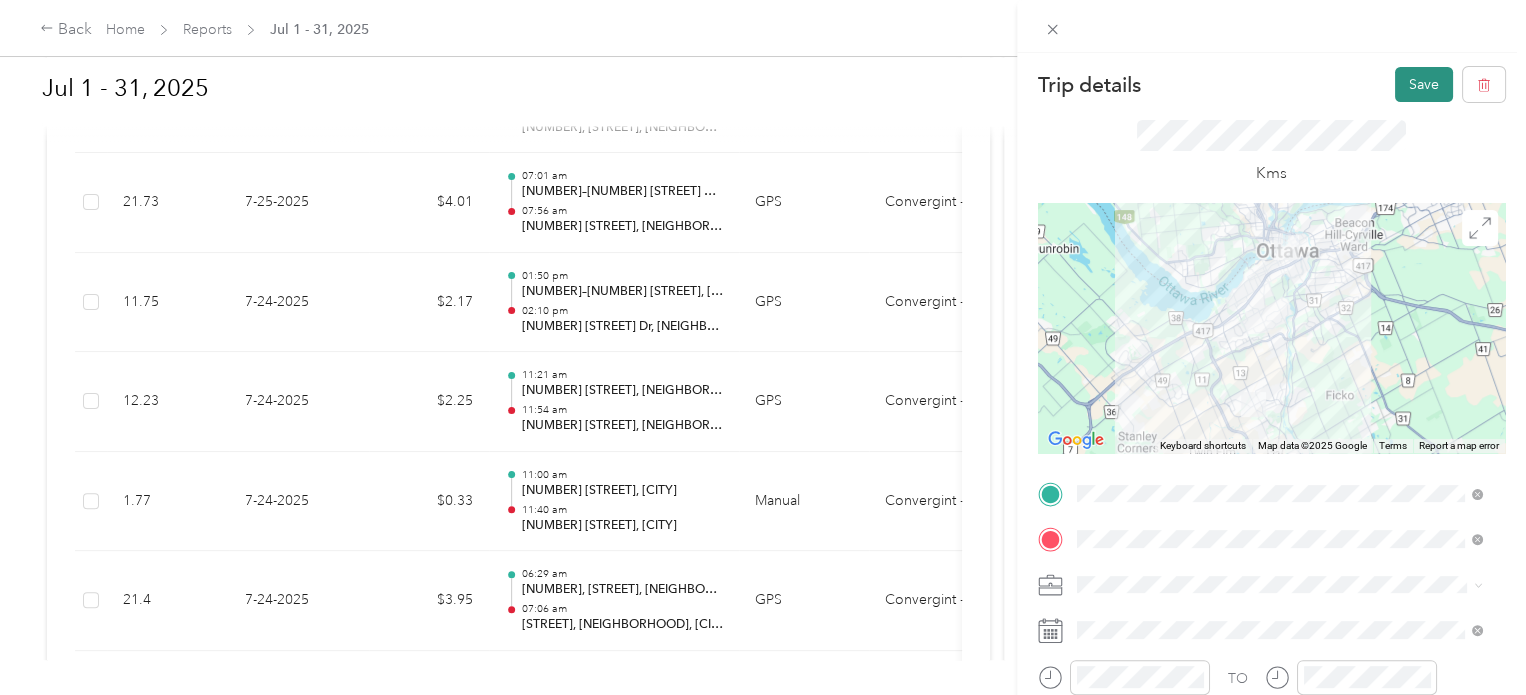 click on "Save" at bounding box center [1424, 84] 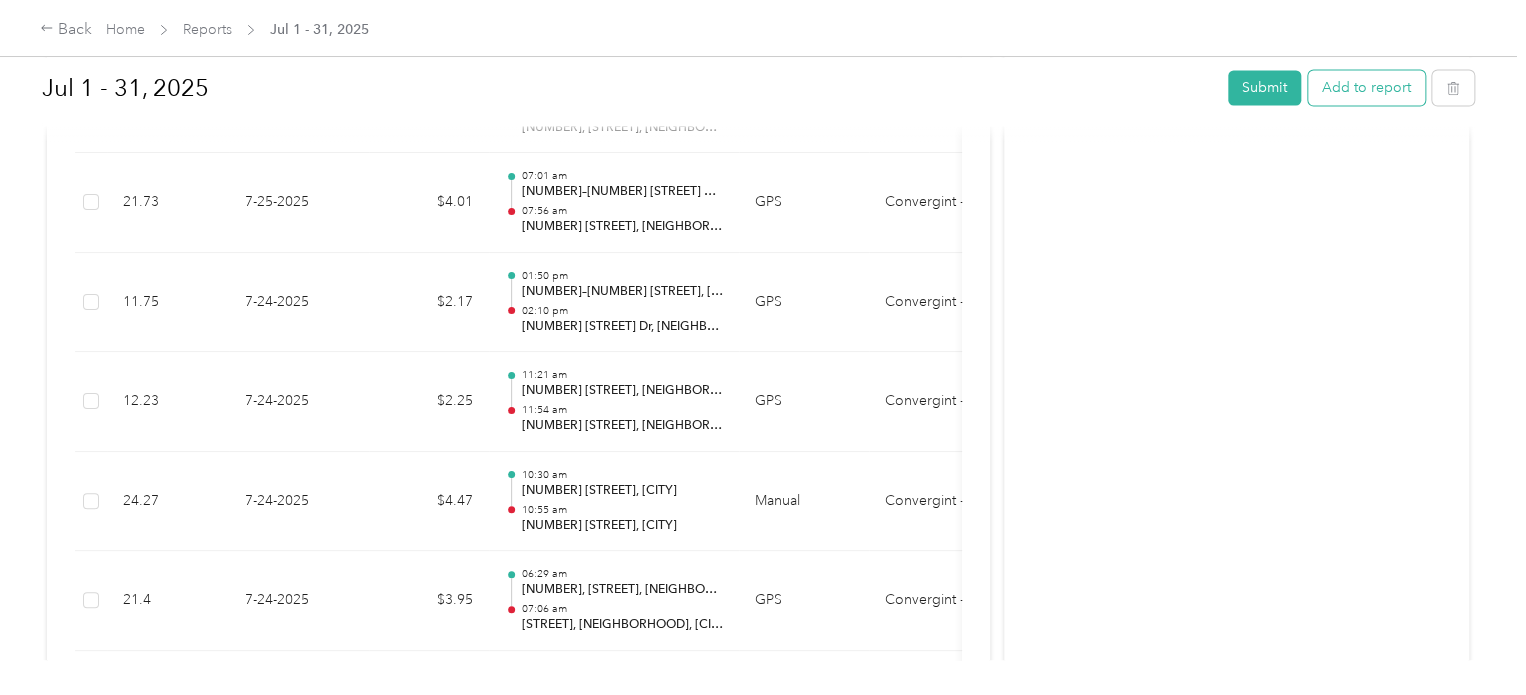click on "Add to report" at bounding box center [1366, 87] 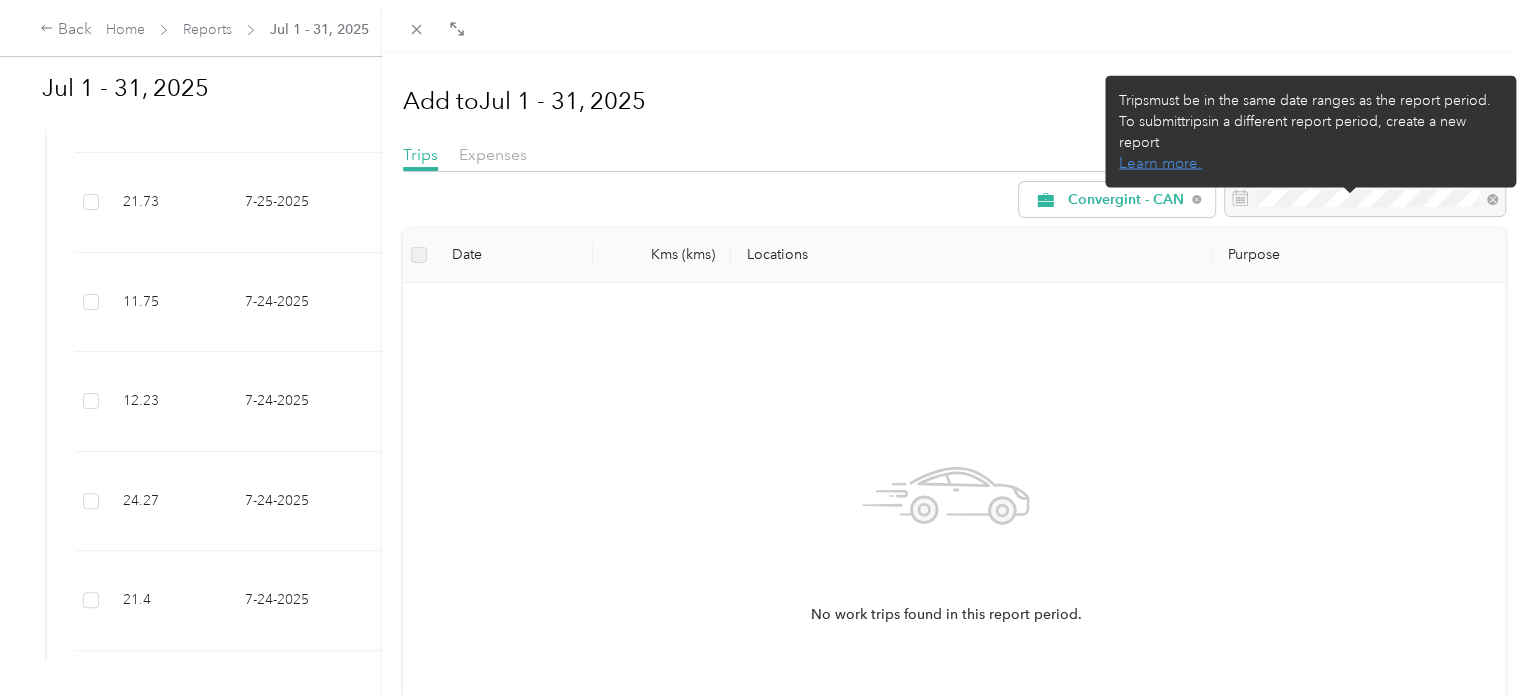 click on "Trips  must be in the same date ranges as the report period. To submit  trips  in a different report period, create a new report Learn more." at bounding box center [1310, 132] 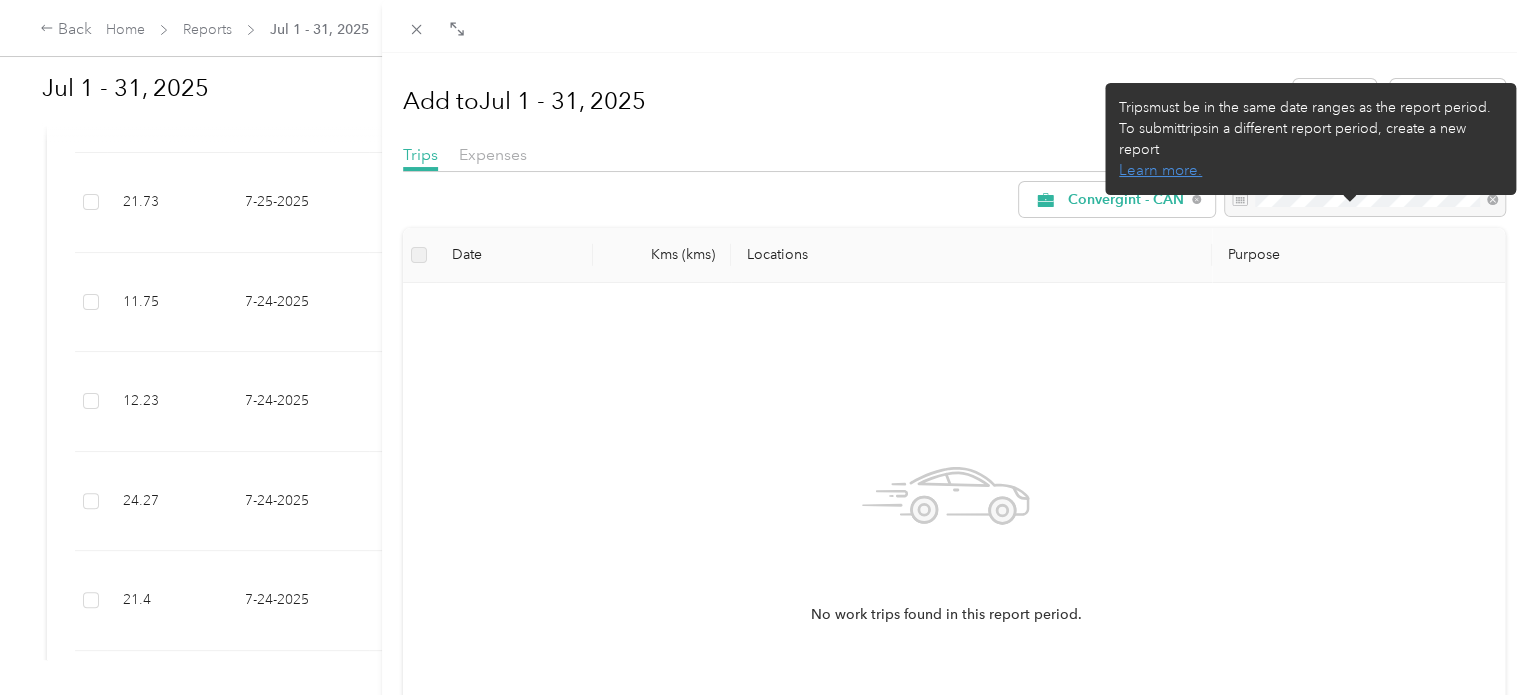 click on "Trips  must be in the same date ranges as the report period. To submit  trips  in a different report period, create a new report Learn more." at bounding box center (1310, 139) 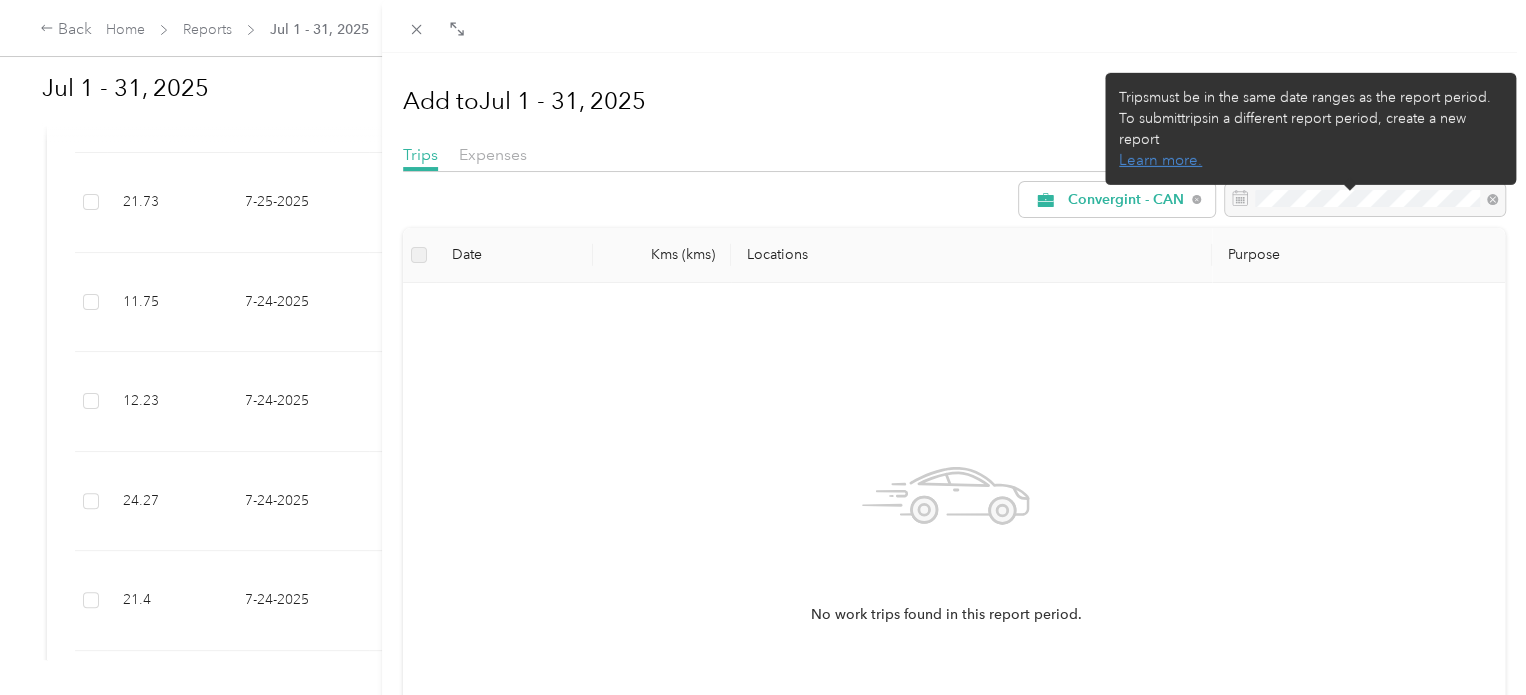 click on "Drag to resize Click to close Add to  [DATE] - [DATE], [YEAR] New trip New expense Trips Expenses Convergint - CAN Date Kms (kms) Locations Purpose           No work trips found in this report period. Load more Trips  must be in the same date ranges as the report period. To submit  trips  in a different report period, create a new report Learn more." at bounding box center (758, 695) 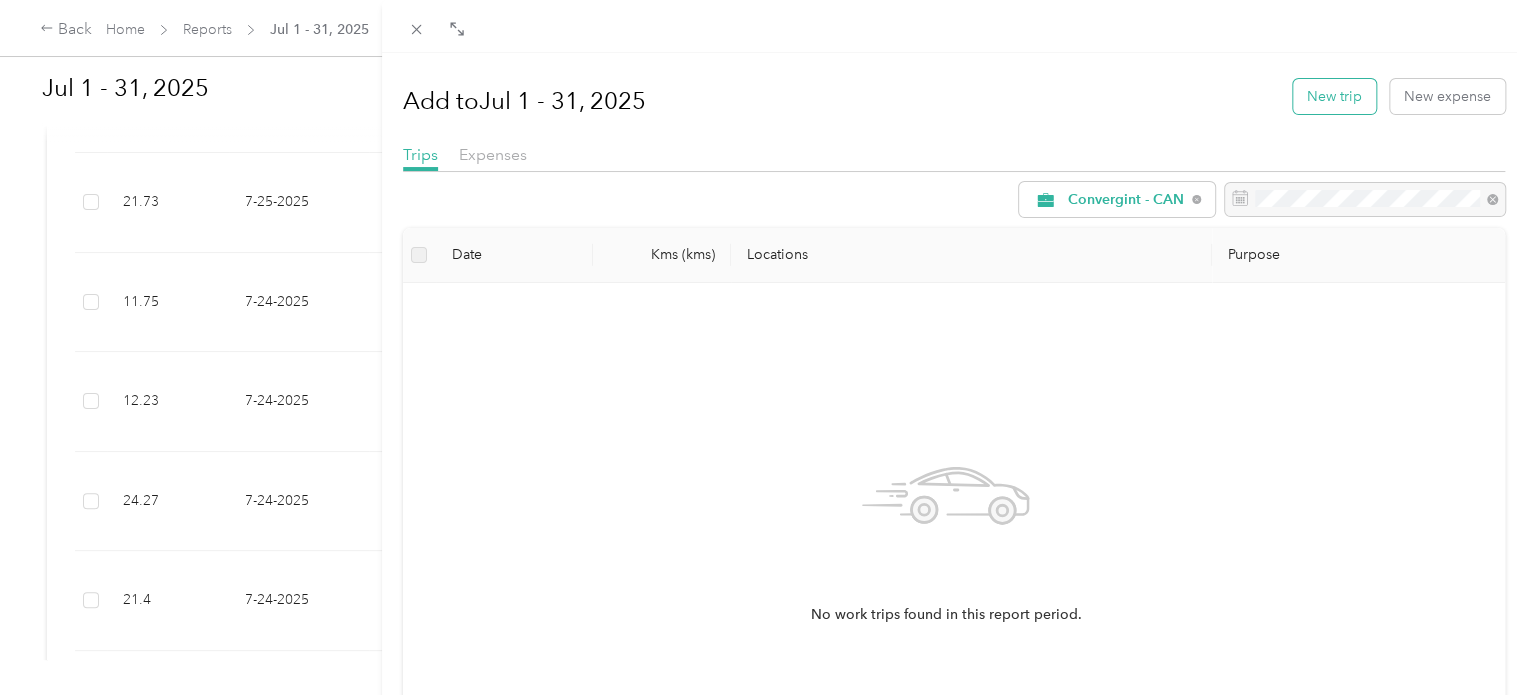 click on "New trip" at bounding box center (1334, 96) 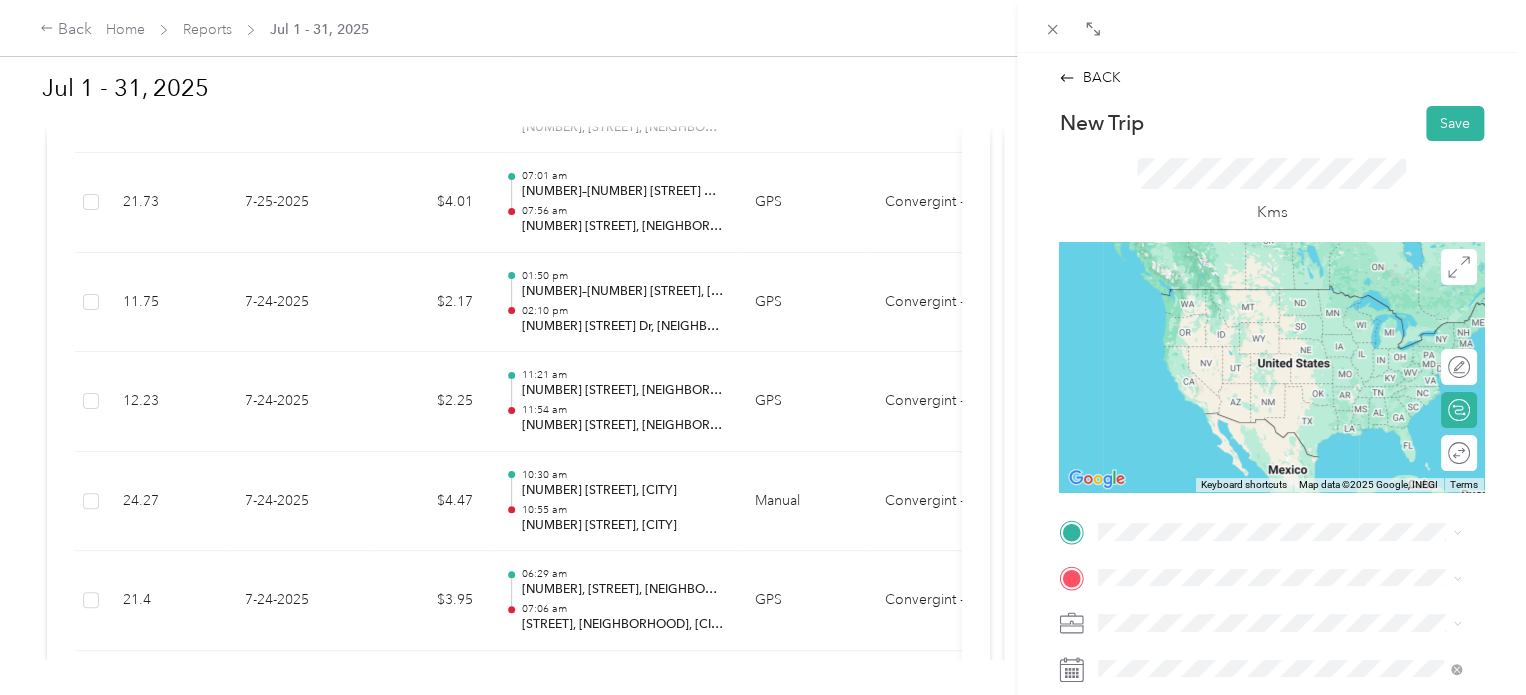 click on "[NUMBER] [STREET] Avenue
[CITY], [PROVINCE] [POSTAL_CODE], [COUNTRY]" at bounding box center [1295, 305] 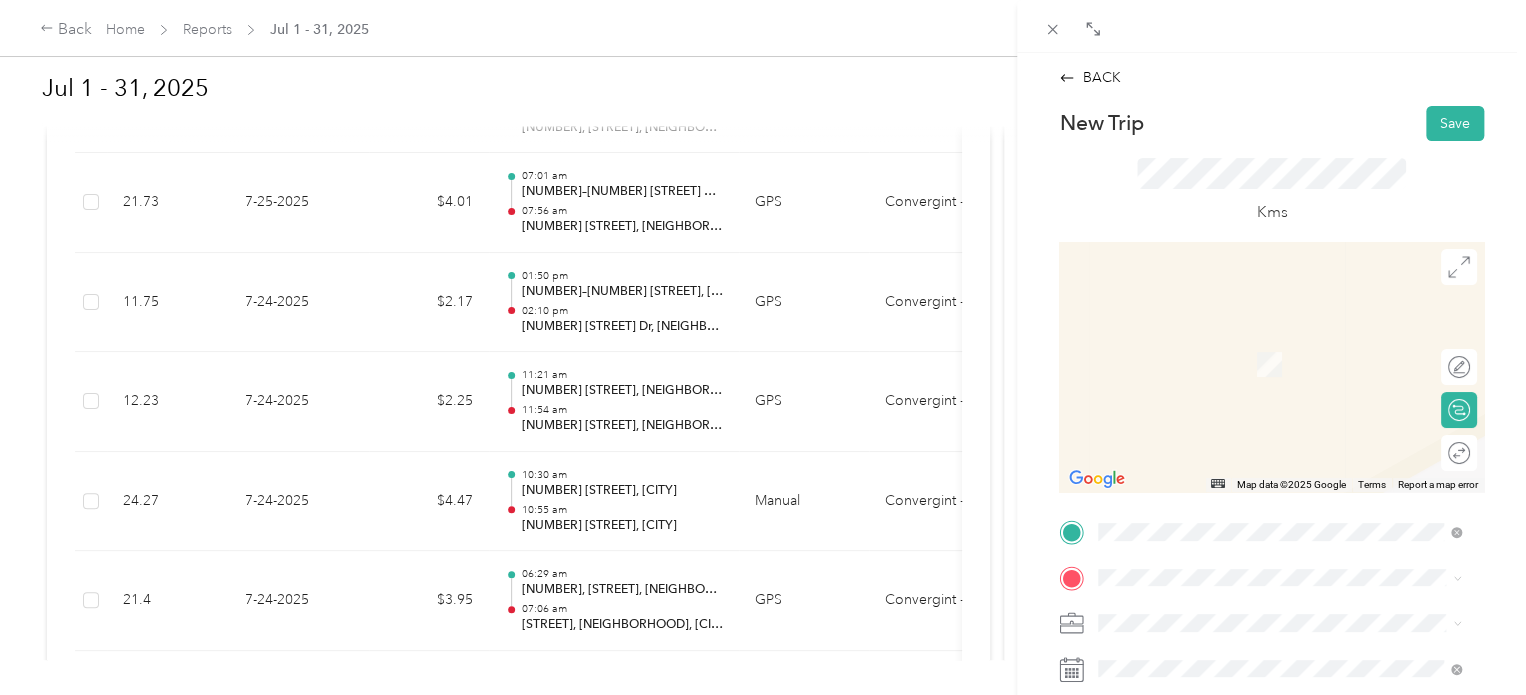 click on "[NUMBER] [STREET] Street
[CITY], [PROVINCE] [POSTAL_CODE], [COUNTRY]" at bounding box center (1295, 344) 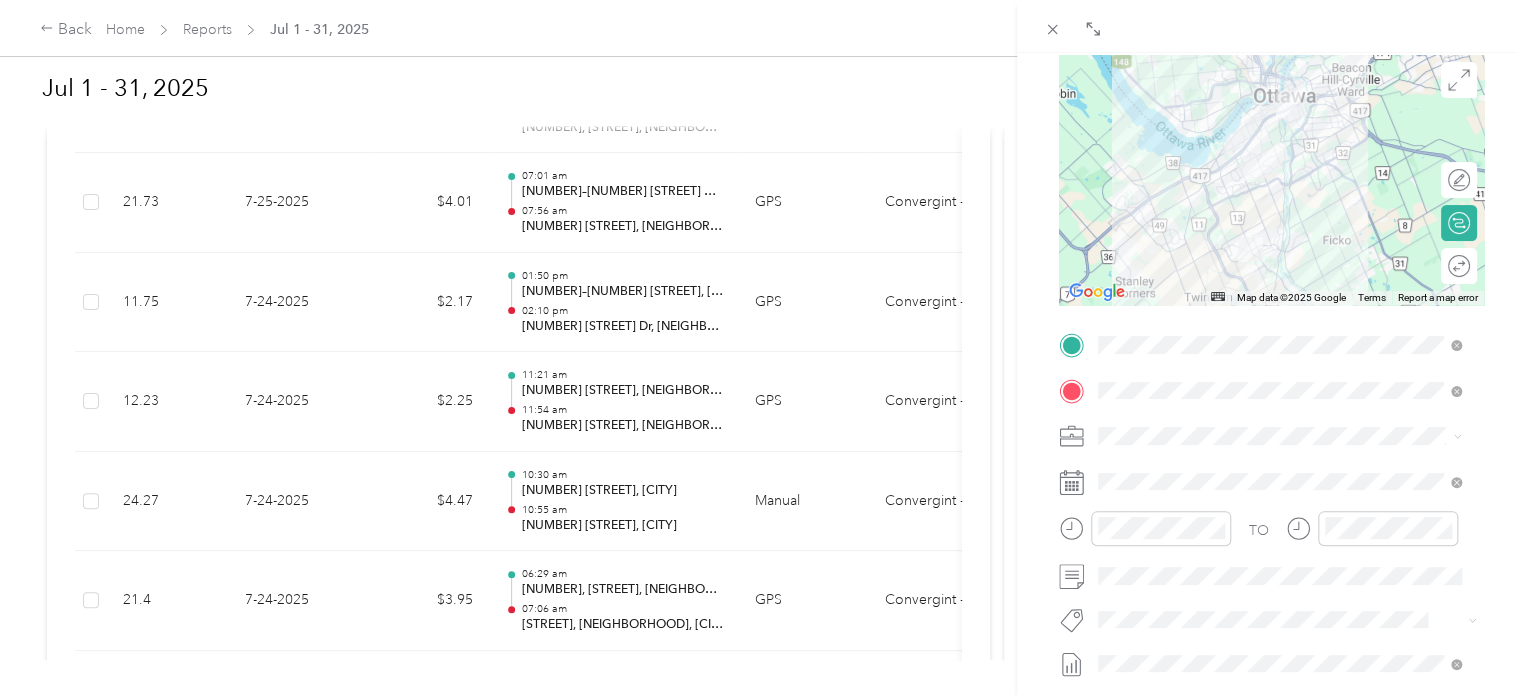 scroll, scrollTop: 200, scrollLeft: 0, axis: vertical 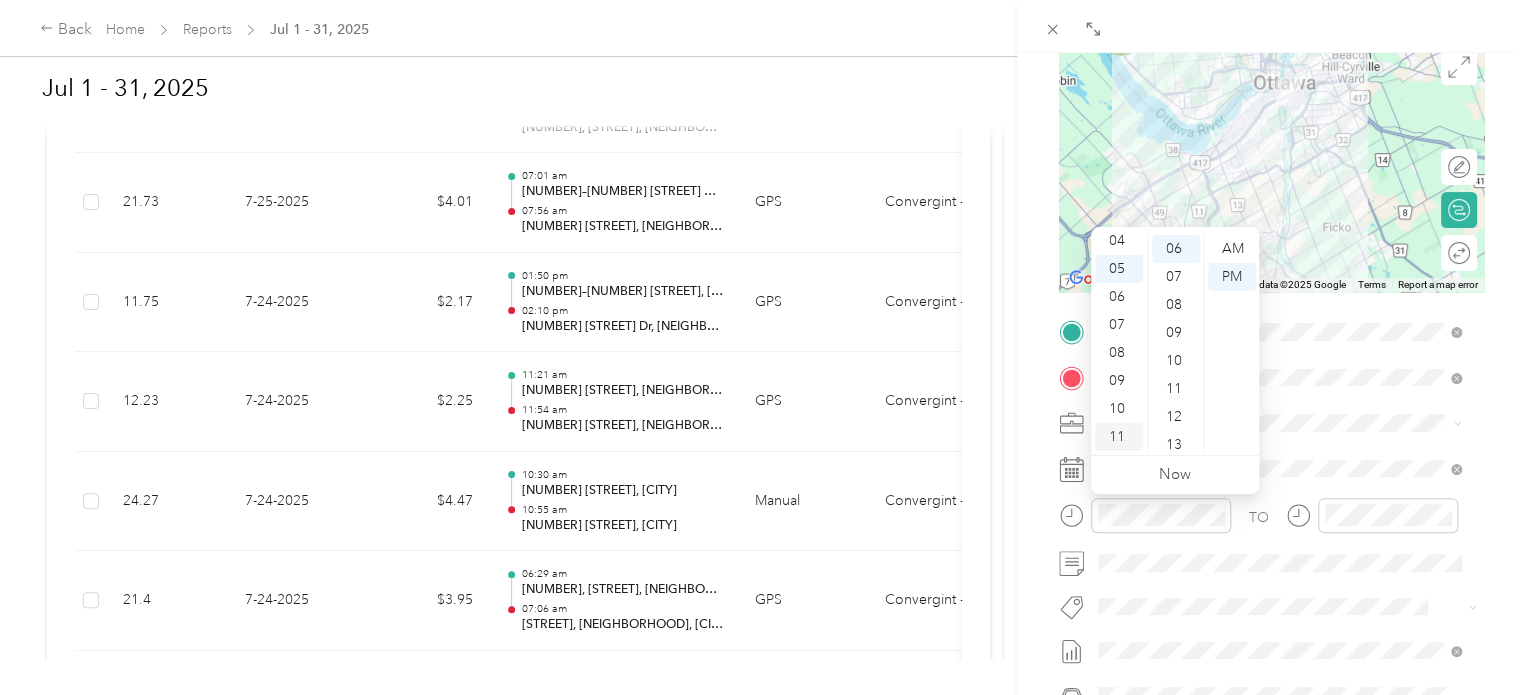 click on "11" at bounding box center (1119, 437) 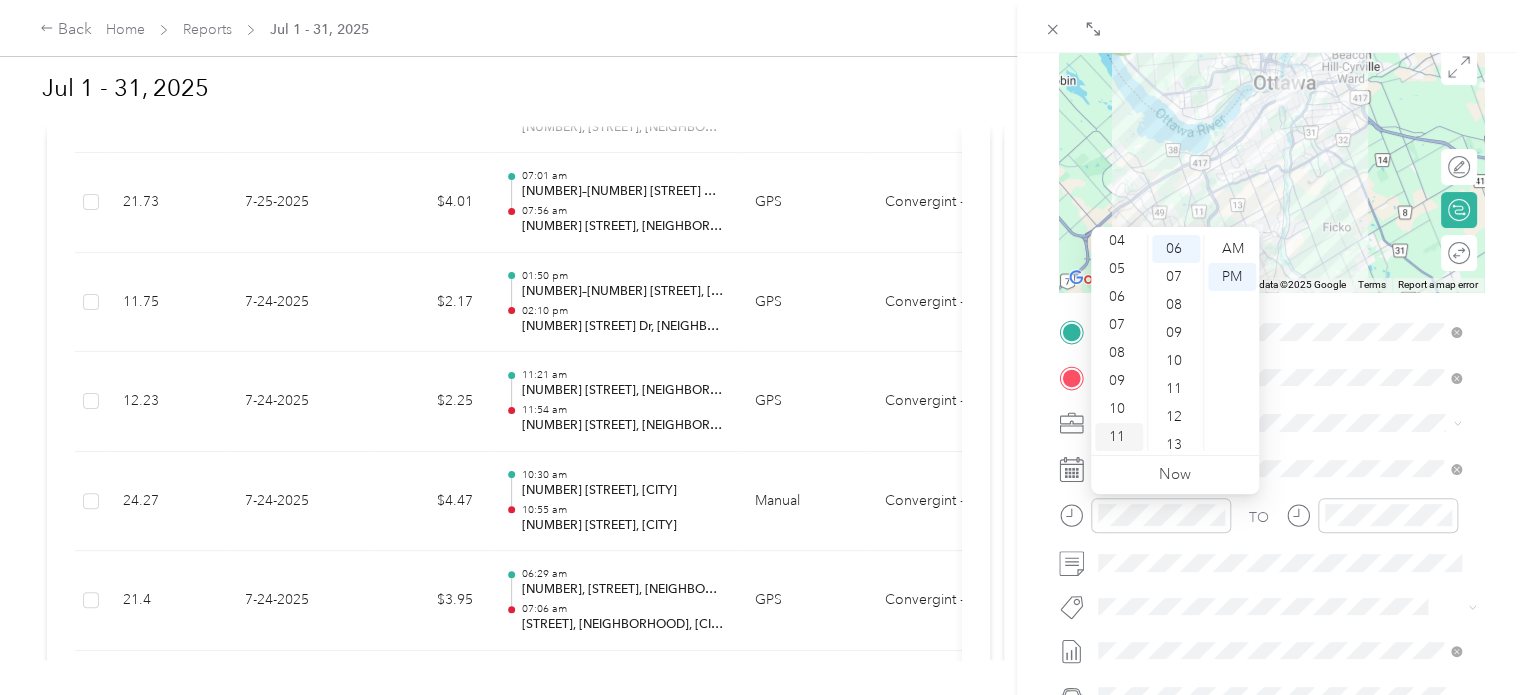 click on "11" at bounding box center (1119, 437) 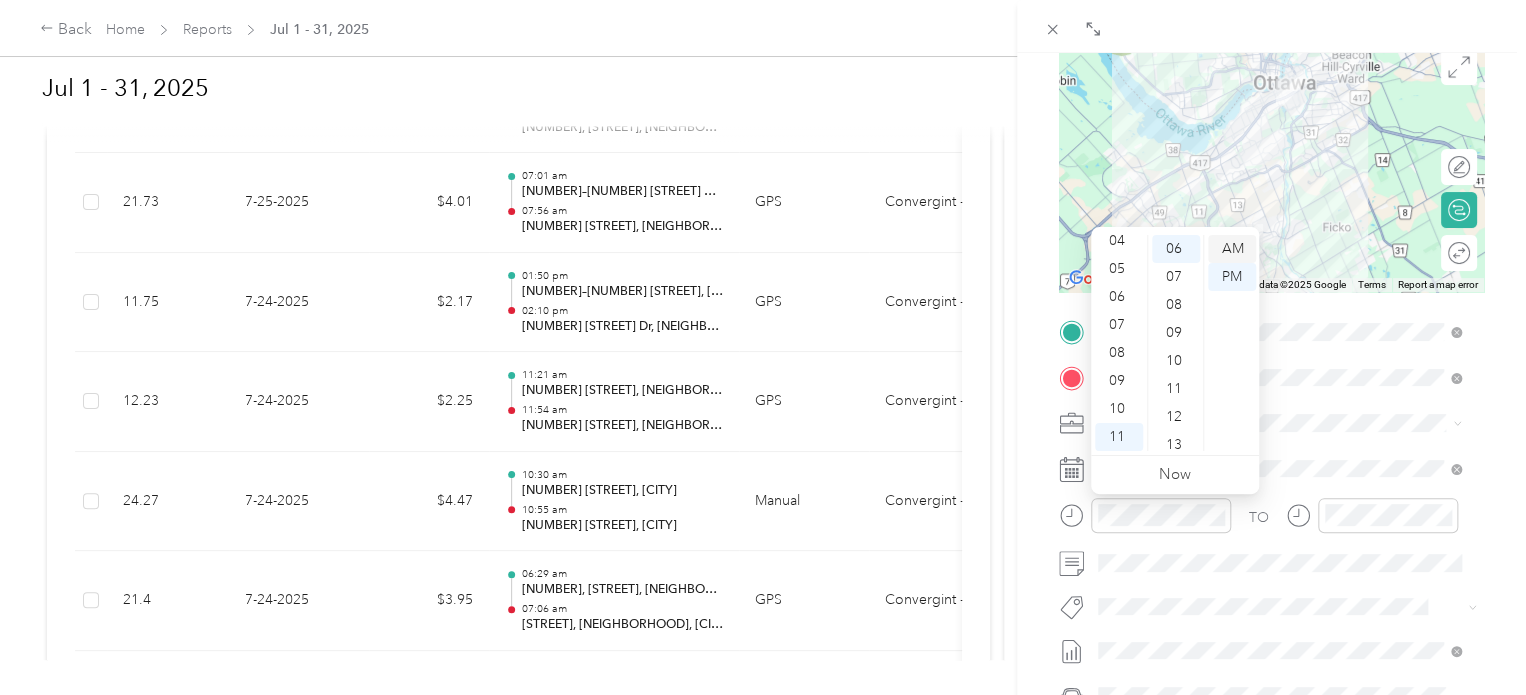 click on "AM" at bounding box center [1232, 249] 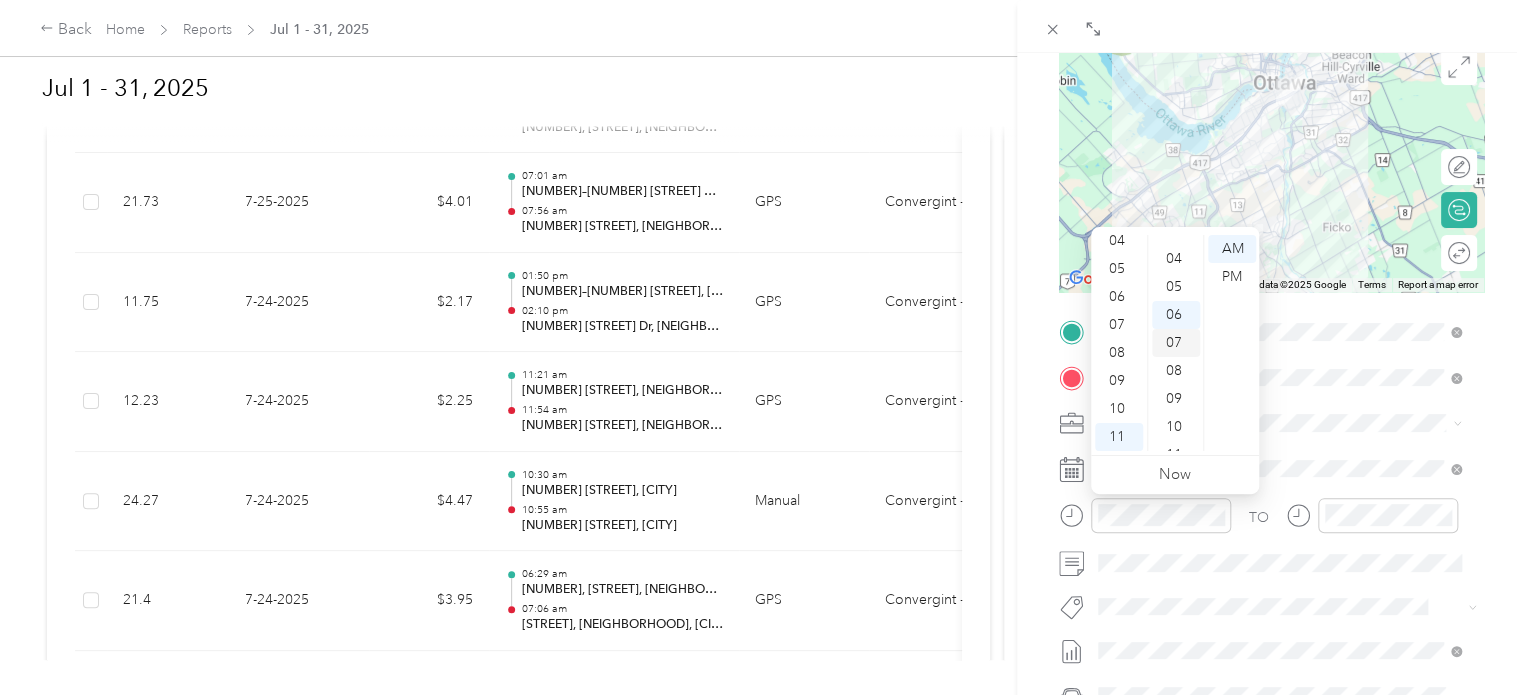 scroll, scrollTop: 0, scrollLeft: 0, axis: both 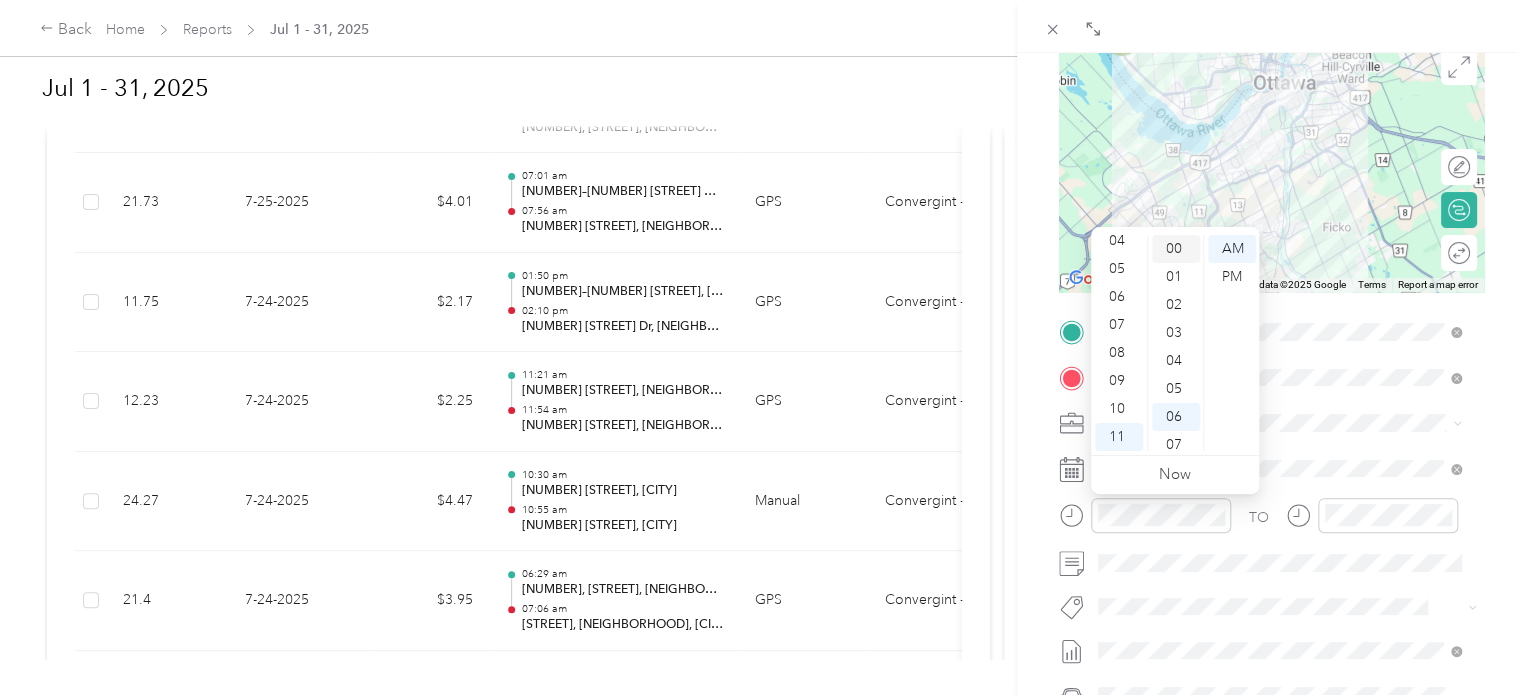 click on "00" at bounding box center [1176, 249] 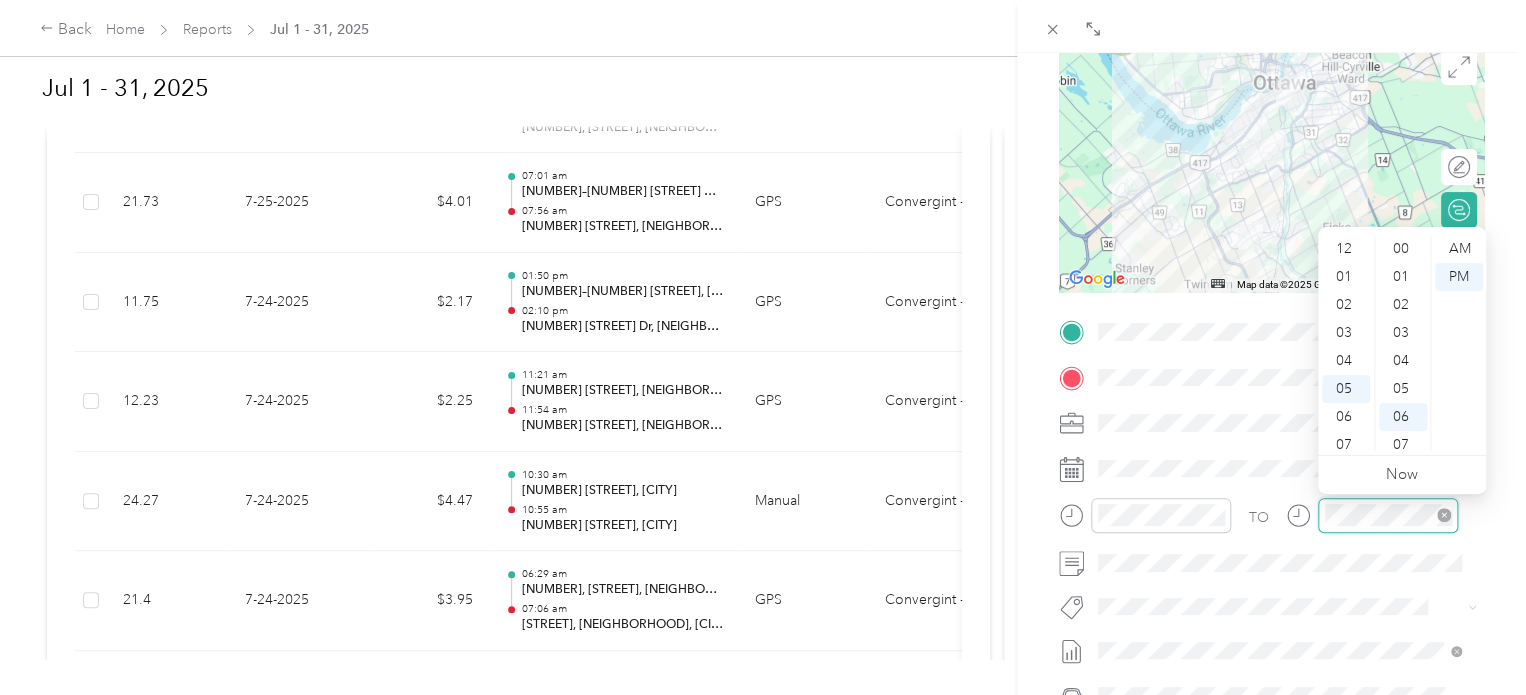 scroll, scrollTop: 168, scrollLeft: 0, axis: vertical 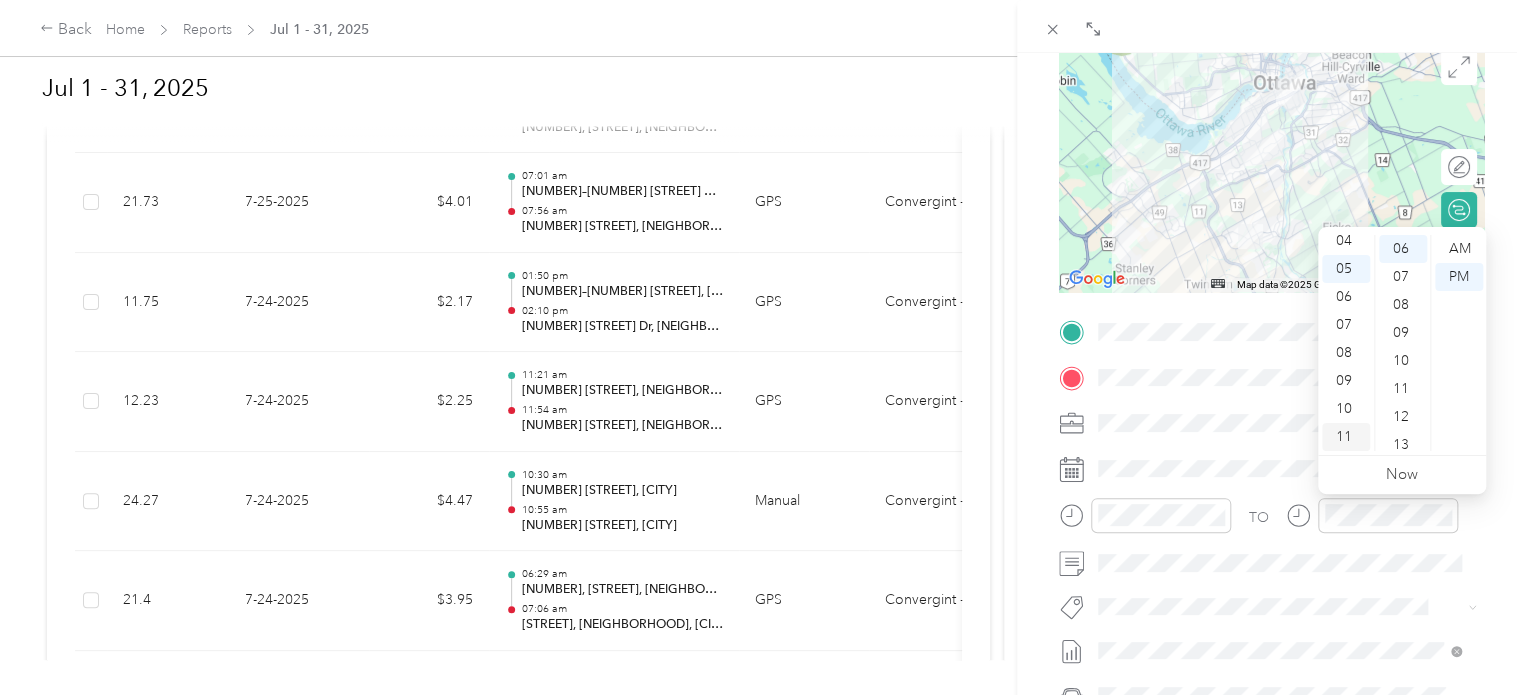 click on "11" at bounding box center (1346, 437) 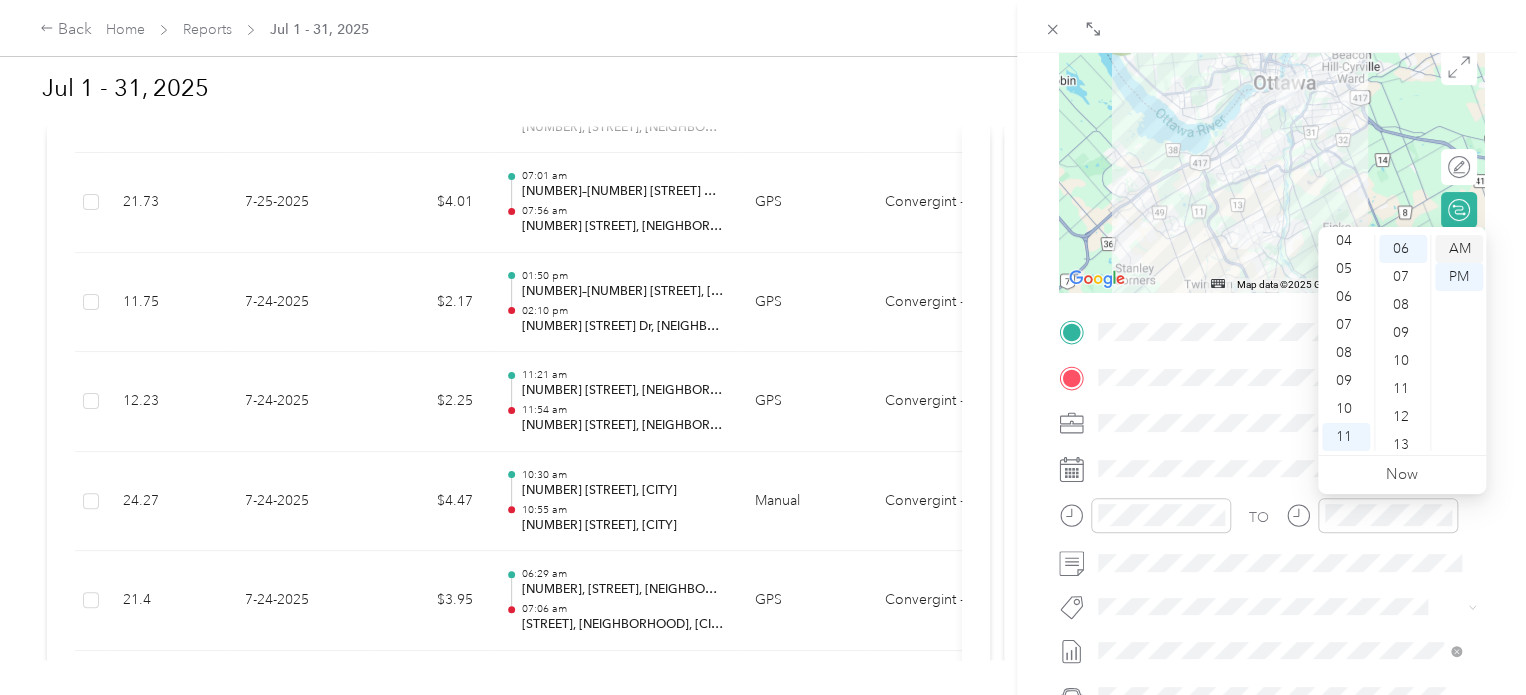 click on "AM" at bounding box center [1459, 249] 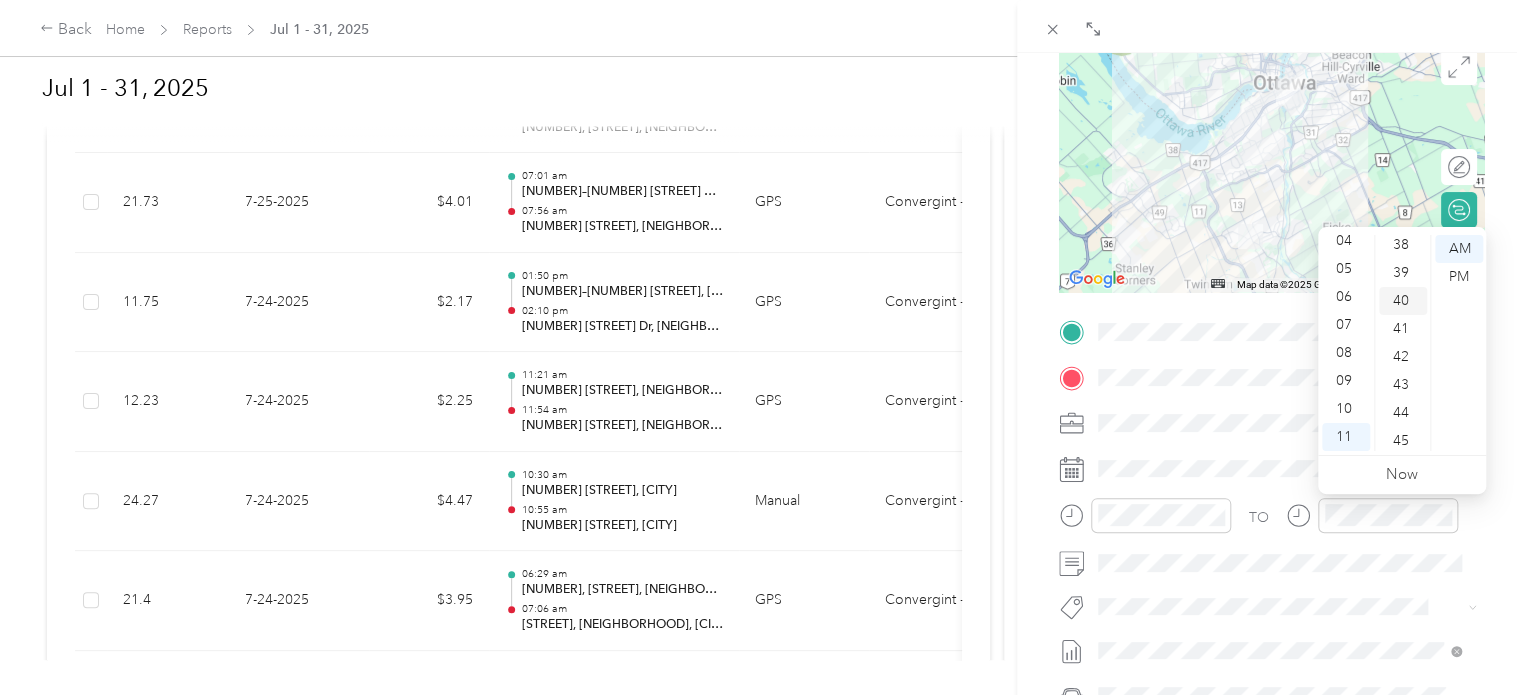 click on "40" at bounding box center [1403, 301] 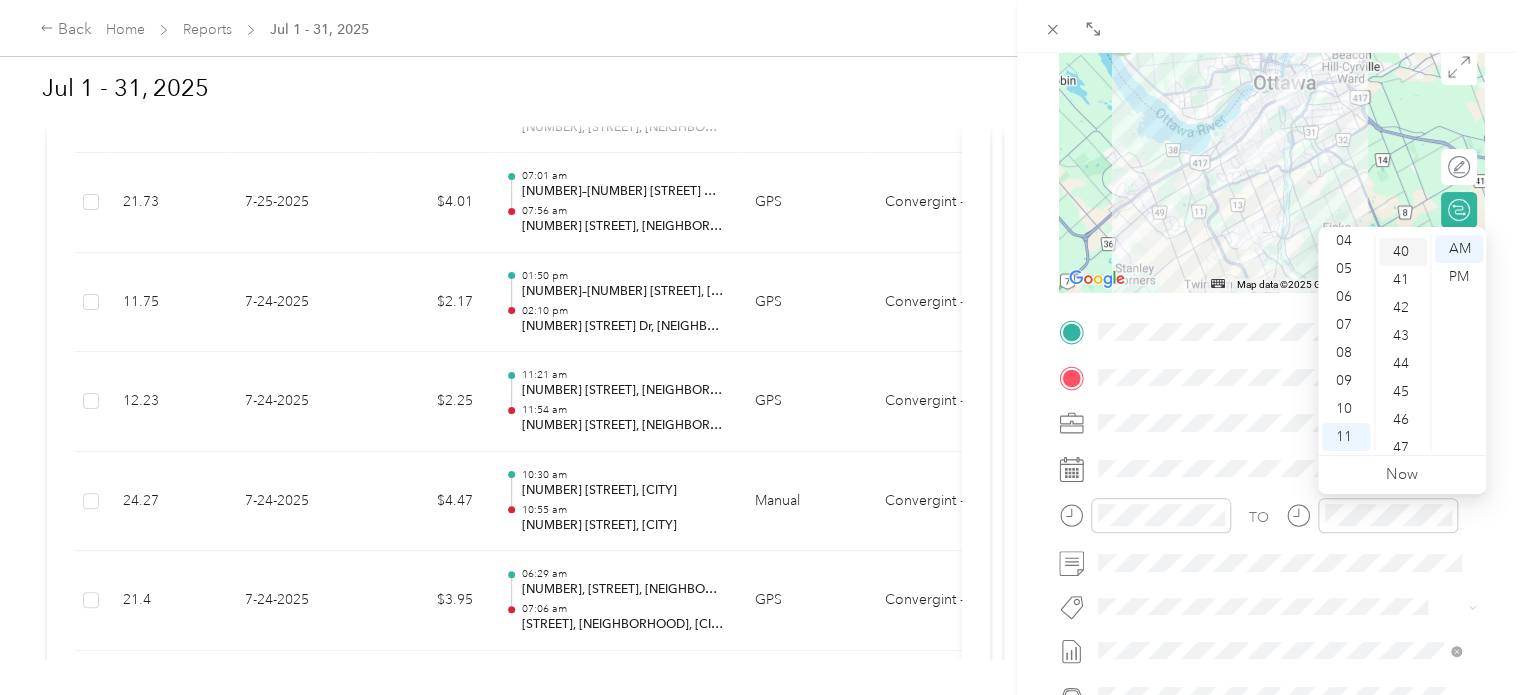 scroll, scrollTop: 1120, scrollLeft: 0, axis: vertical 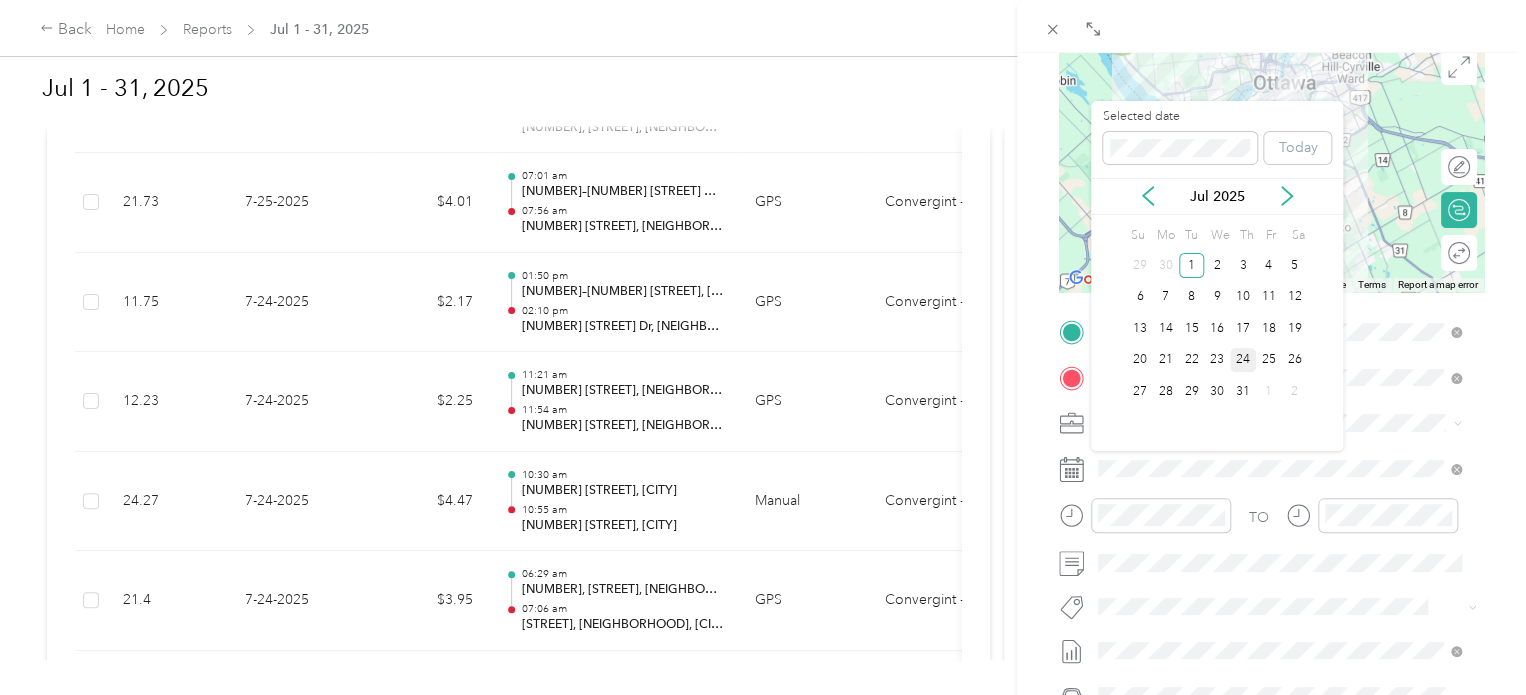click on "24" at bounding box center (1243, 360) 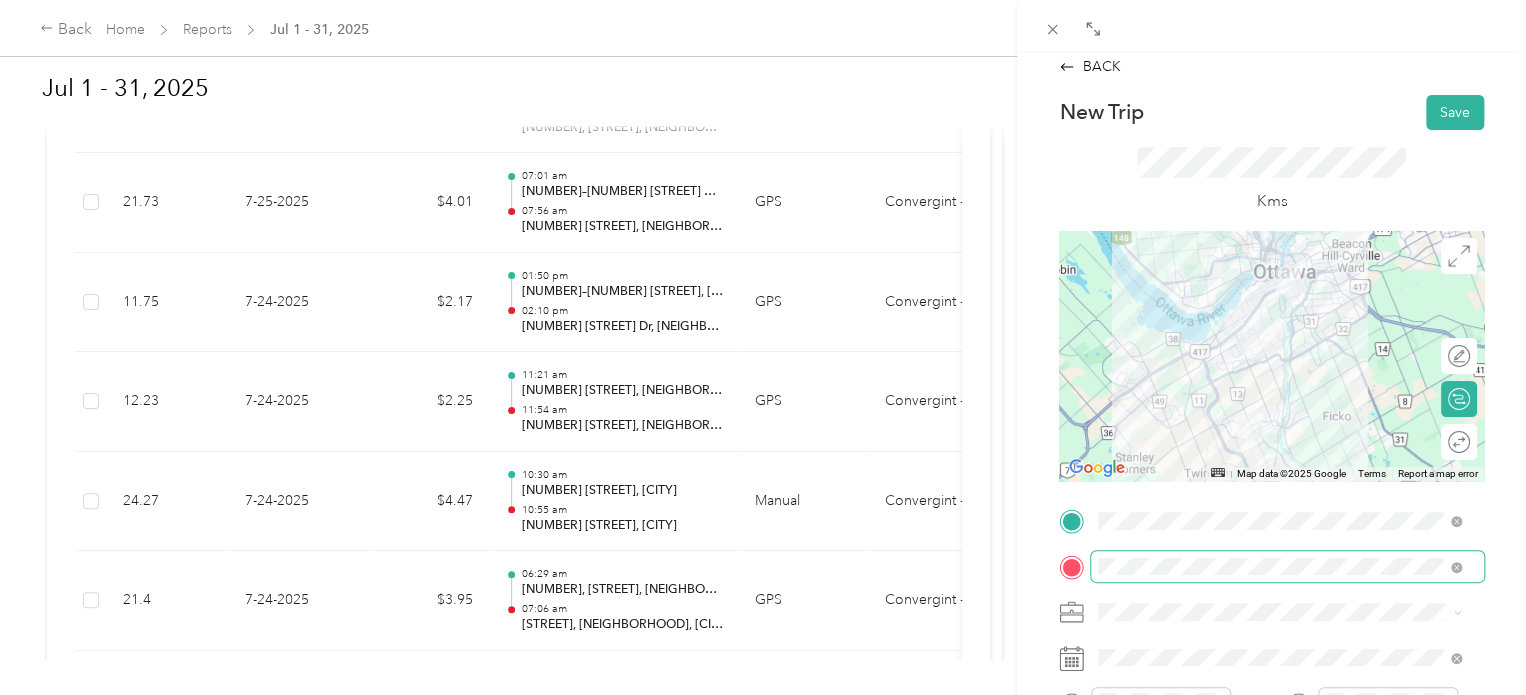 scroll, scrollTop: 0, scrollLeft: 0, axis: both 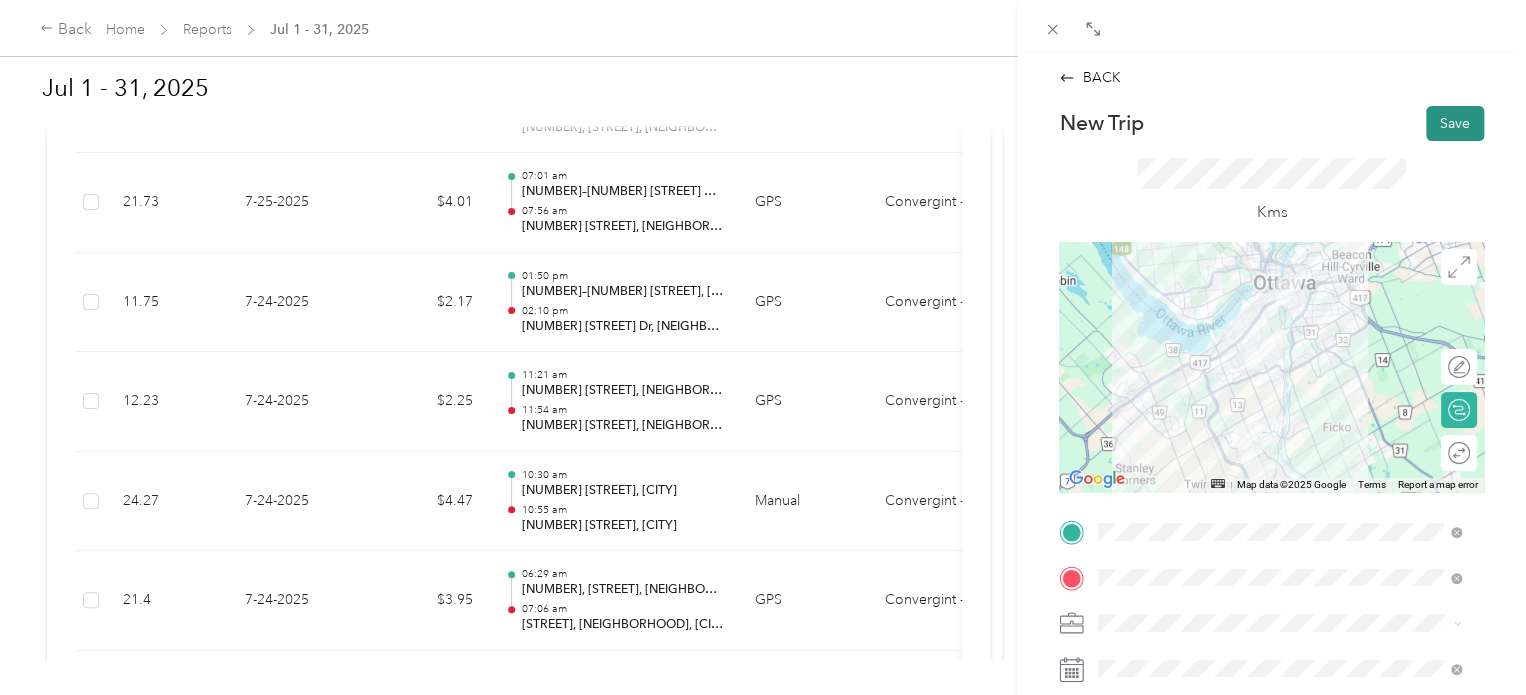 click on "Save" at bounding box center [1455, 123] 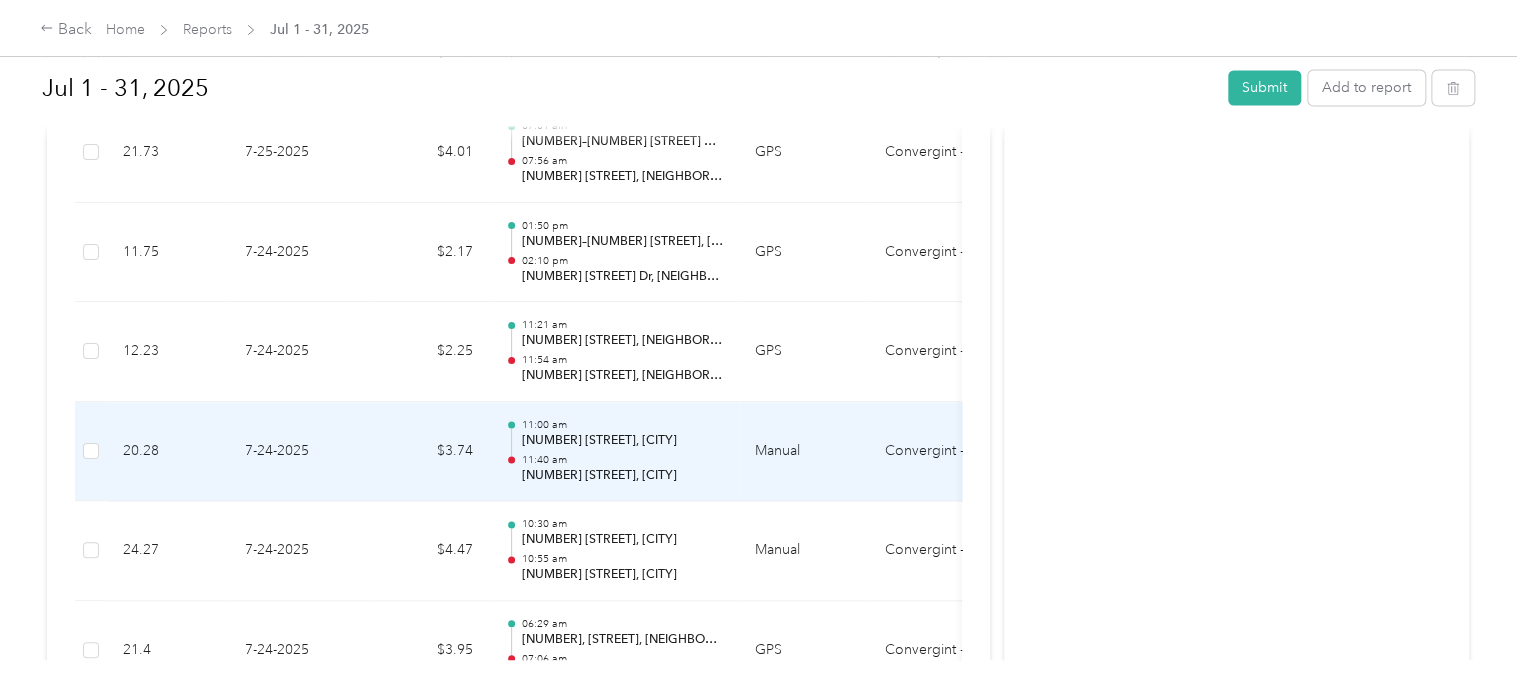 scroll, scrollTop: 1700, scrollLeft: 0, axis: vertical 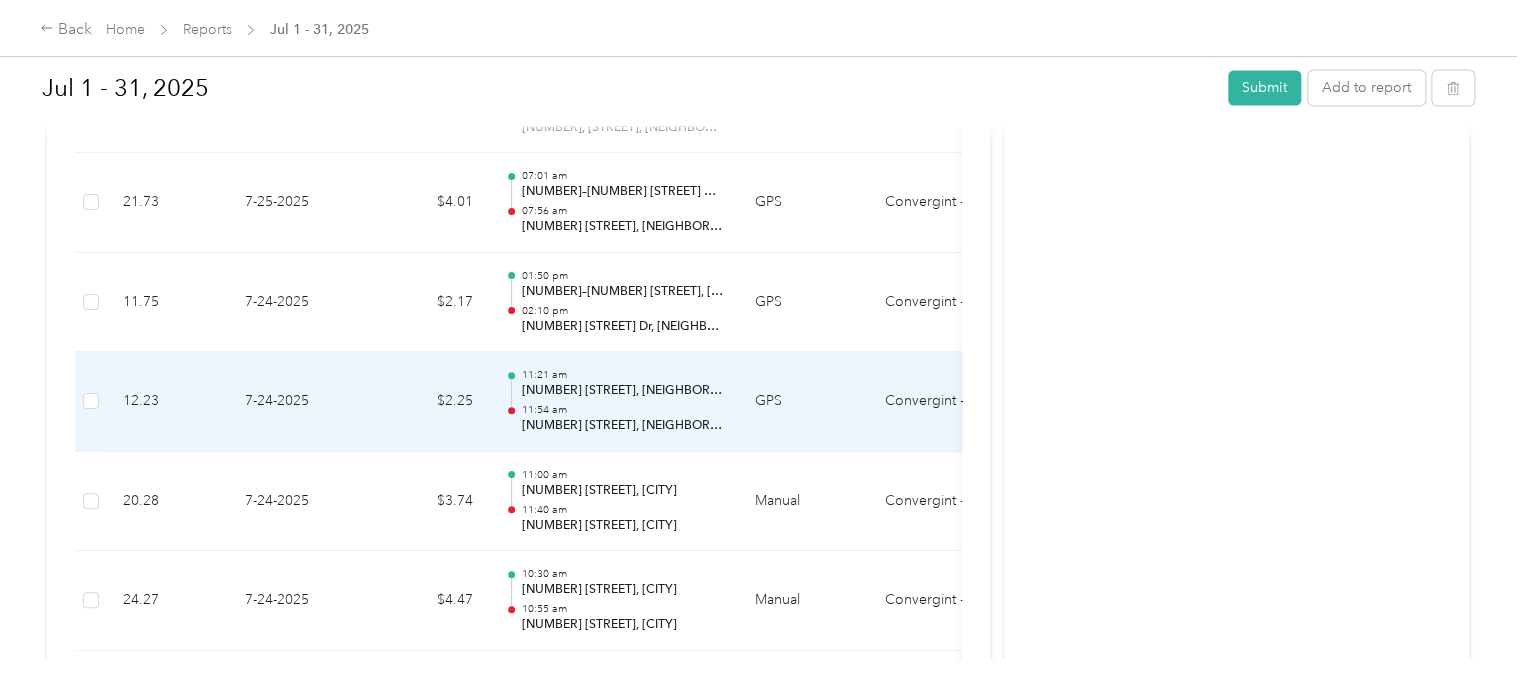click on "[NUMBER] [STREET], [NEIGHBORHOOD], [CITY], [STATE]" at bounding box center [622, 391] 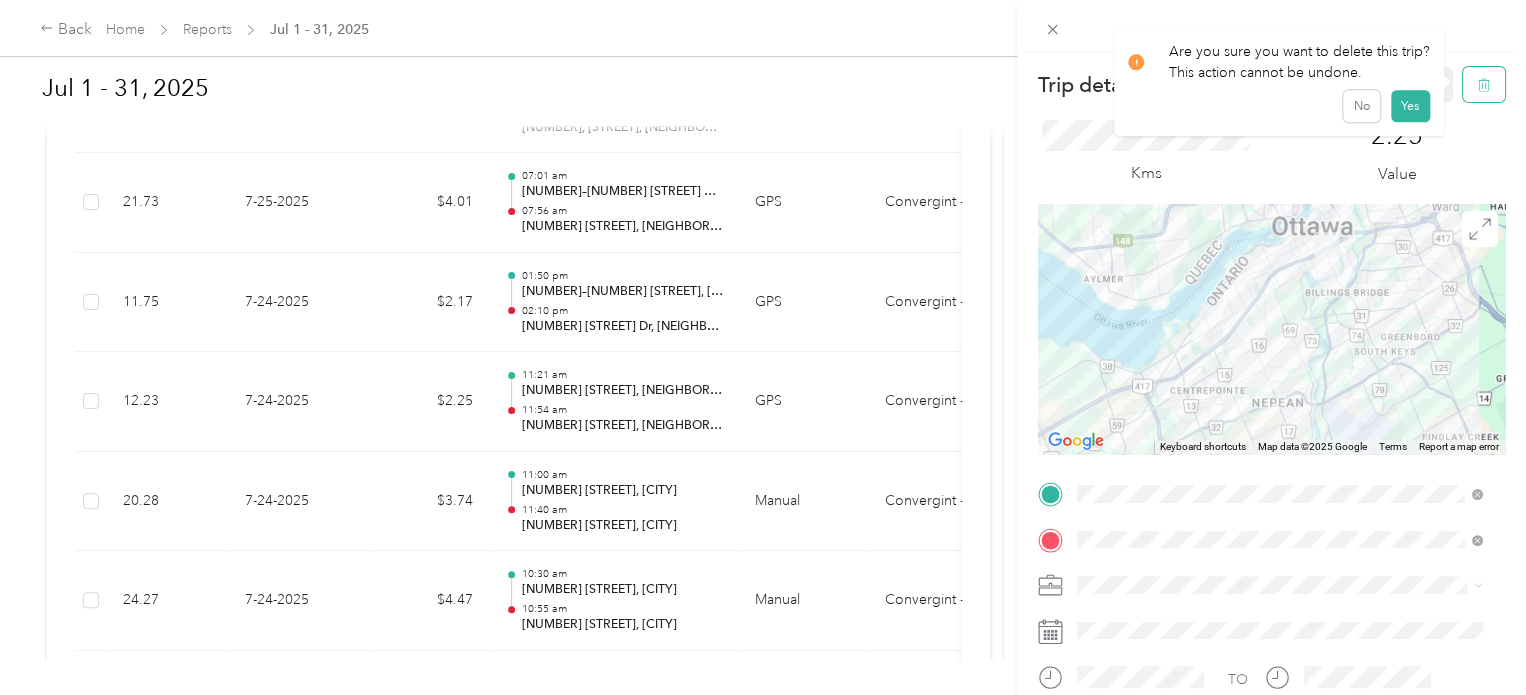 click at bounding box center [1484, 84] 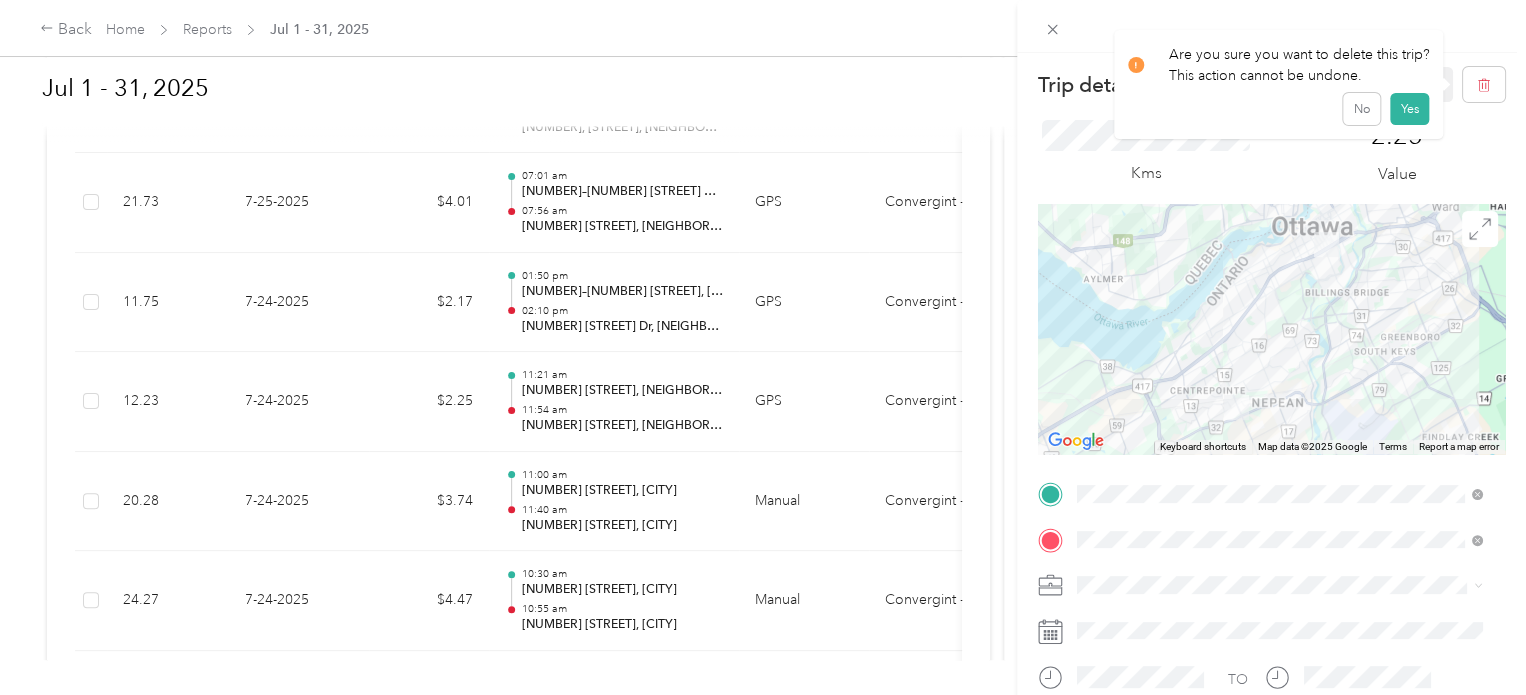 click on "Trip details Save This trip cannot be edited because it is either under review, approved, or paid. Contact your Team Manager to edit it. Kms [NUMBER] Value  ← Move left → Move right ↑ Move up ↓ Move down + Zoom in - Zoom out Home Jump left by [PERCENT]% End Jump right by [PERCENT]% Page Up Jump up by [PERCENT]% Page Down Jump down by [PERCENT]% Keyboard shortcuts Map Data Map data ©[YEAR] Google Map data ©[YEAR] Google [NUMBER] km  Click to toggle between metric and imperial units Terms Report a map error TO Add photo" at bounding box center [763, 347] 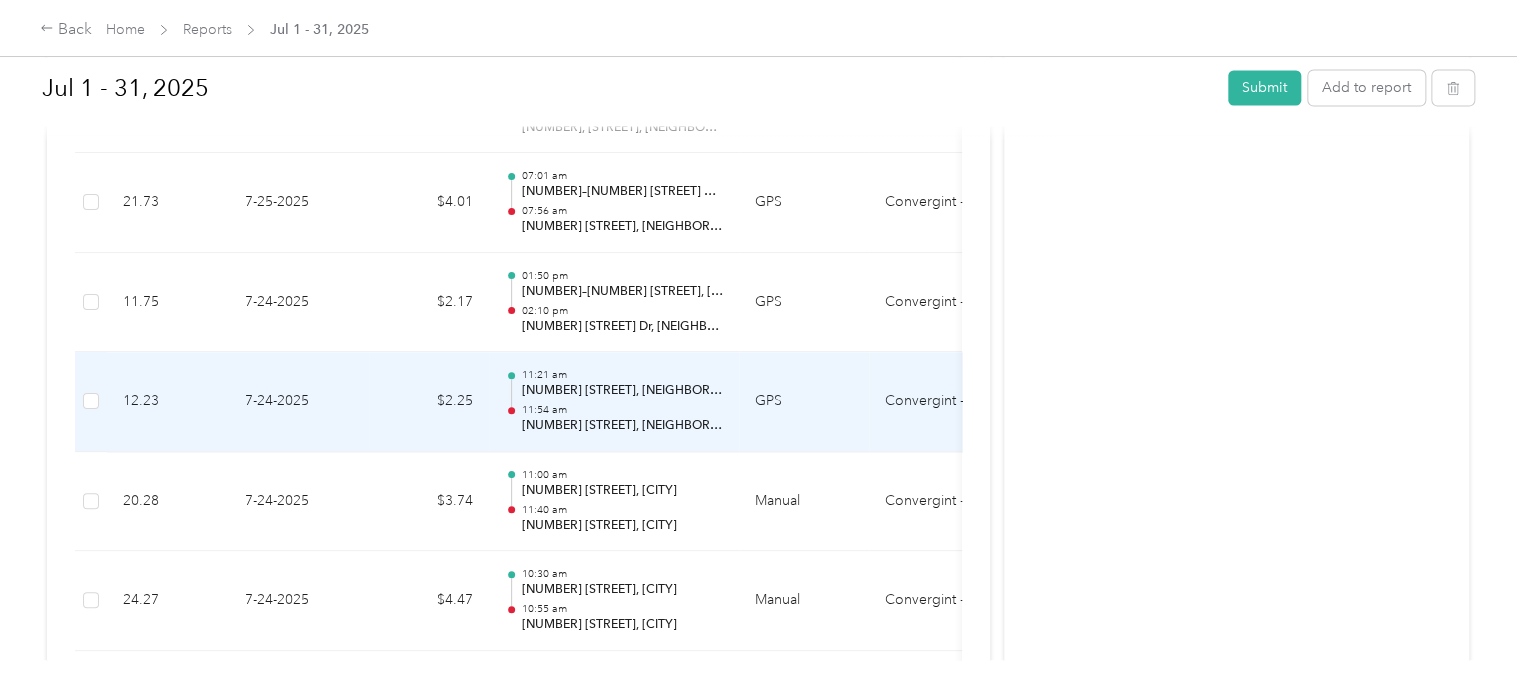 click on "[NUMBER] [STREET], [NEIGHBORHOOD], [CITY], [STATE]" at bounding box center (622, 391) 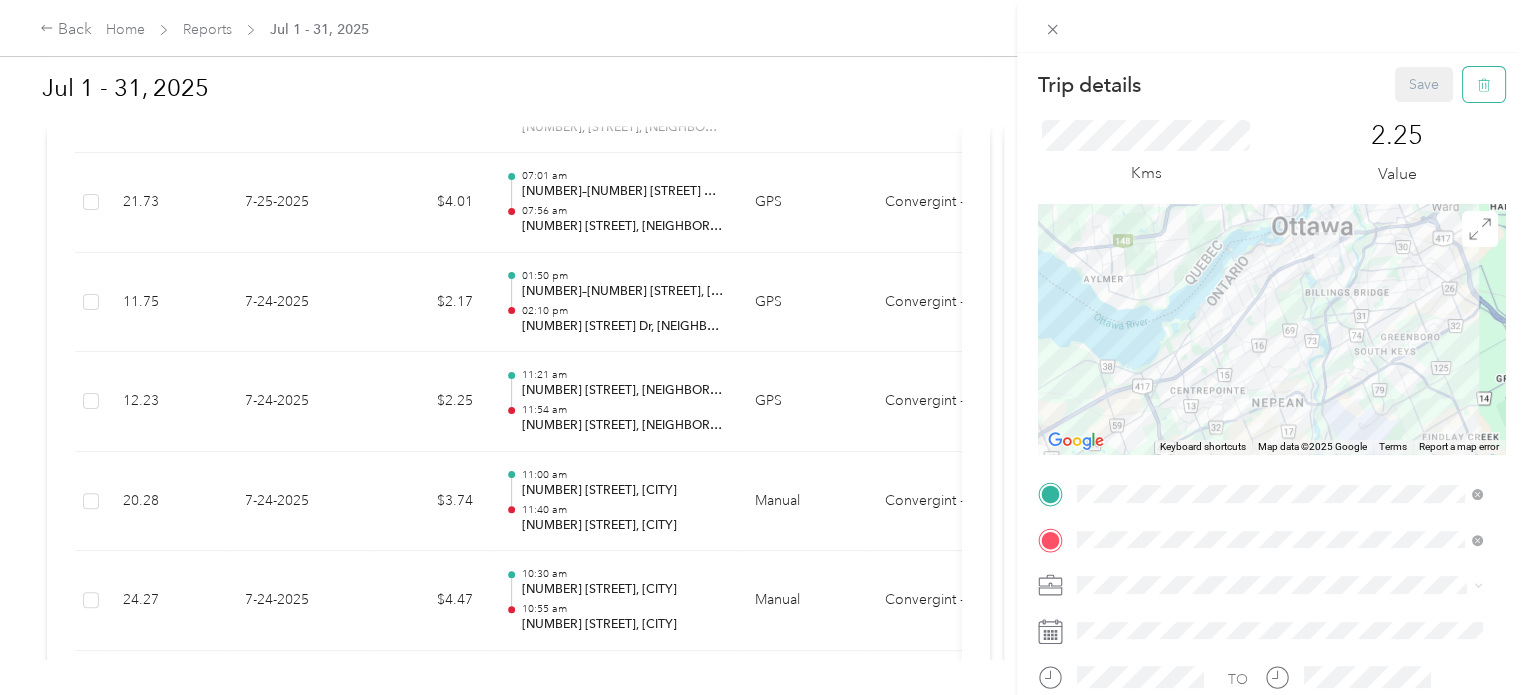 click 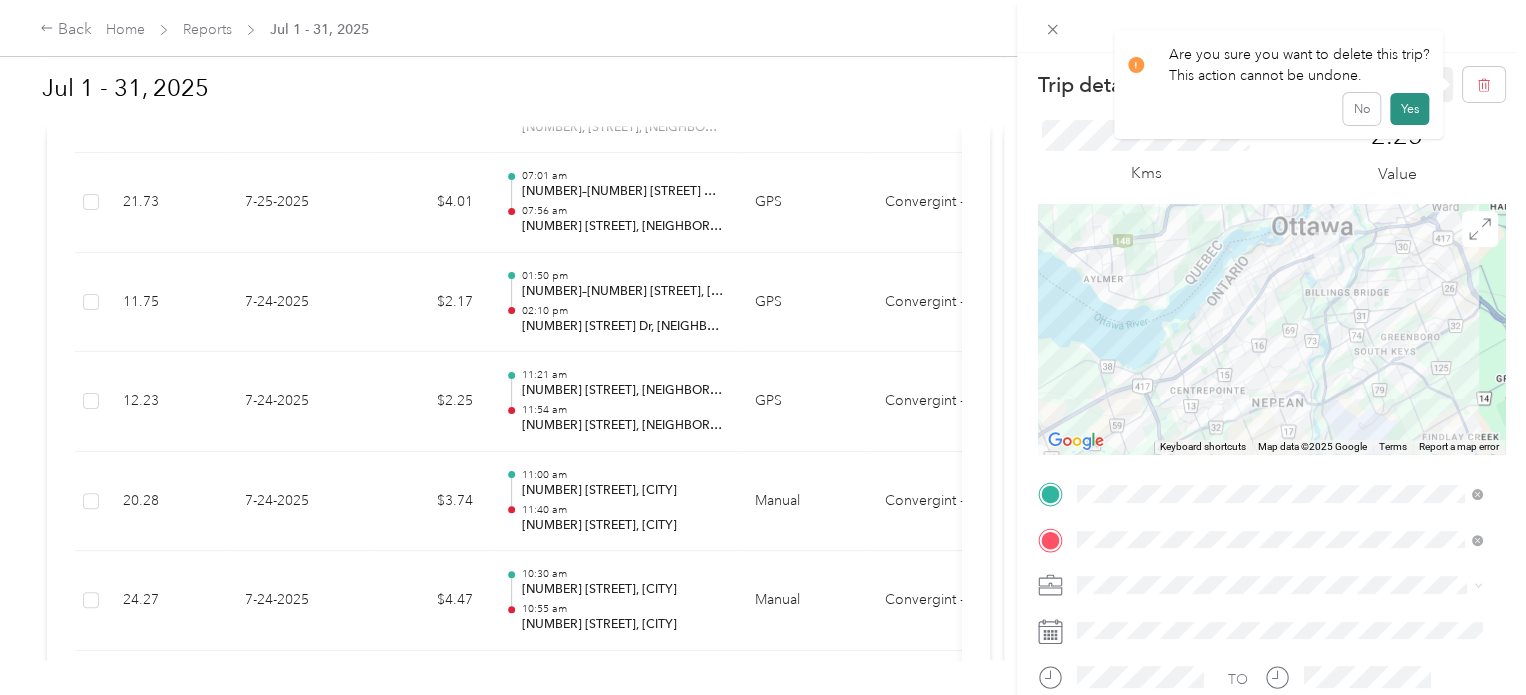 click on "Yes" at bounding box center (1409, 109) 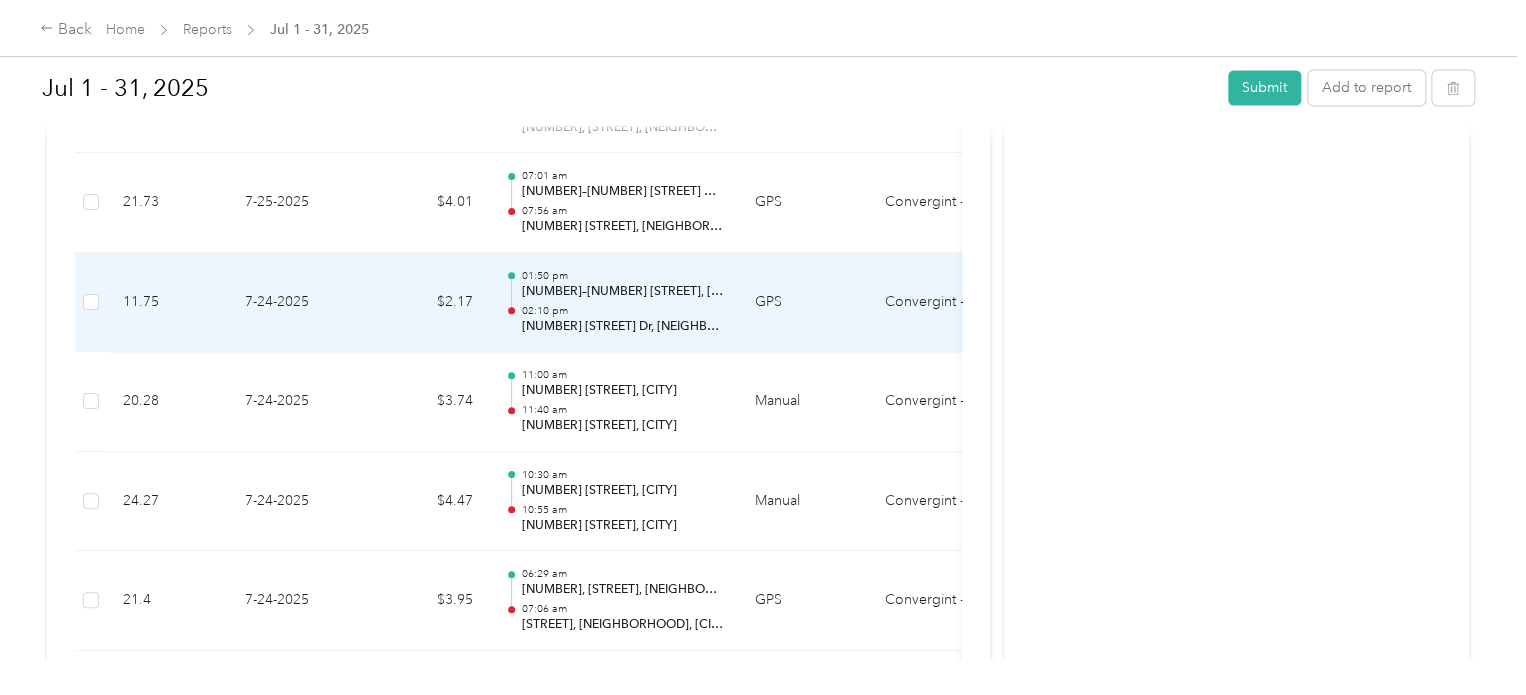 click on "[NUMBER]–[NUMBER] [STREET], [NEIGHBORHOOD], [CITY], [STATE]" at bounding box center (622, 292) 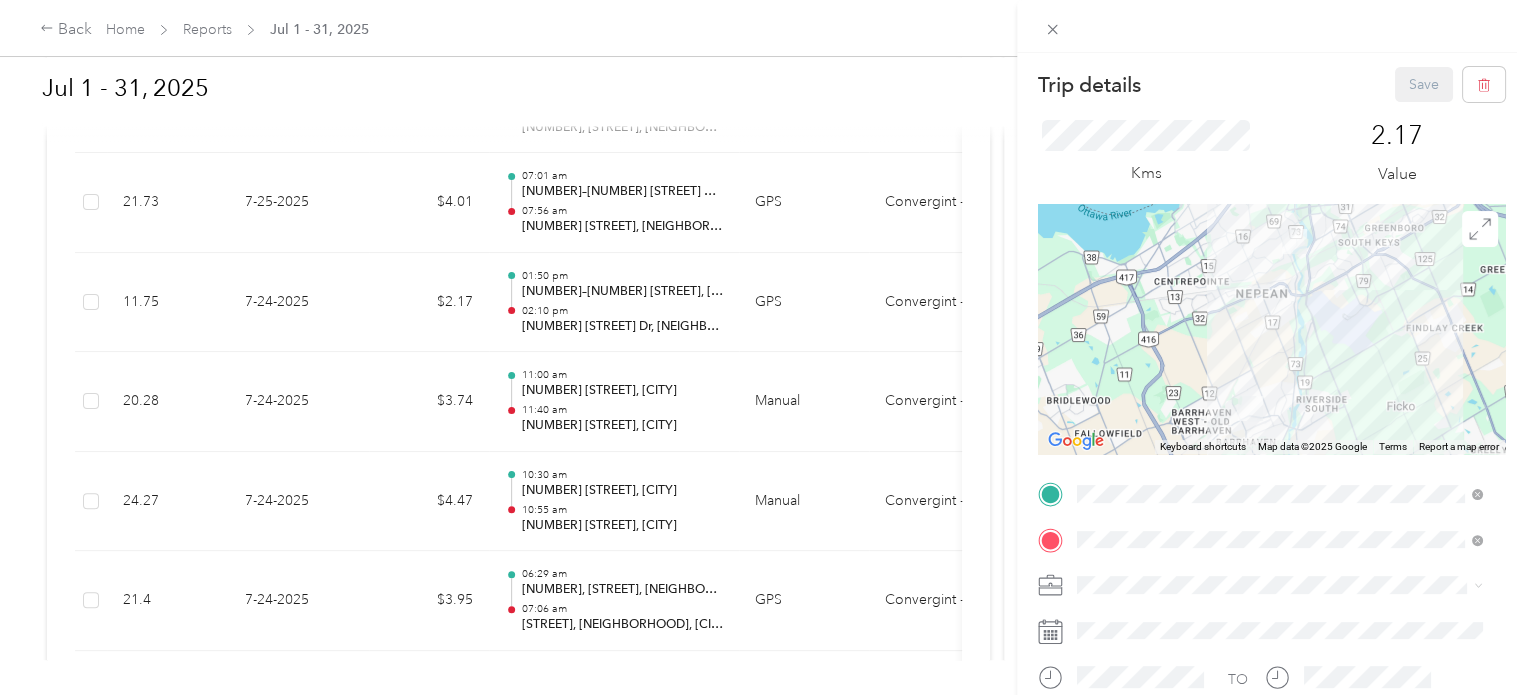 click on "Trip details Save This trip cannot be edited because it is either under review, approved, or paid. Contact your Team Manager to edit it. Kms [NUMBER] Value  ← Move left → Move right ↑ Move up ↓ Move down + Zoom in - Zoom out Home Jump left by [PERCENT]% End Jump right by [PERCENT]% Page Up Jump up by [PERCENT]% Page Down Jump down by [PERCENT]% Keyboard shortcuts Map Data Map data ©[YEAR] Google Map data ©[YEAR] Google [NUMBER] km  Click to toggle between metric and imperial units Terms Report a map error TO Add photo" at bounding box center (763, 347) 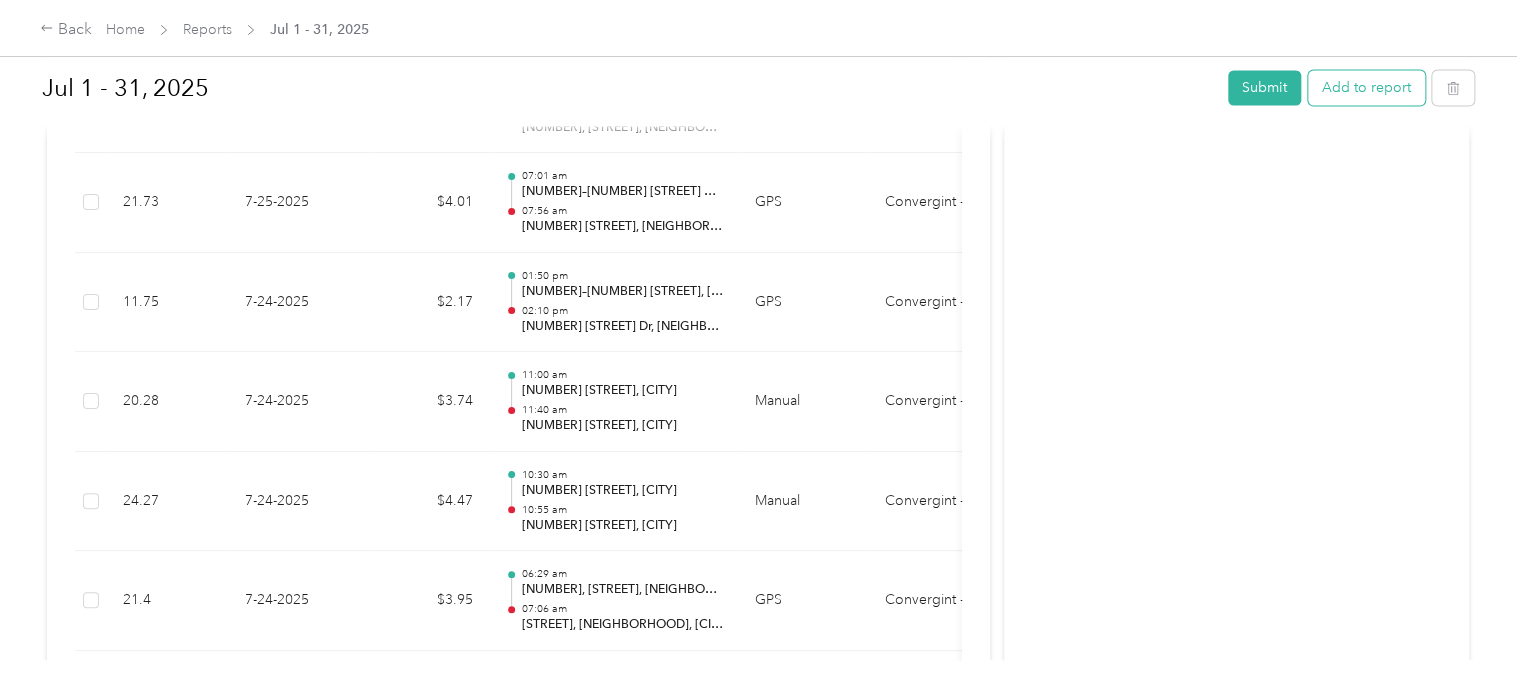 click on "Add to report" at bounding box center (1366, 87) 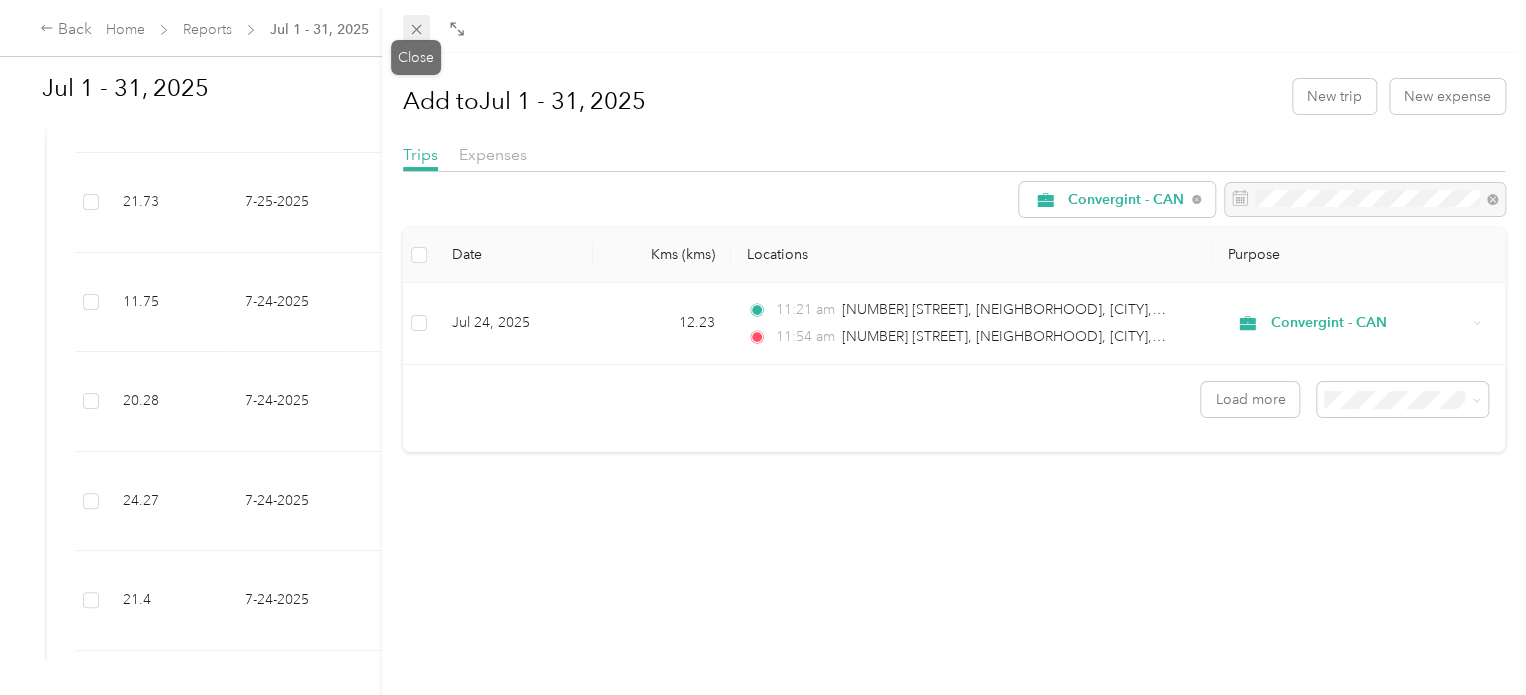 click 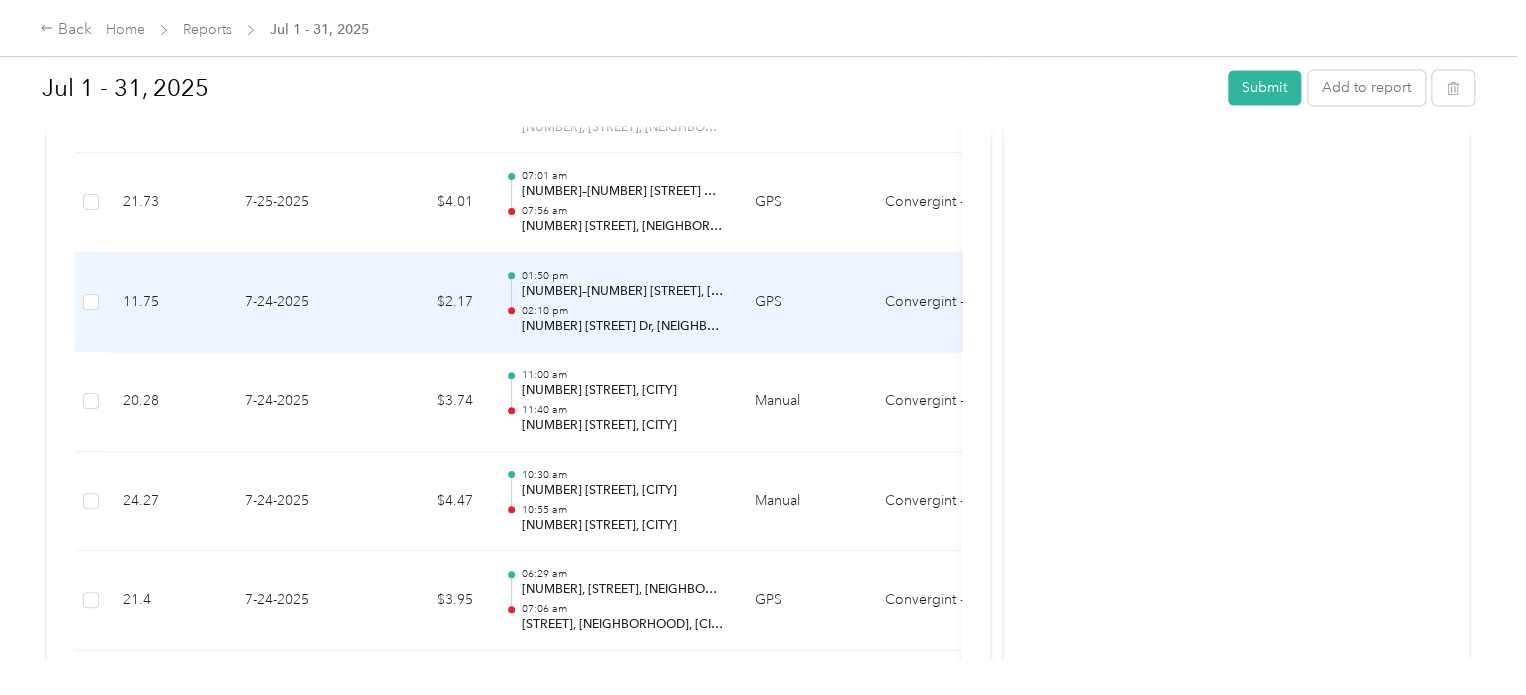 click on "[NUMBER]–[NUMBER] [STREET], [NEIGHBORHOOD], [CITY], [STATE]" at bounding box center [622, 292] 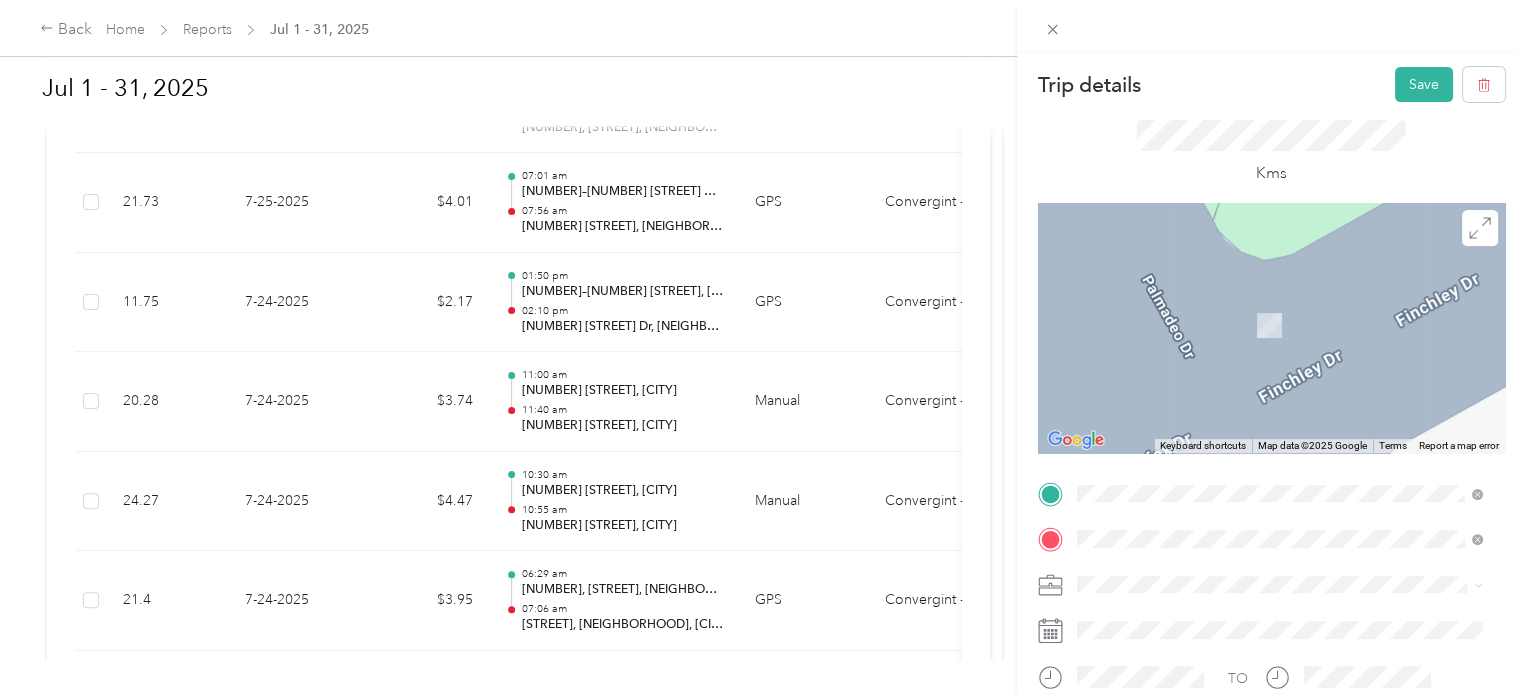 click on "[NUMBER] [STREET] Street
[CITY], [PROVINCE] [POSTAL_CODE], [COUNTRY]" at bounding box center [1279, 259] 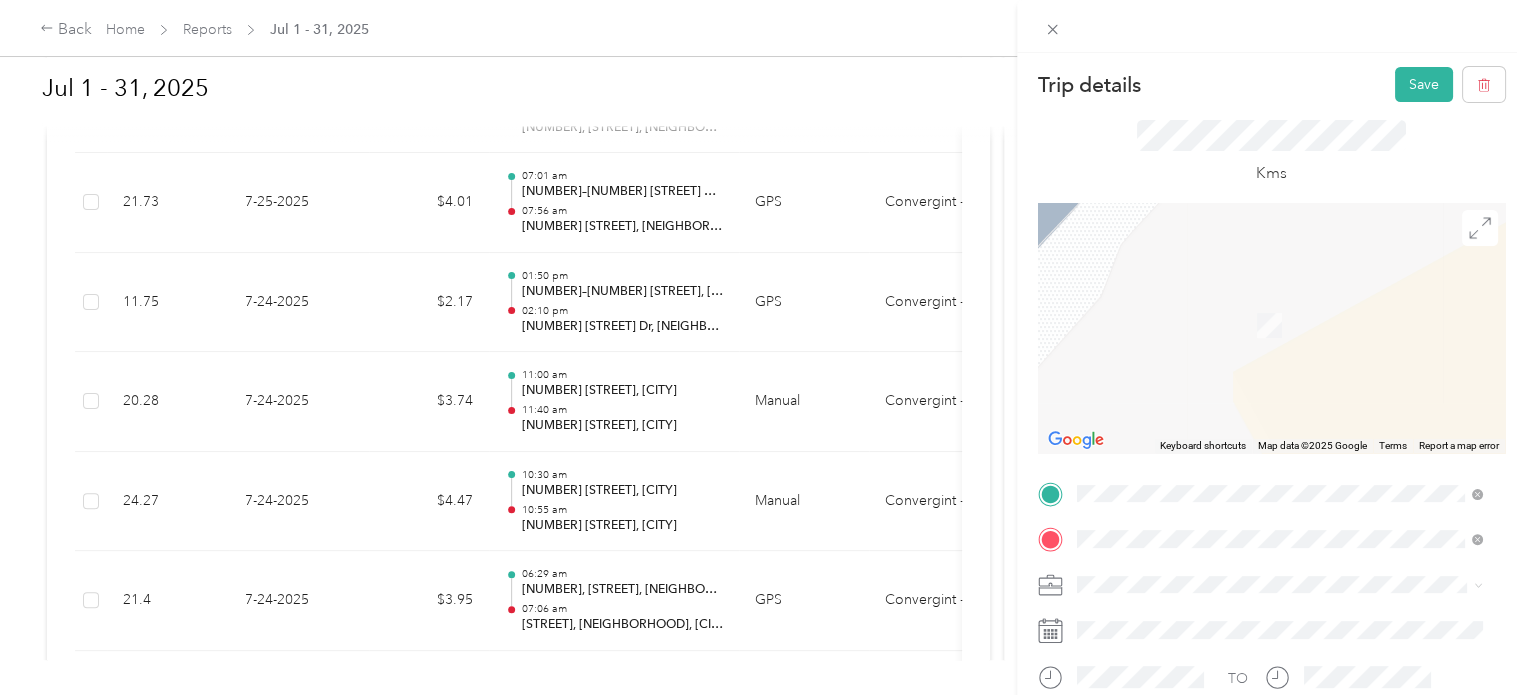 click on "[NUMBER] [STREET]
[CITY], [STATE] [POSTAL_CODE], [COUNTRY]" at bounding box center (1259, 437) 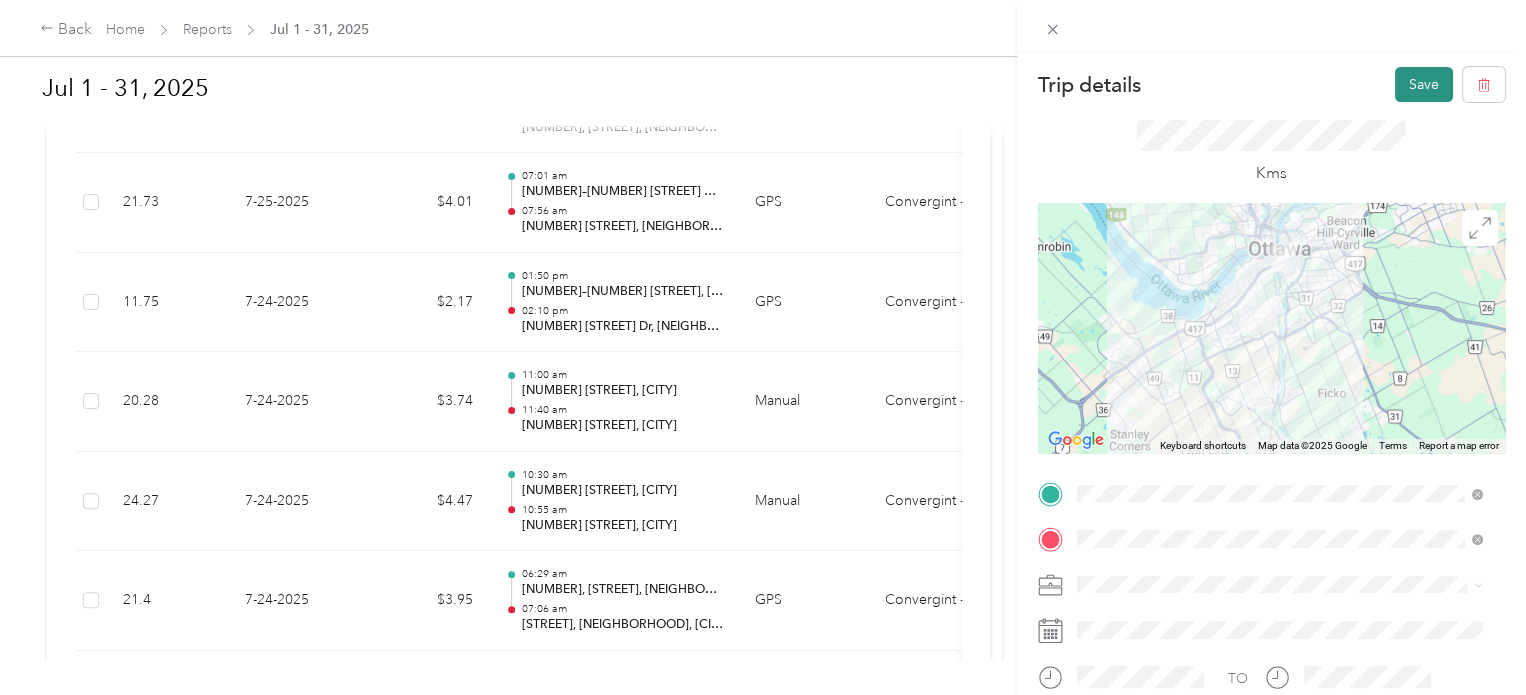 click on "Save" at bounding box center (1424, 84) 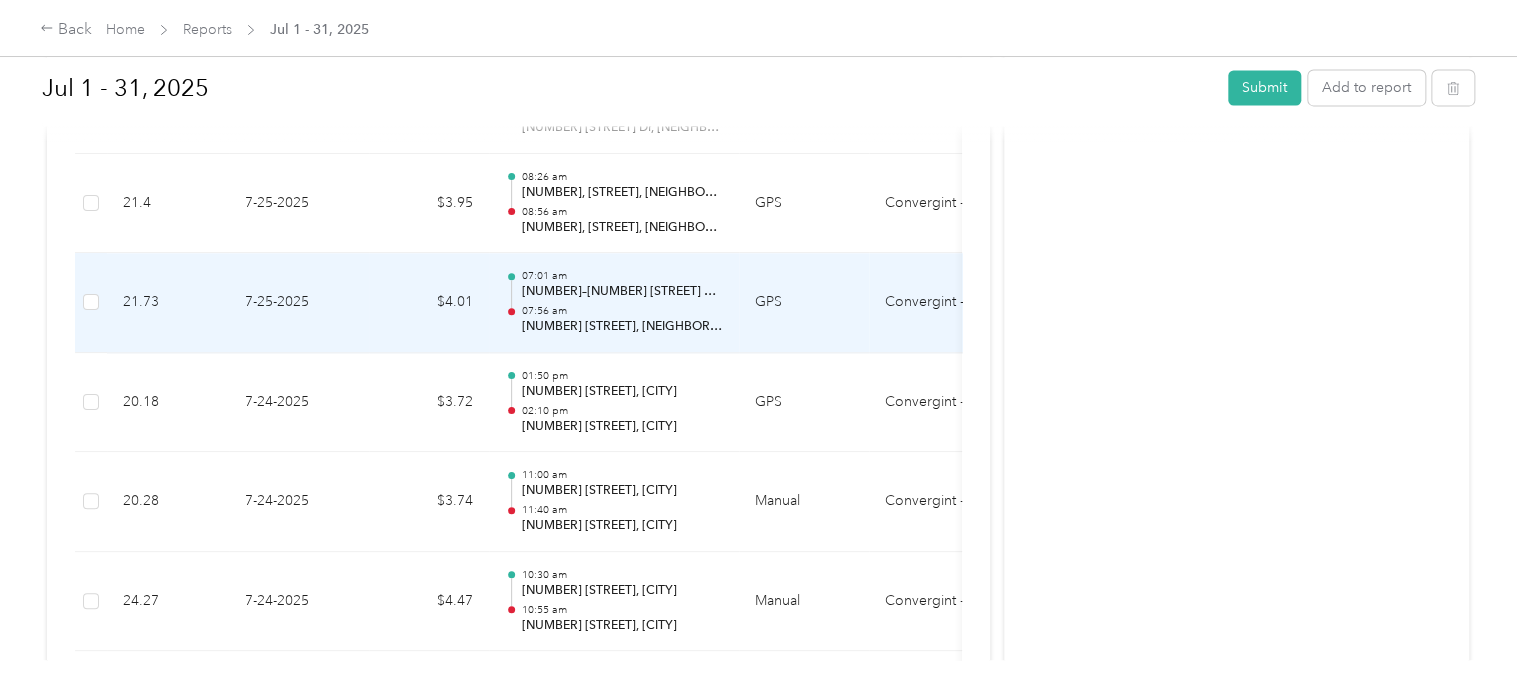 scroll, scrollTop: 1500, scrollLeft: 0, axis: vertical 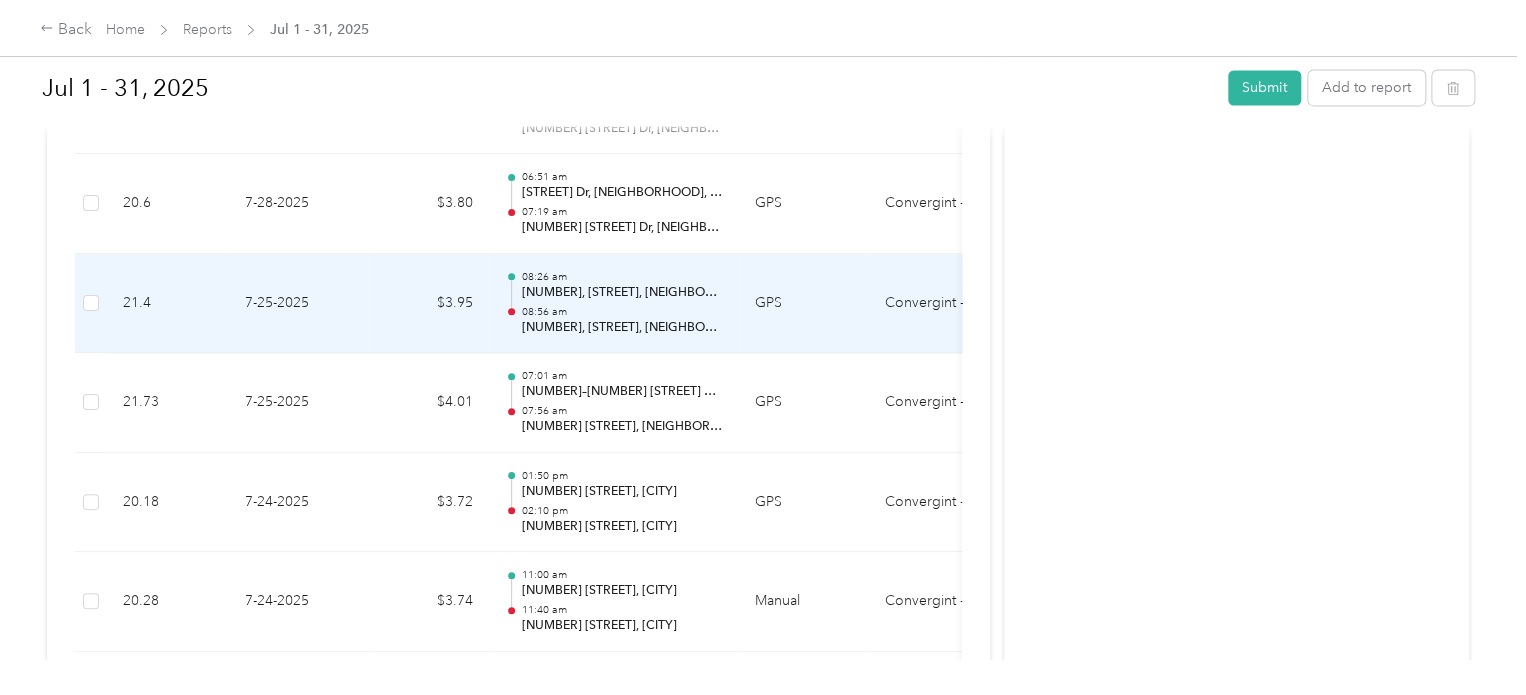 click on "[NUMBER], [STREET], [NEIGHBORHOOD], [CITY], [CITY], [PROVINCE], [POSTAL_CODE], [COUNTRY]" at bounding box center (622, 328) 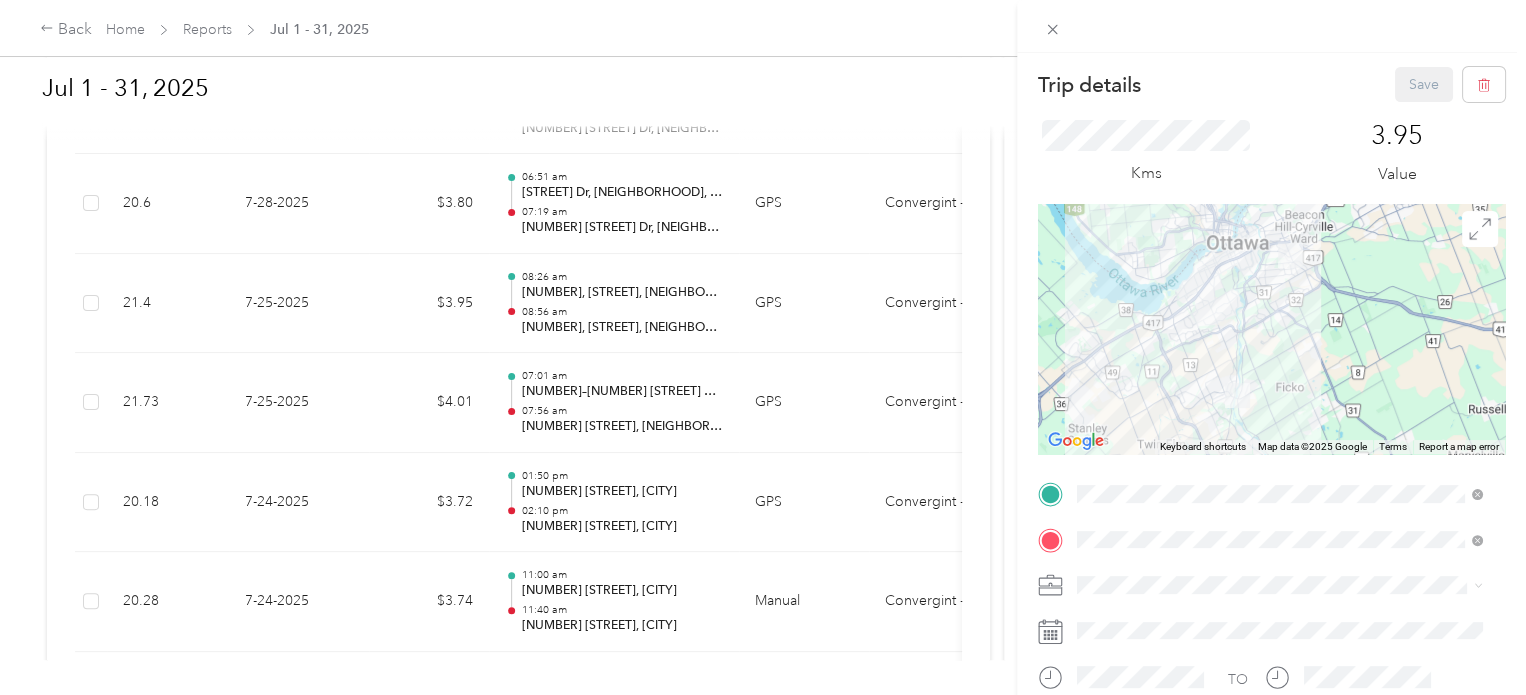 click on "Trip details Save This trip cannot be edited because it is either under review, approved, or paid. Contact your Team Manager to edit it. Kms [NUMBER] Value  ← Move left → Move right ↑ Move up ↓ Move down + Zoom in - Zoom out Home Jump left by [PERCENT]% End Jump right by [PERCENT]% Page Up Jump up by [PERCENT]% Page Down Jump down by [PERCENT]% Keyboard shortcuts Map Data Map data ©[YEAR] Google Map data ©[YEAR] Google [NUMBER] km  Click to toggle between metric and imperial units Terms Report a map error TO Add photo" at bounding box center (763, 347) 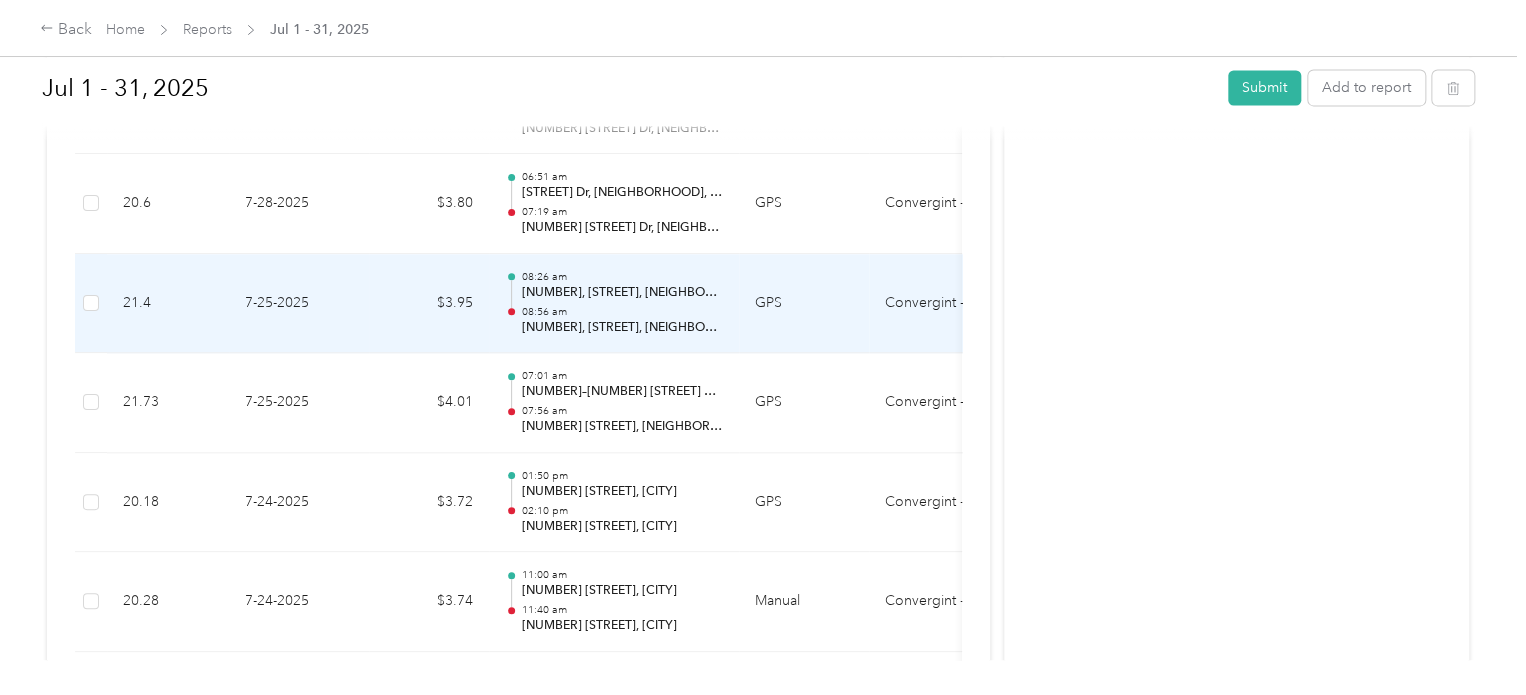 click on "08:56 am" at bounding box center [622, 312] 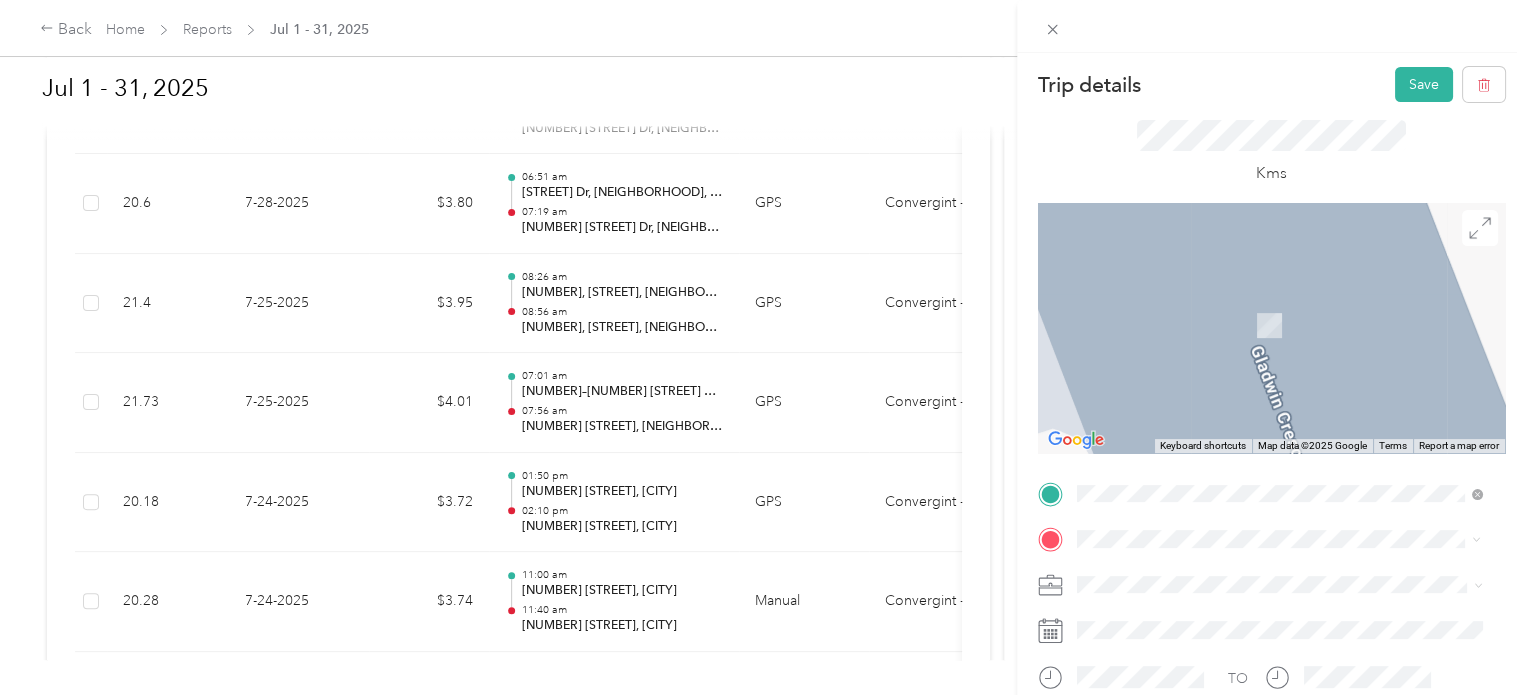 click on "[NUMBER] [STREET]
[CITY], [STATE] [POSTAL_CODE], [COUNTRY]" at bounding box center [1259, 304] 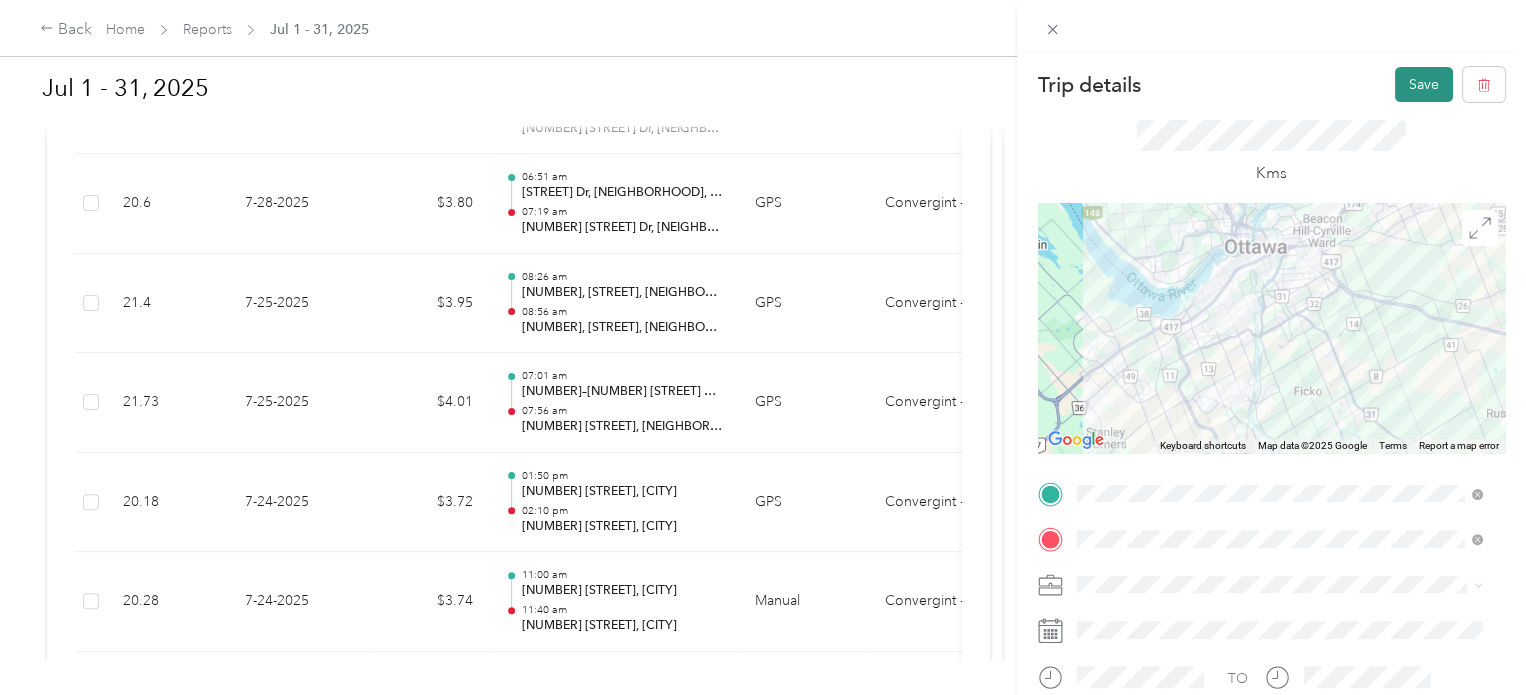 click on "Save" at bounding box center [1424, 84] 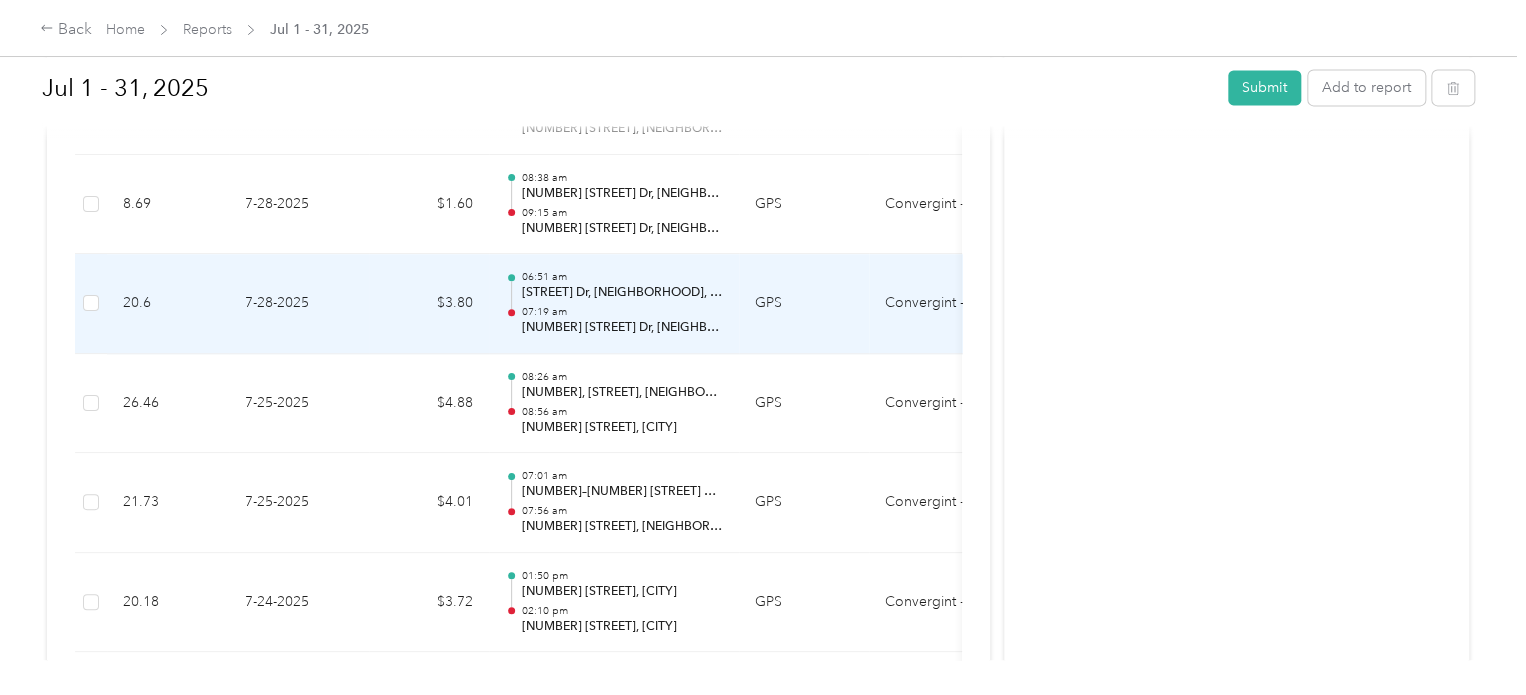 scroll, scrollTop: 1300, scrollLeft: 0, axis: vertical 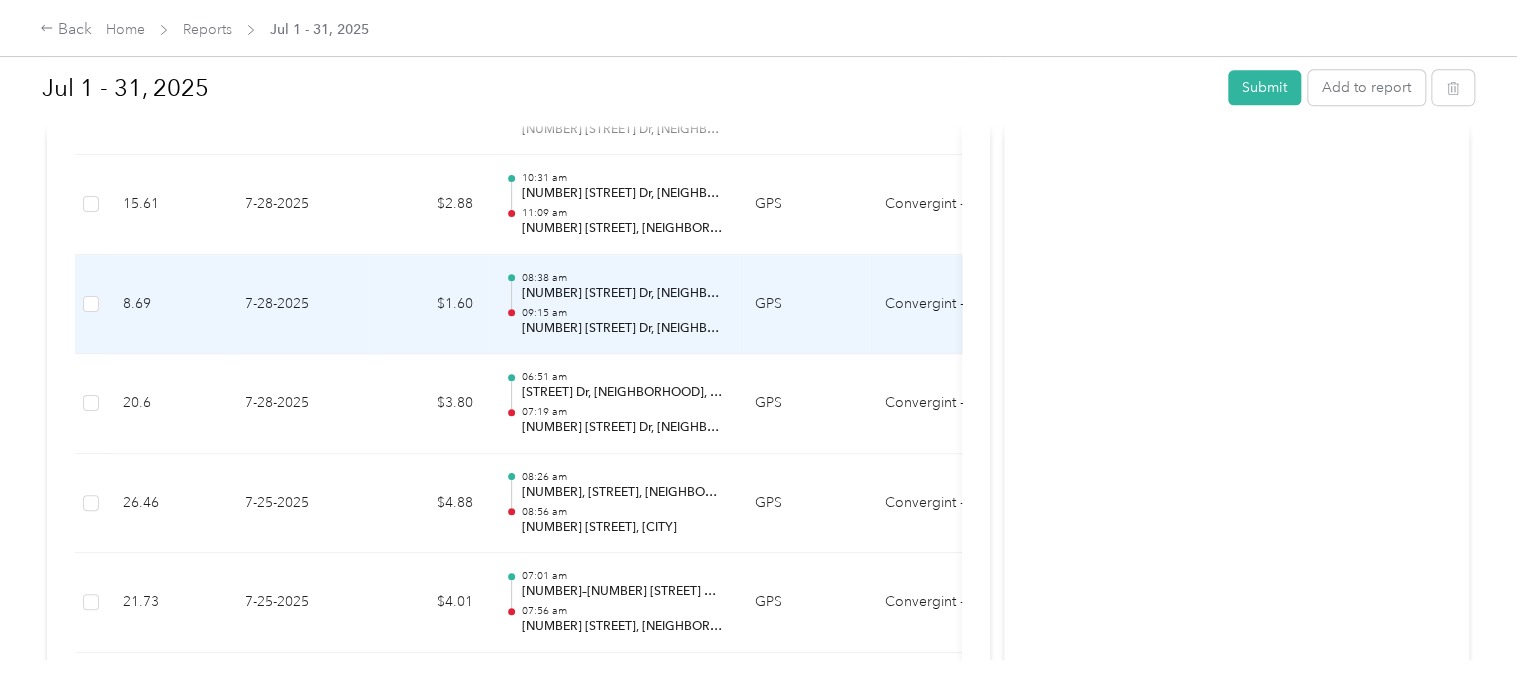 click on "09:15 am" at bounding box center (622, 313) 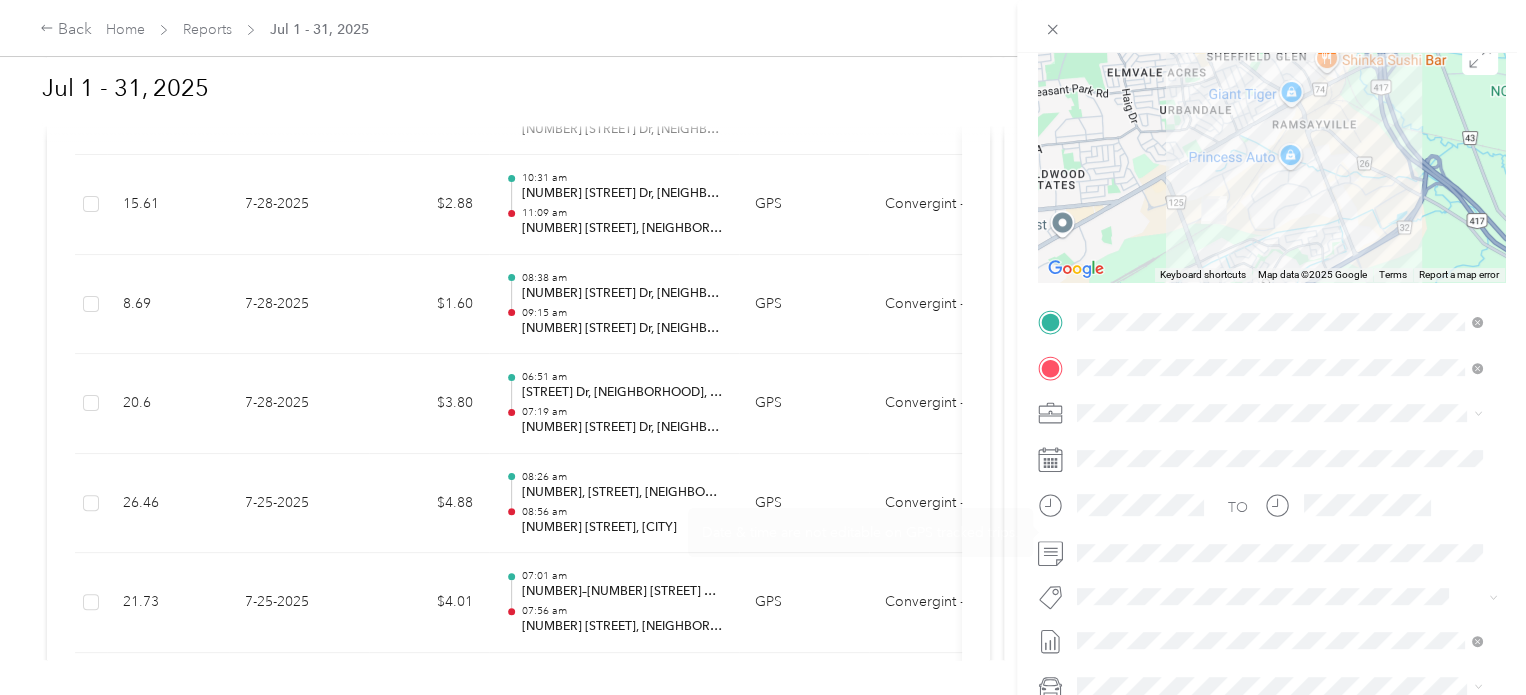 scroll, scrollTop: 200, scrollLeft: 0, axis: vertical 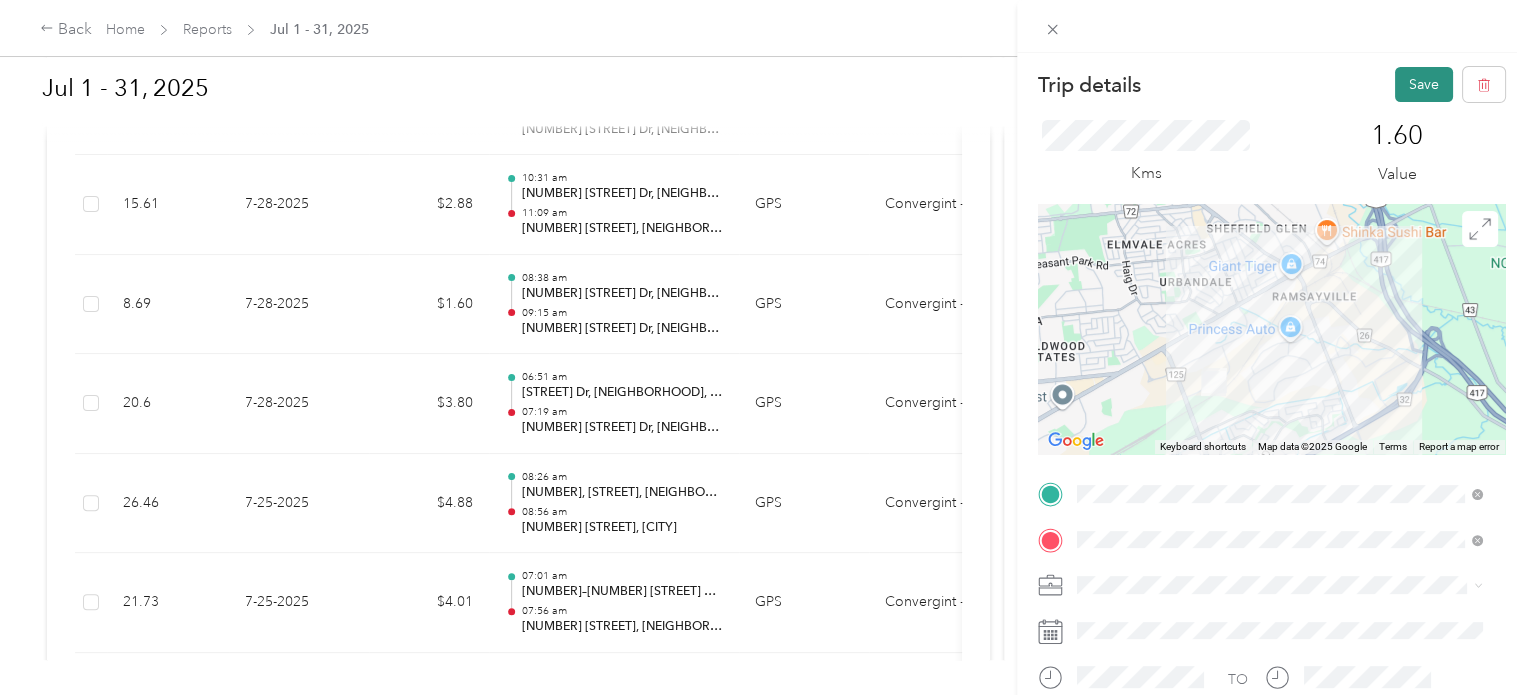 click on "Save" at bounding box center (1424, 84) 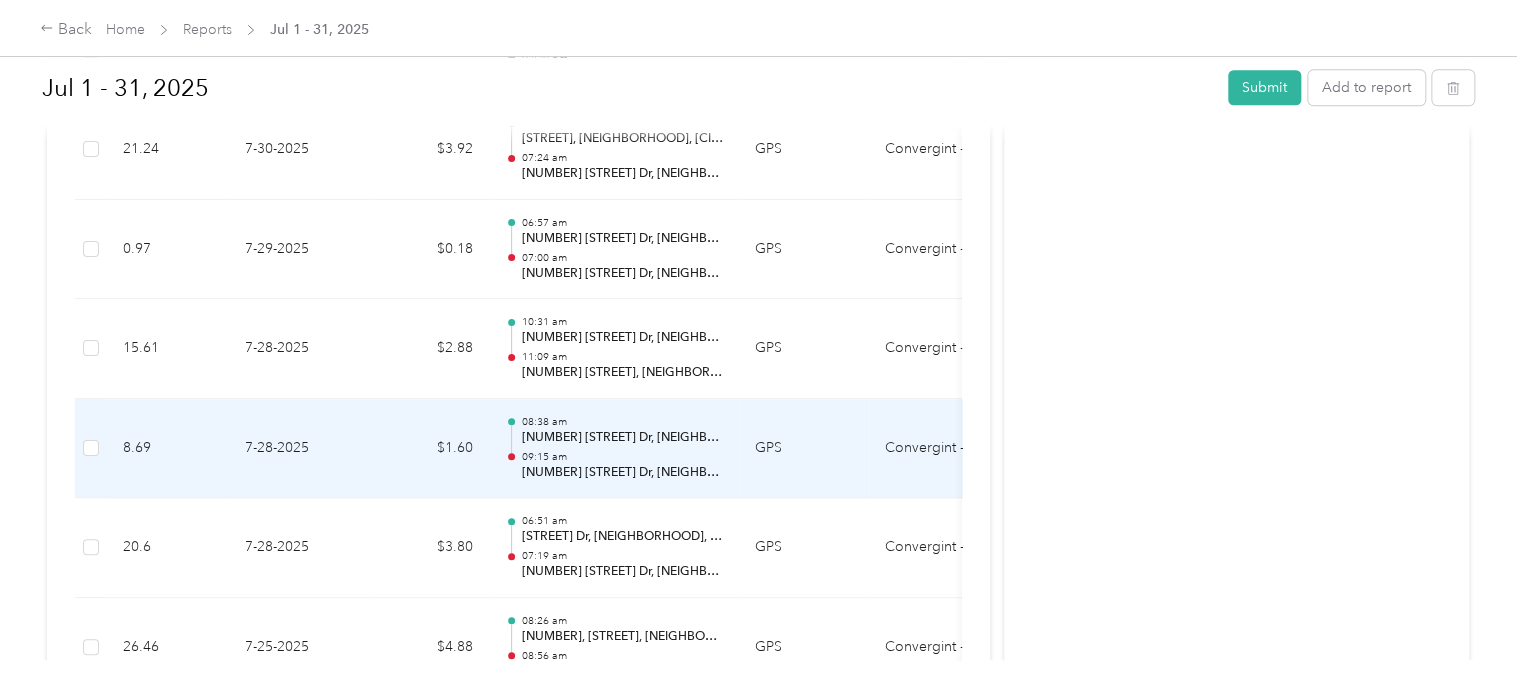 scroll, scrollTop: 1200, scrollLeft: 0, axis: vertical 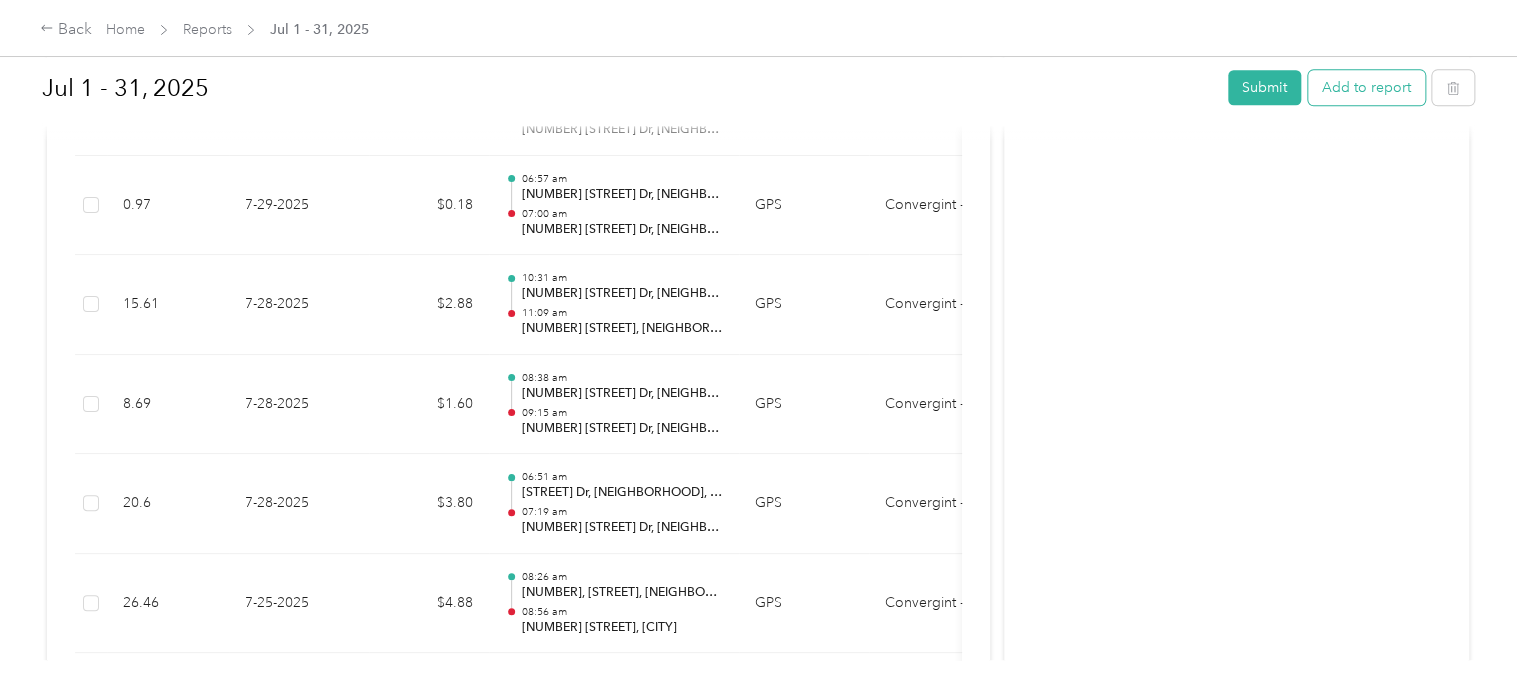 click on "Add to report" at bounding box center [1366, 87] 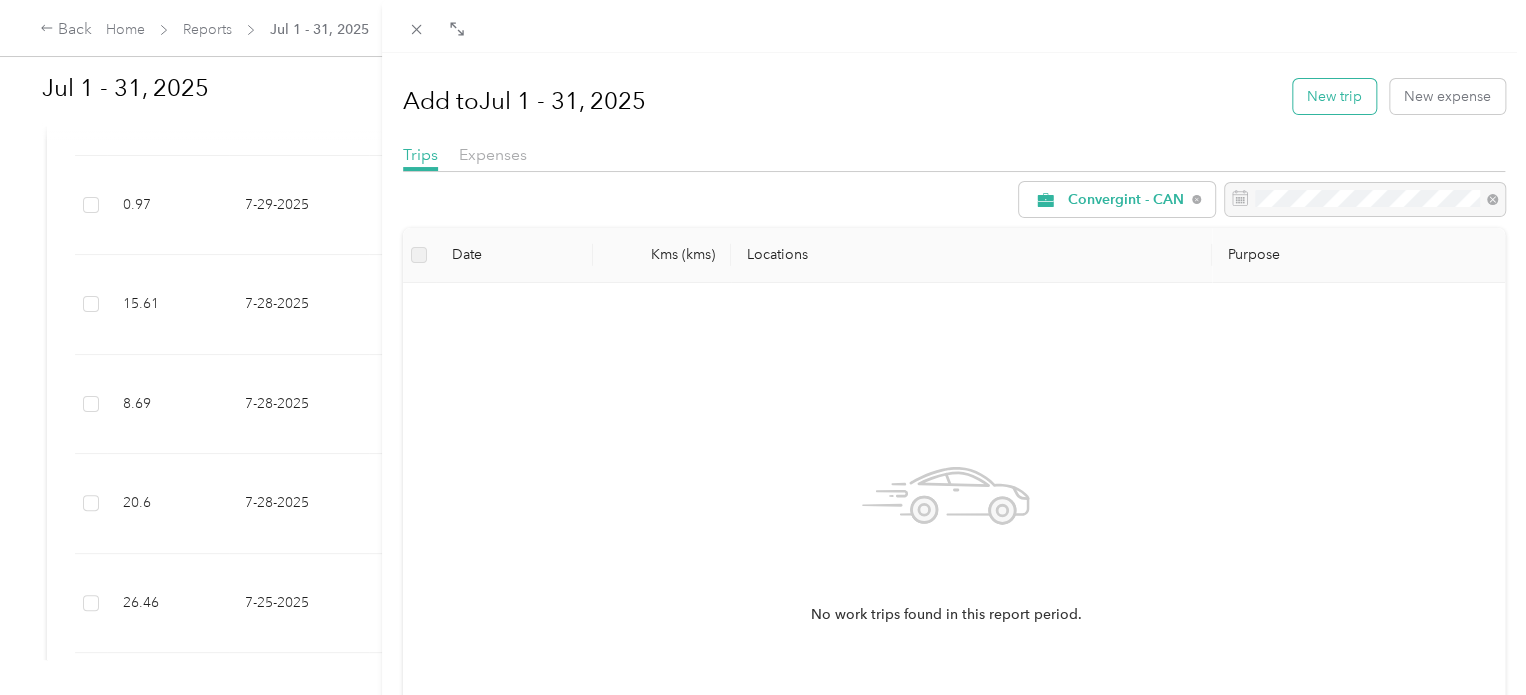click on "New trip" at bounding box center (1334, 96) 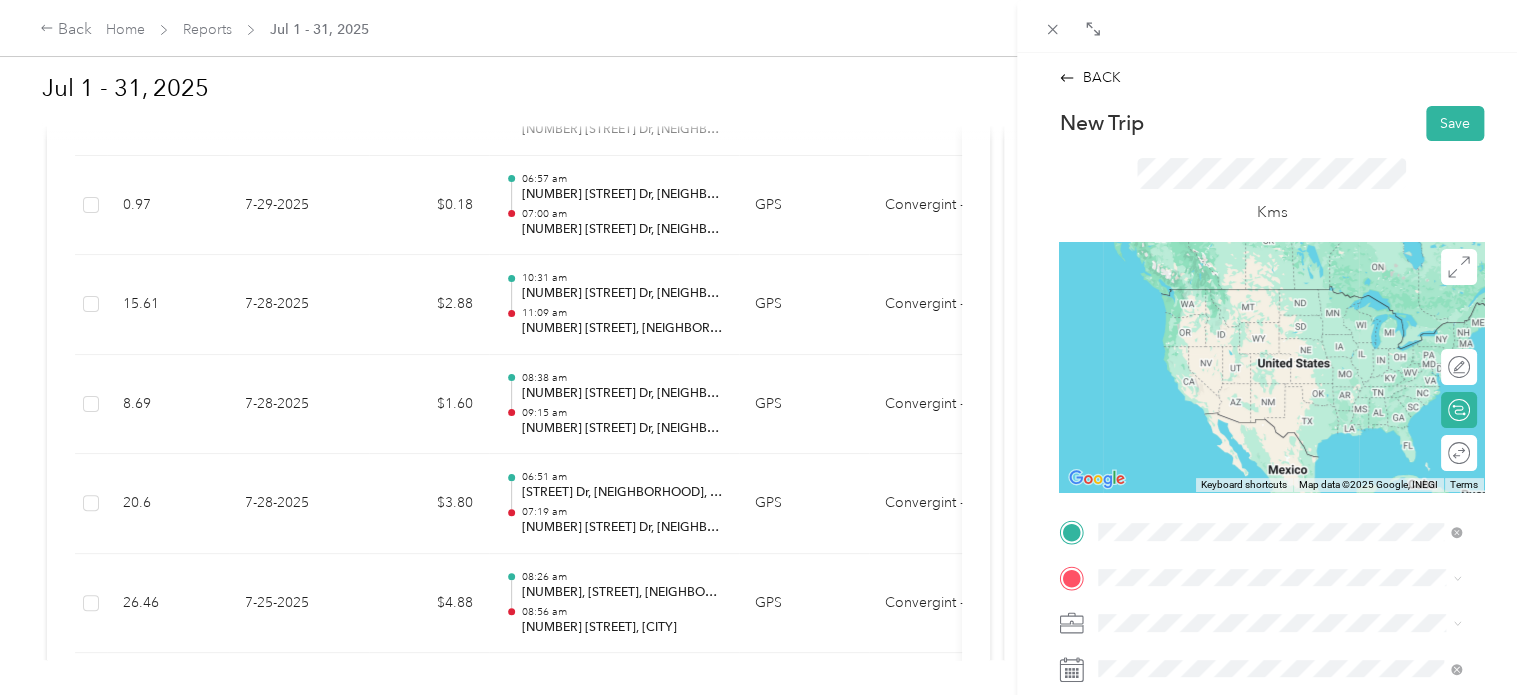 click on "[NUMBER] [STREET]
[CITY], [STATE] [POSTAL_CODE], [COUNTRY]" at bounding box center [1280, 297] 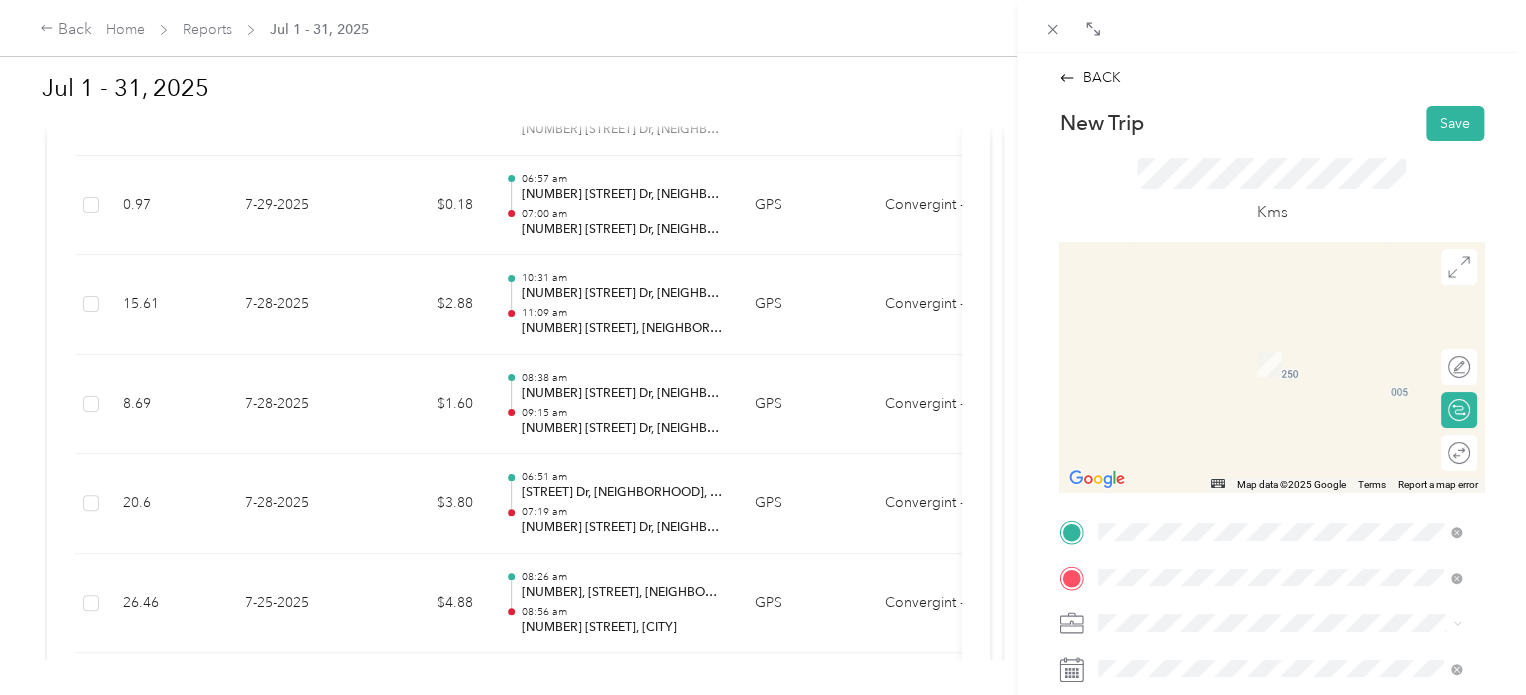 click on "[NUMBER] [STREET]
[CITY], [STATE] [POSTAL_CODE], [COUNTRY]" at bounding box center (1280, 475) 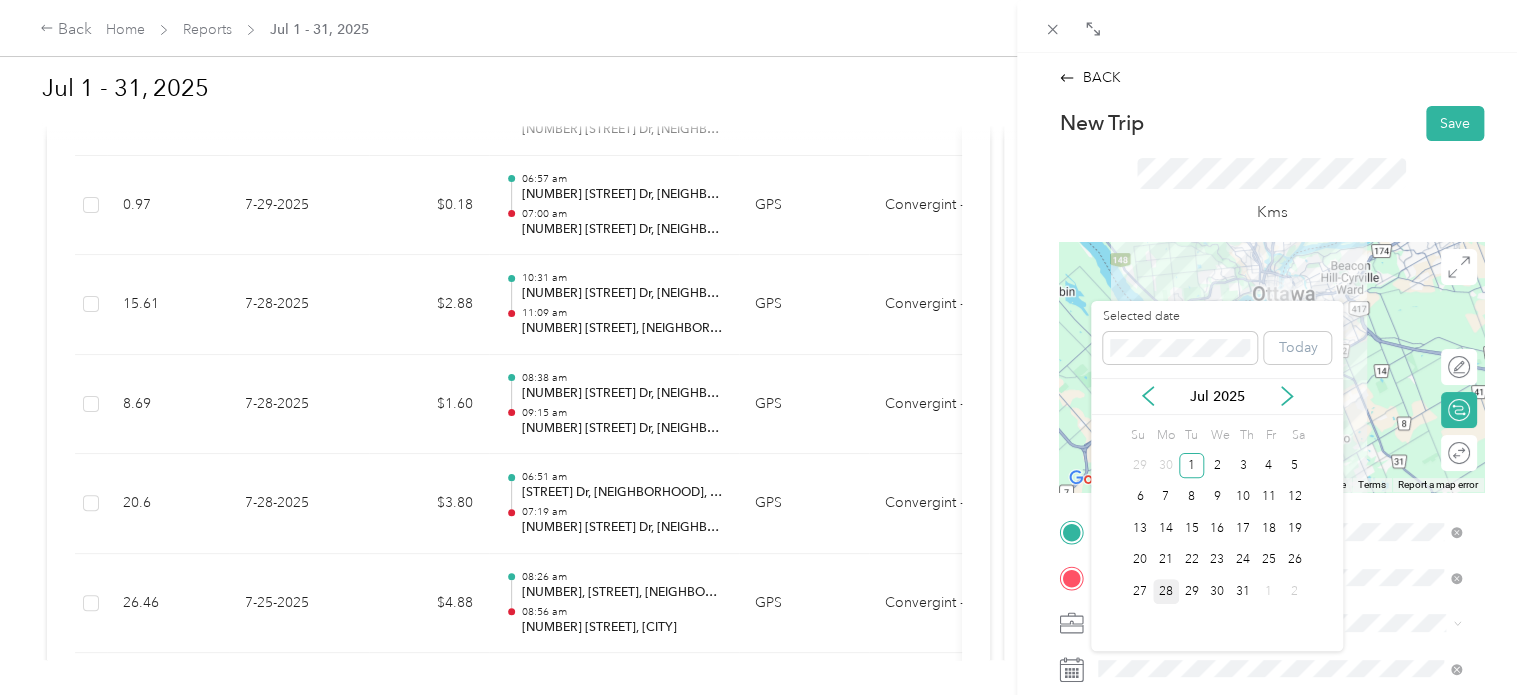 click on "28" at bounding box center [1166, 591] 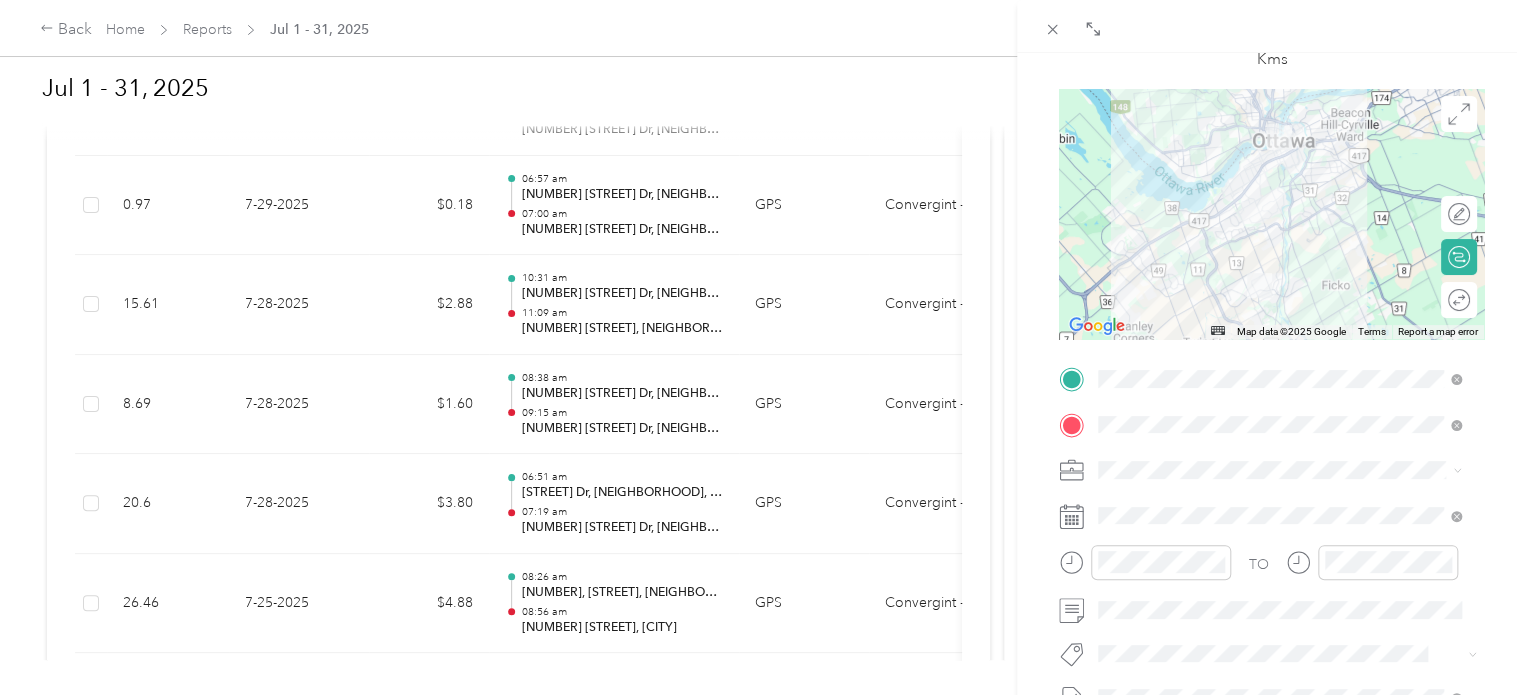 scroll, scrollTop: 200, scrollLeft: 0, axis: vertical 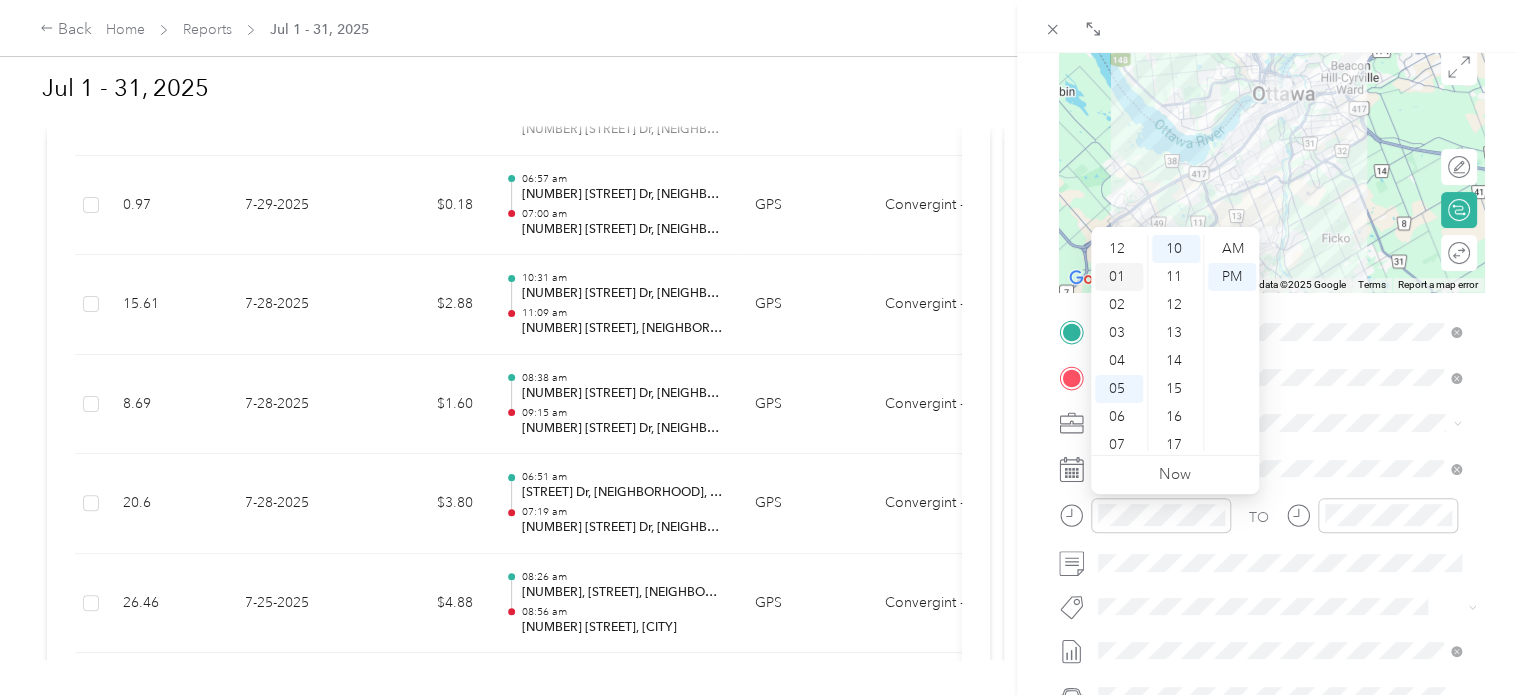 click on "01" at bounding box center [1119, 277] 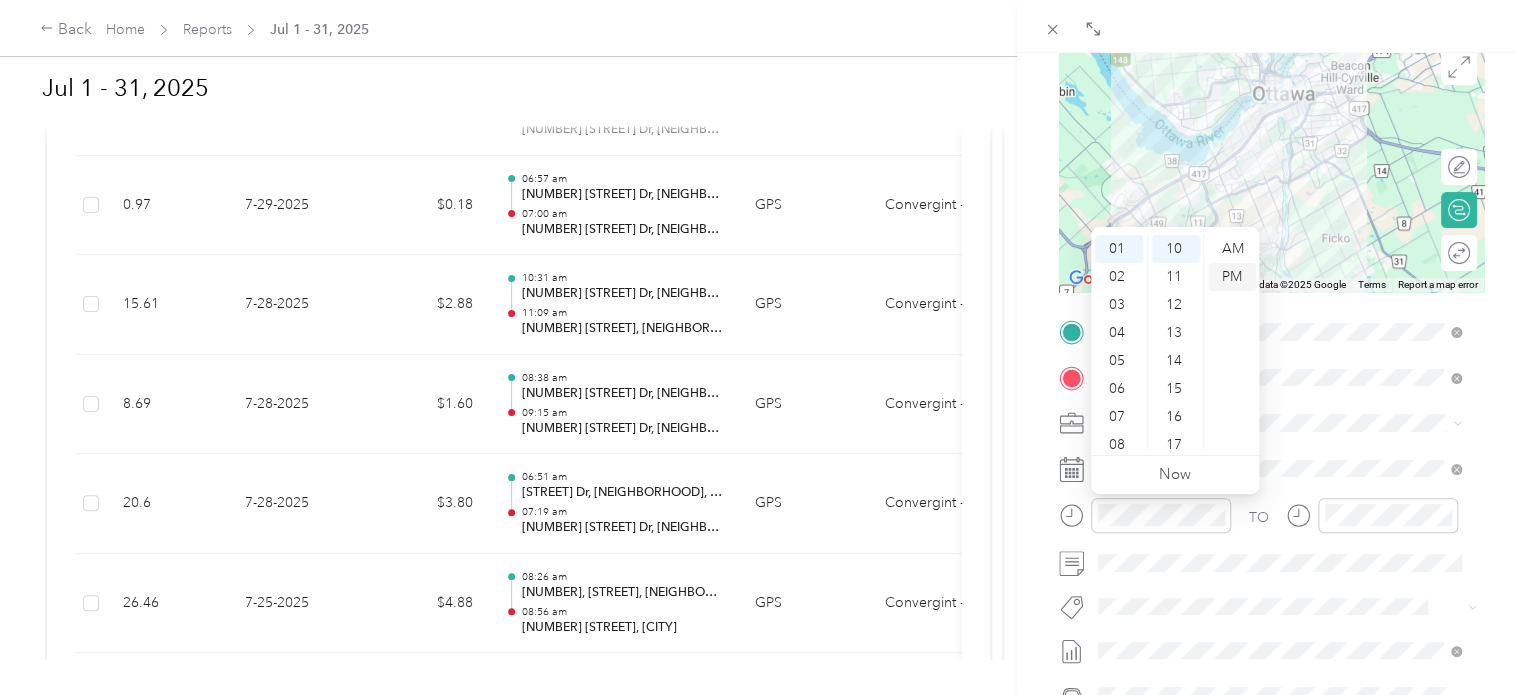 click on "PM" at bounding box center [1232, 277] 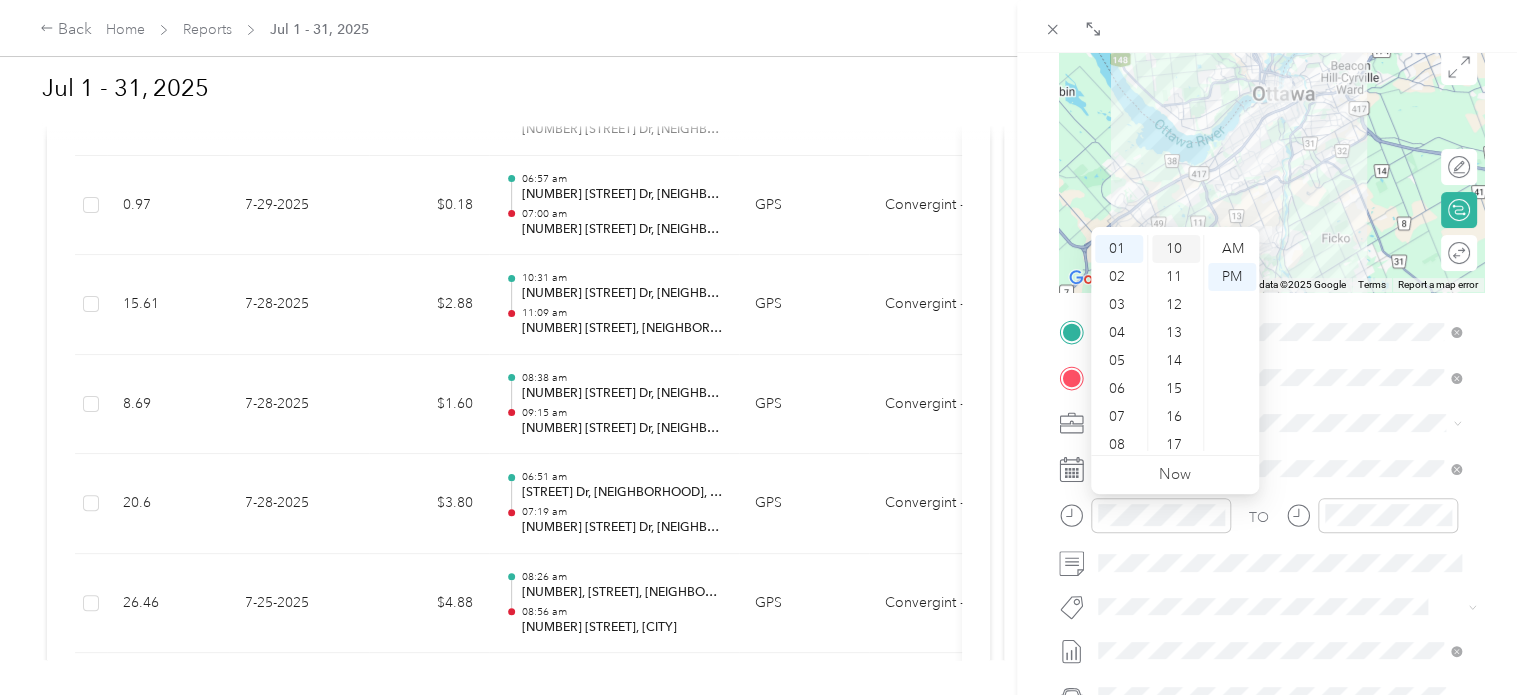 scroll, scrollTop: 0, scrollLeft: 0, axis: both 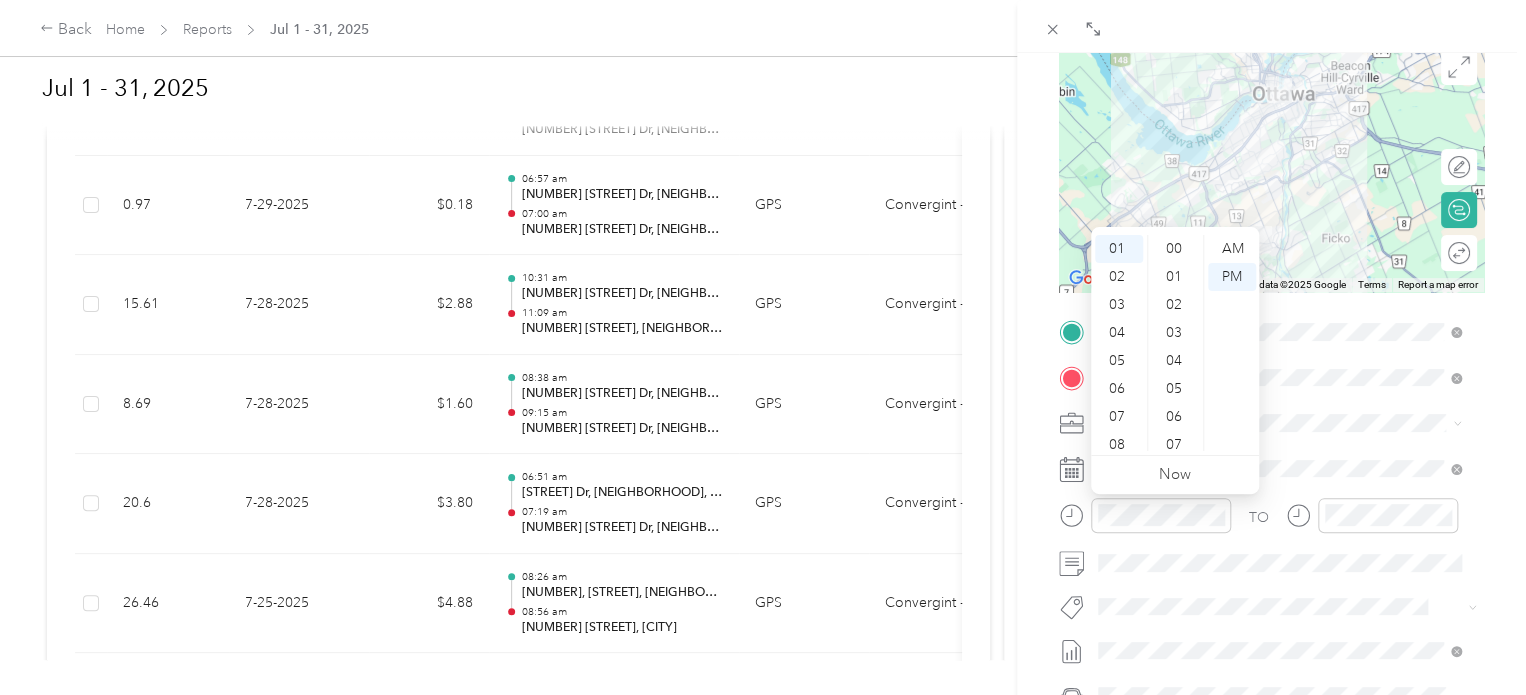 click on "12 01 02 03 04 05 06 07 08 09 10 11 00 01 02 03 04 05 06 07 08 09 10 11 12 13 14 15 16 17 18 19 20 21 22 23 24 25 26 27 28 29 30 31 32 33 34 35 36 37 38 39 40 41 42 43 44 45 46 47 48 49 50 51 52 53 54 55 56 57 58 59 AM PM" at bounding box center [1175, 341] 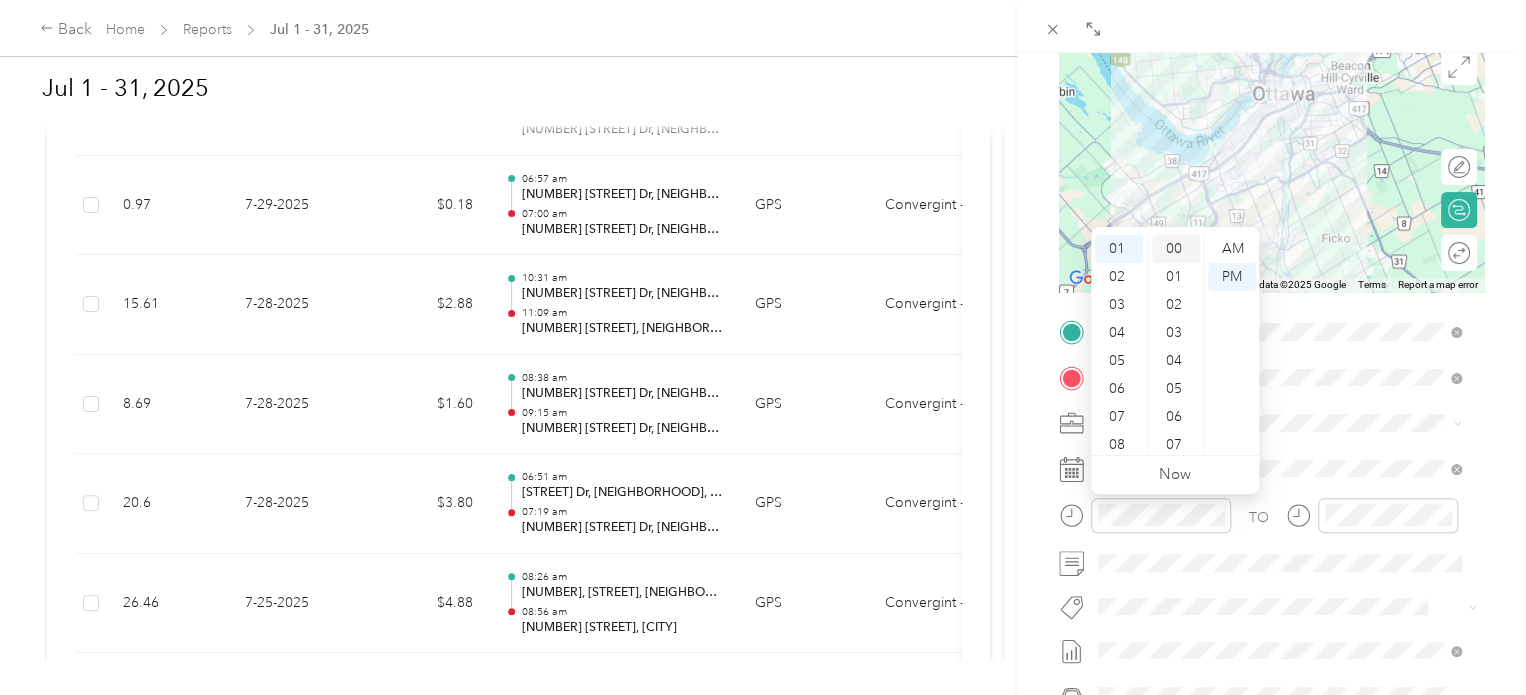 click on "00" at bounding box center [1176, 249] 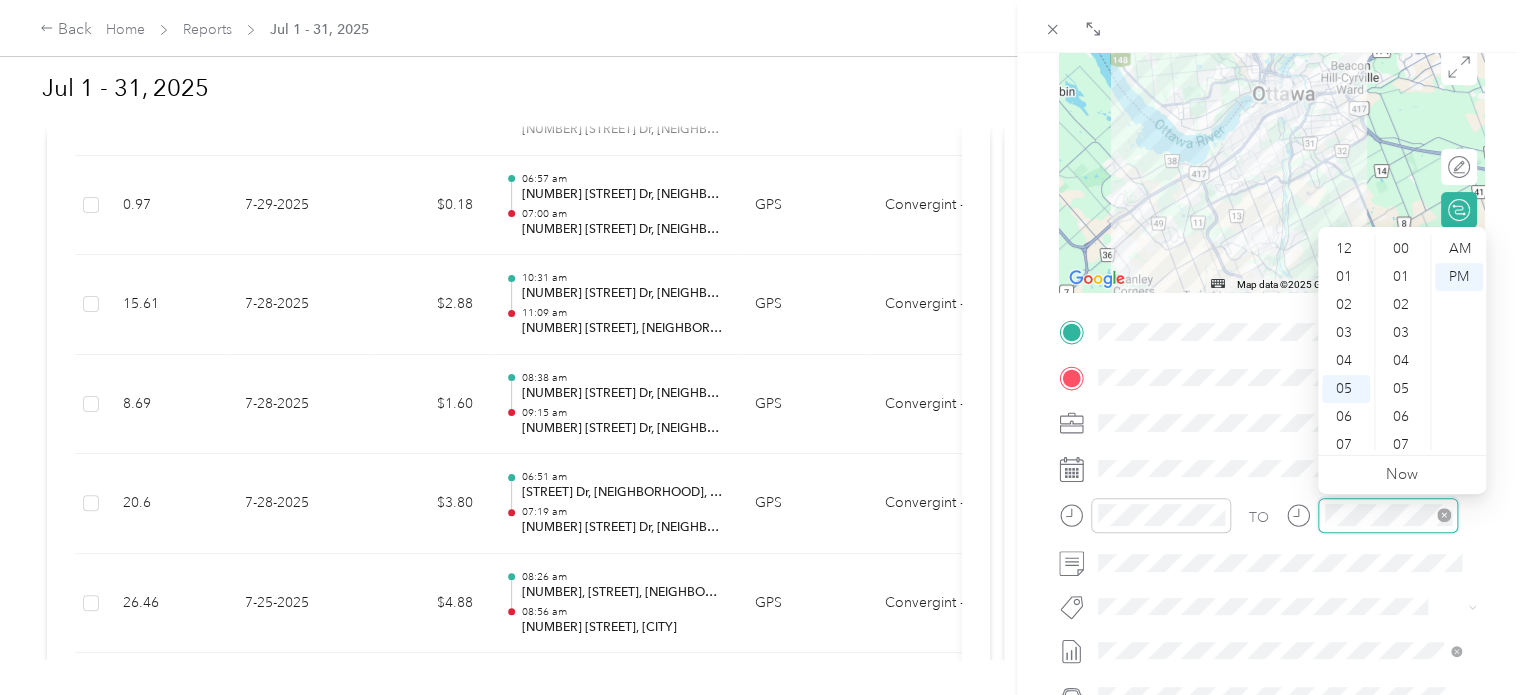 scroll, scrollTop: 120, scrollLeft: 0, axis: vertical 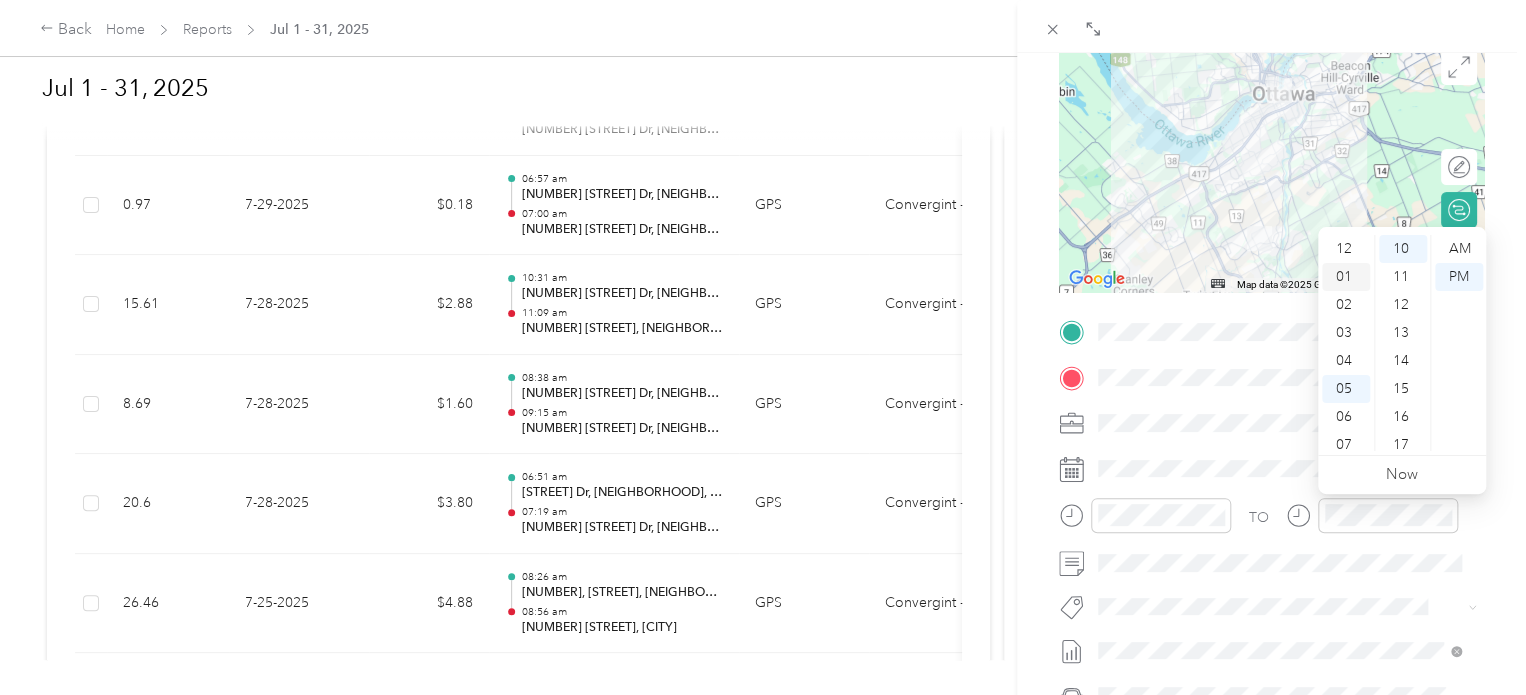 click on "01" at bounding box center [1346, 277] 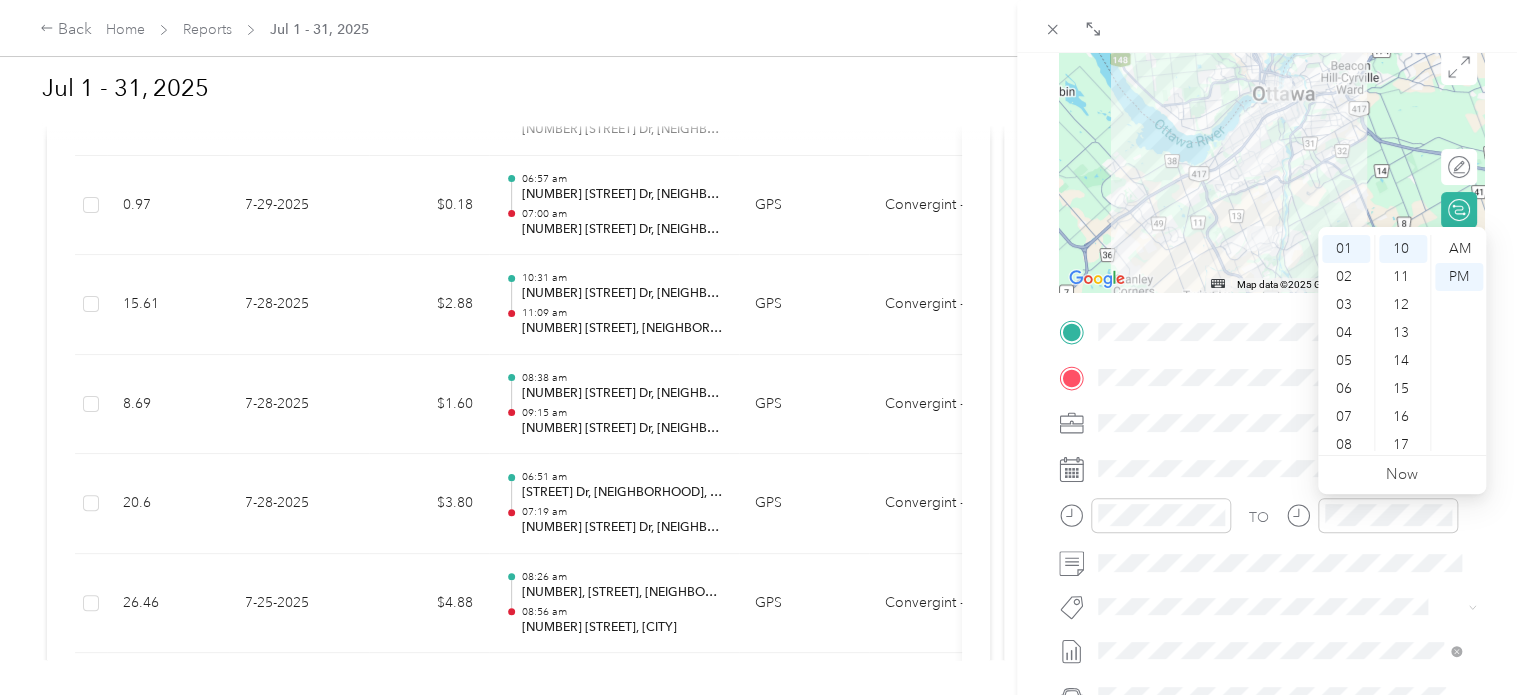 scroll, scrollTop: 120, scrollLeft: 0, axis: vertical 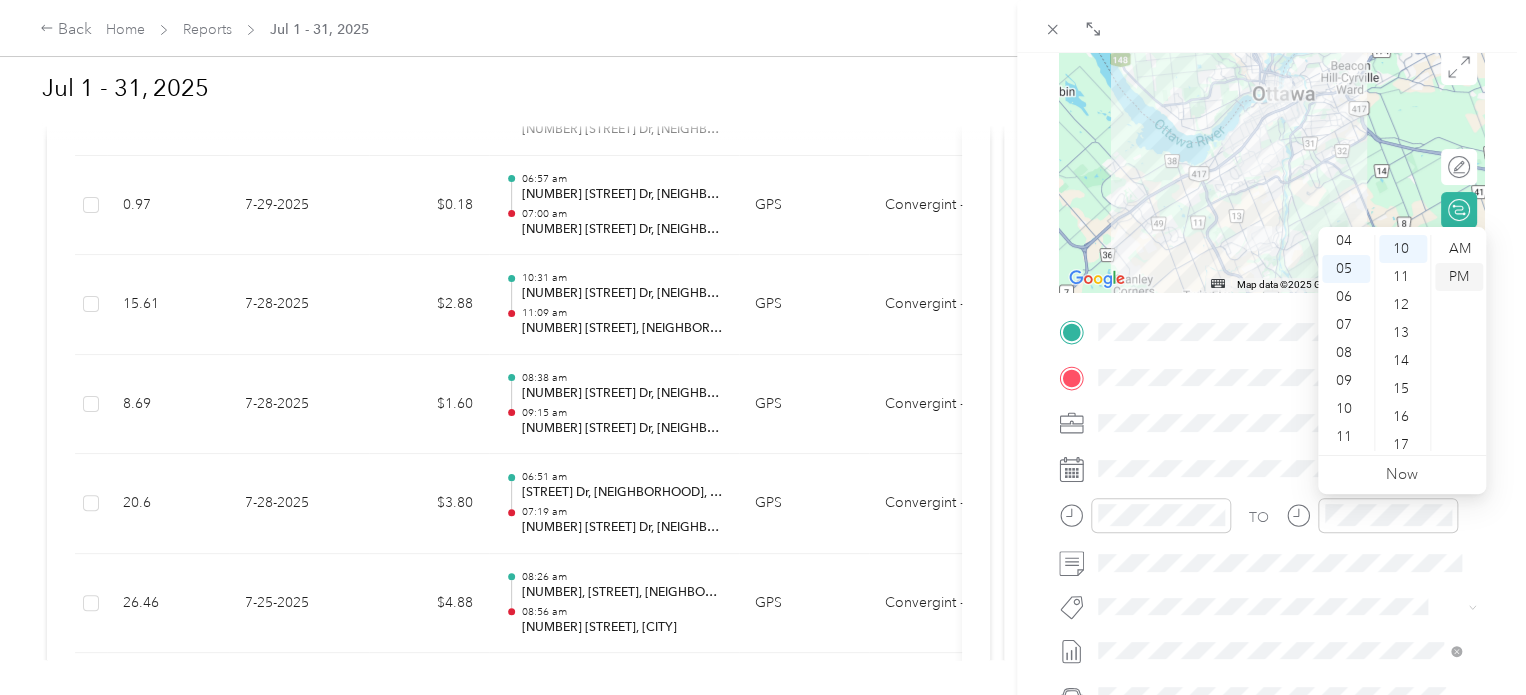 click on "PM" at bounding box center (1459, 277) 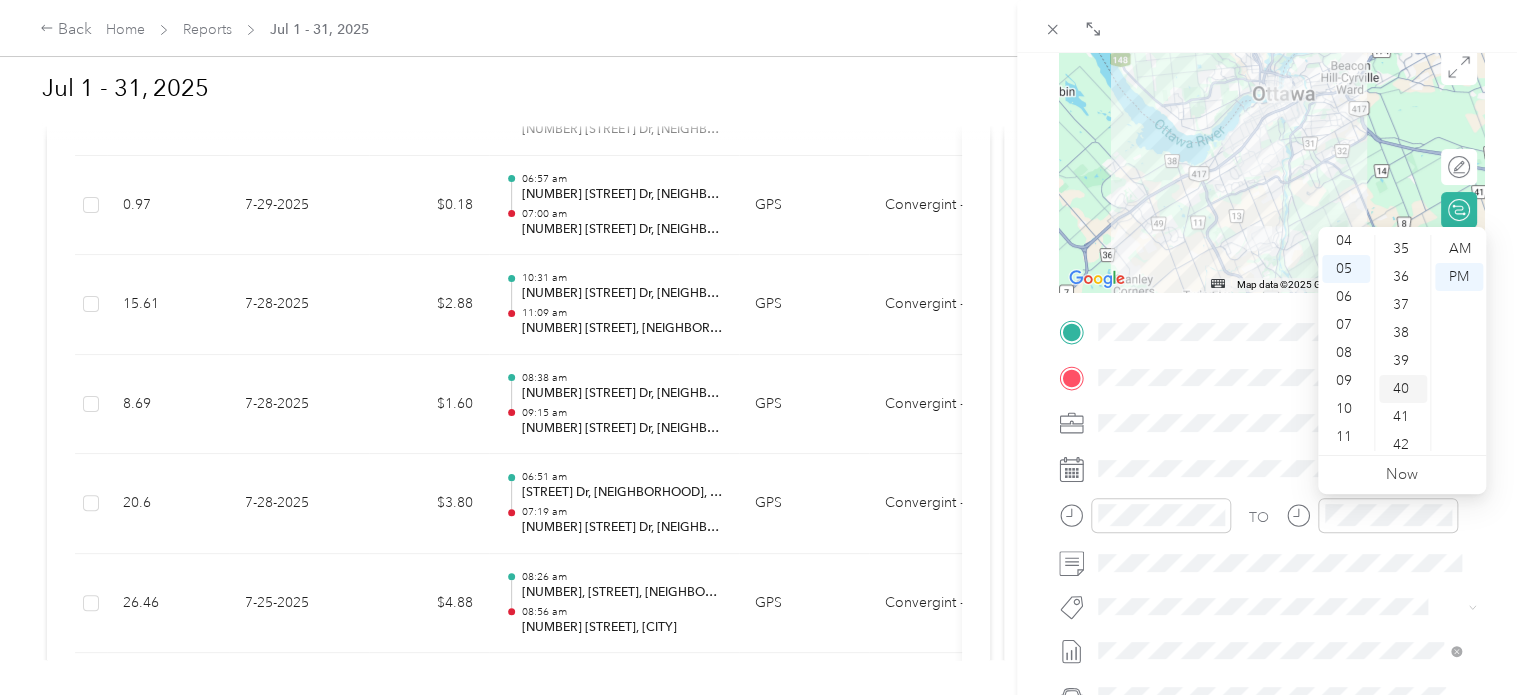 click on "40" at bounding box center (1403, 389) 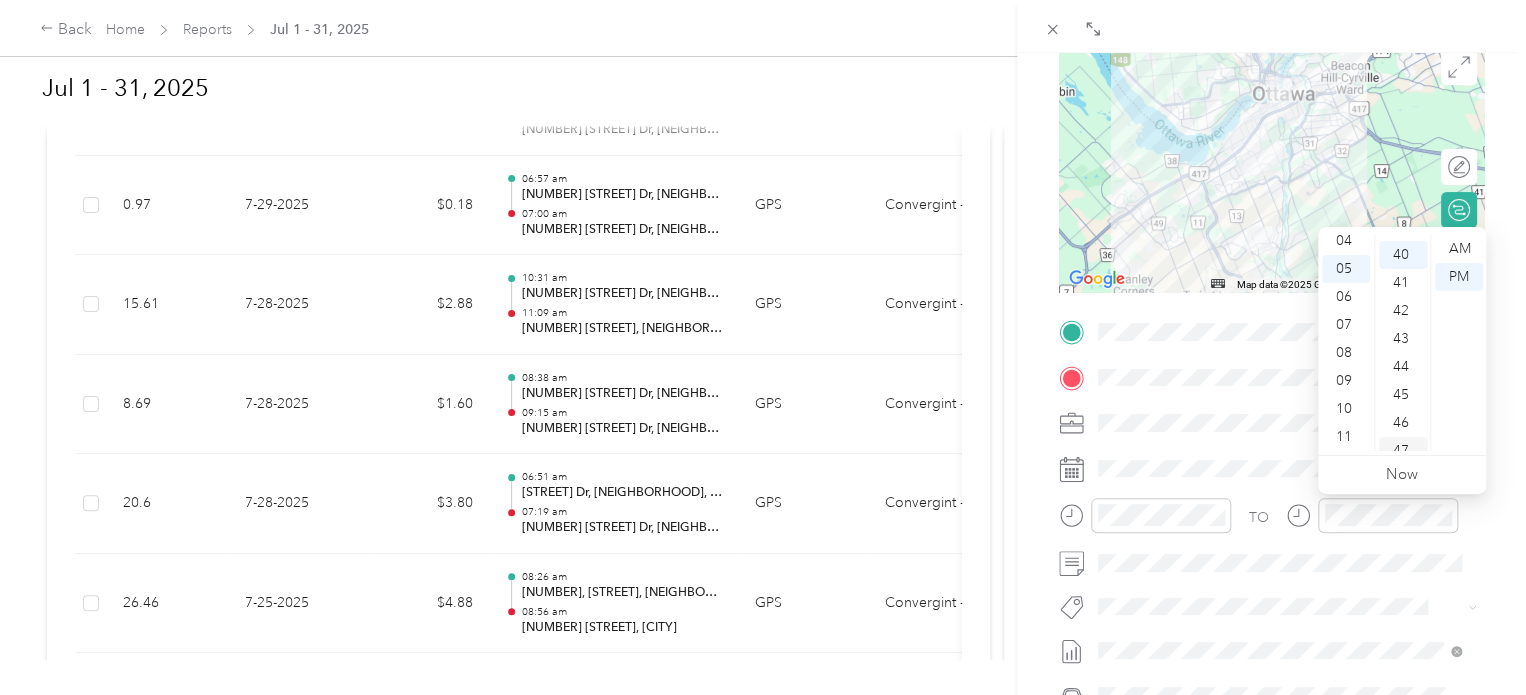 scroll, scrollTop: 1120, scrollLeft: 0, axis: vertical 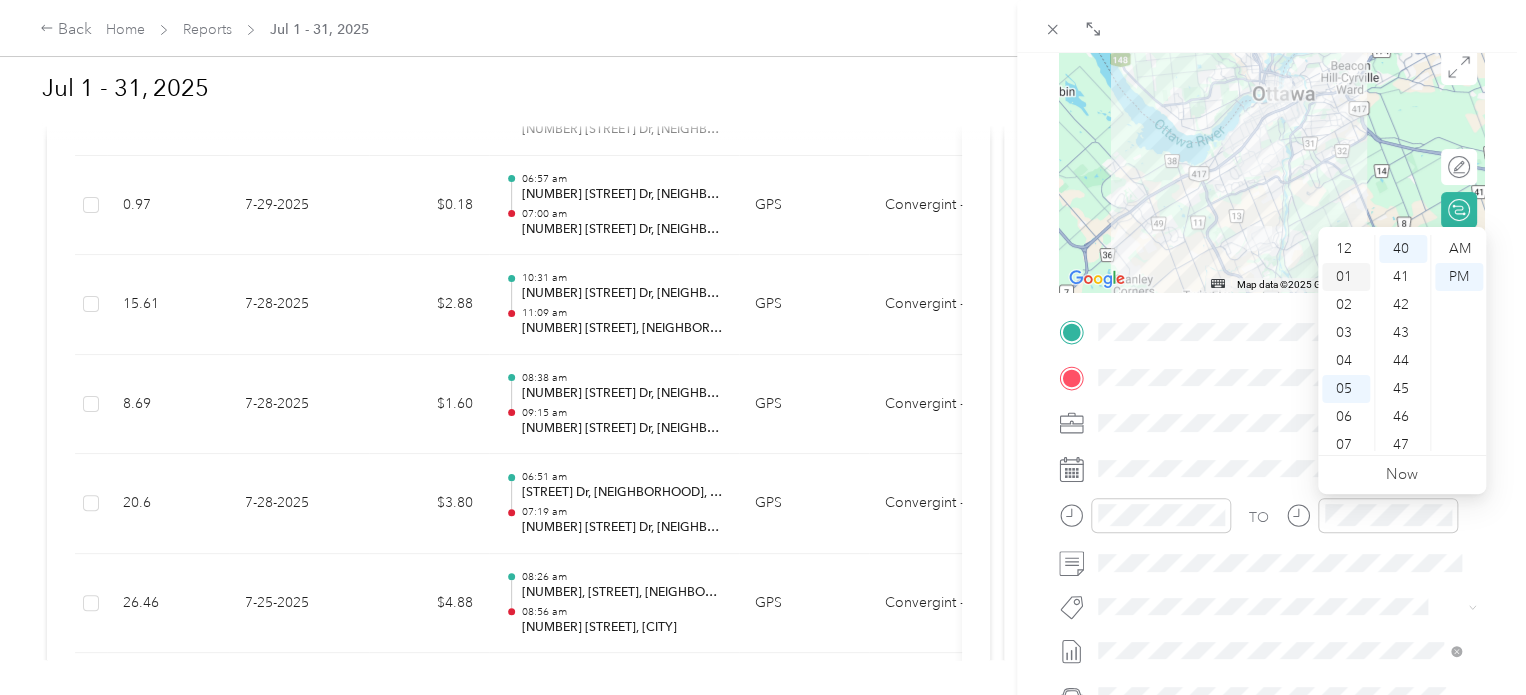 click on "01" at bounding box center [1346, 277] 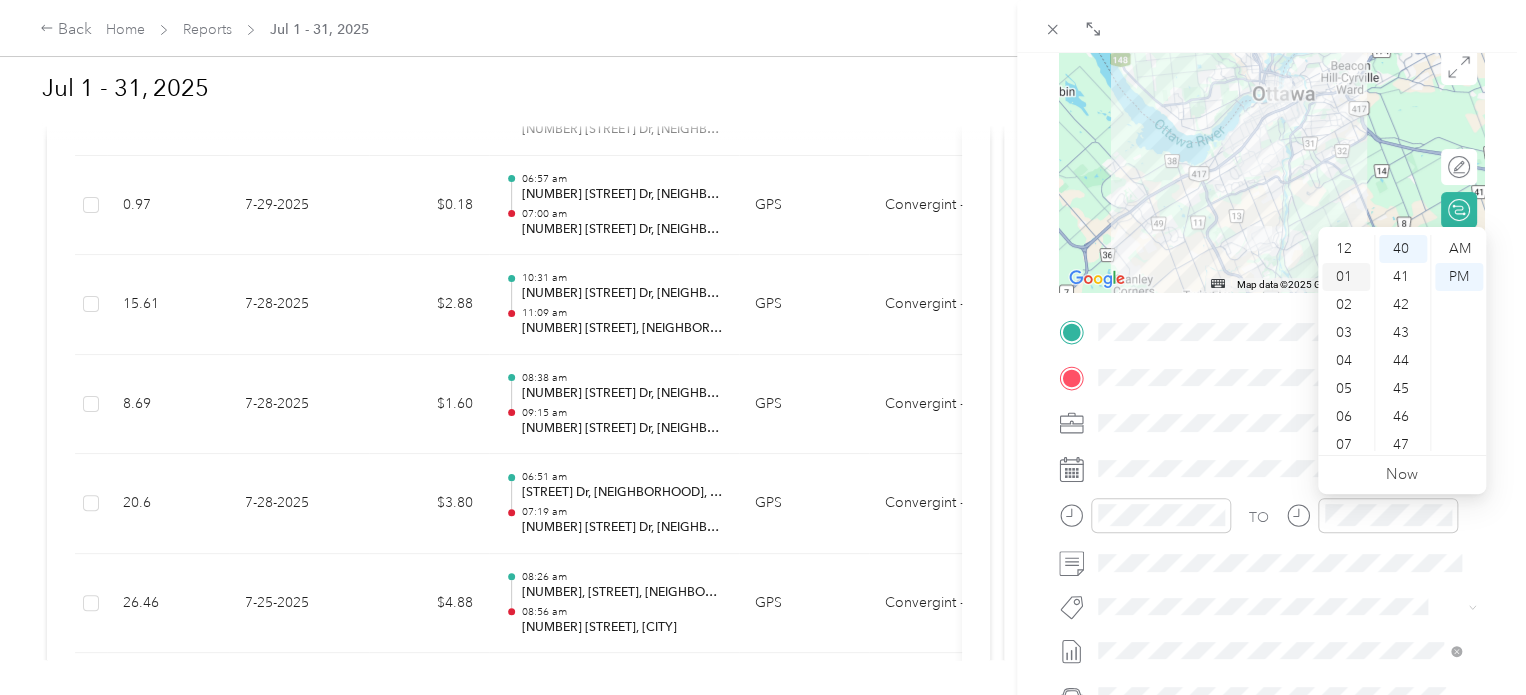 scroll, scrollTop: 28, scrollLeft: 0, axis: vertical 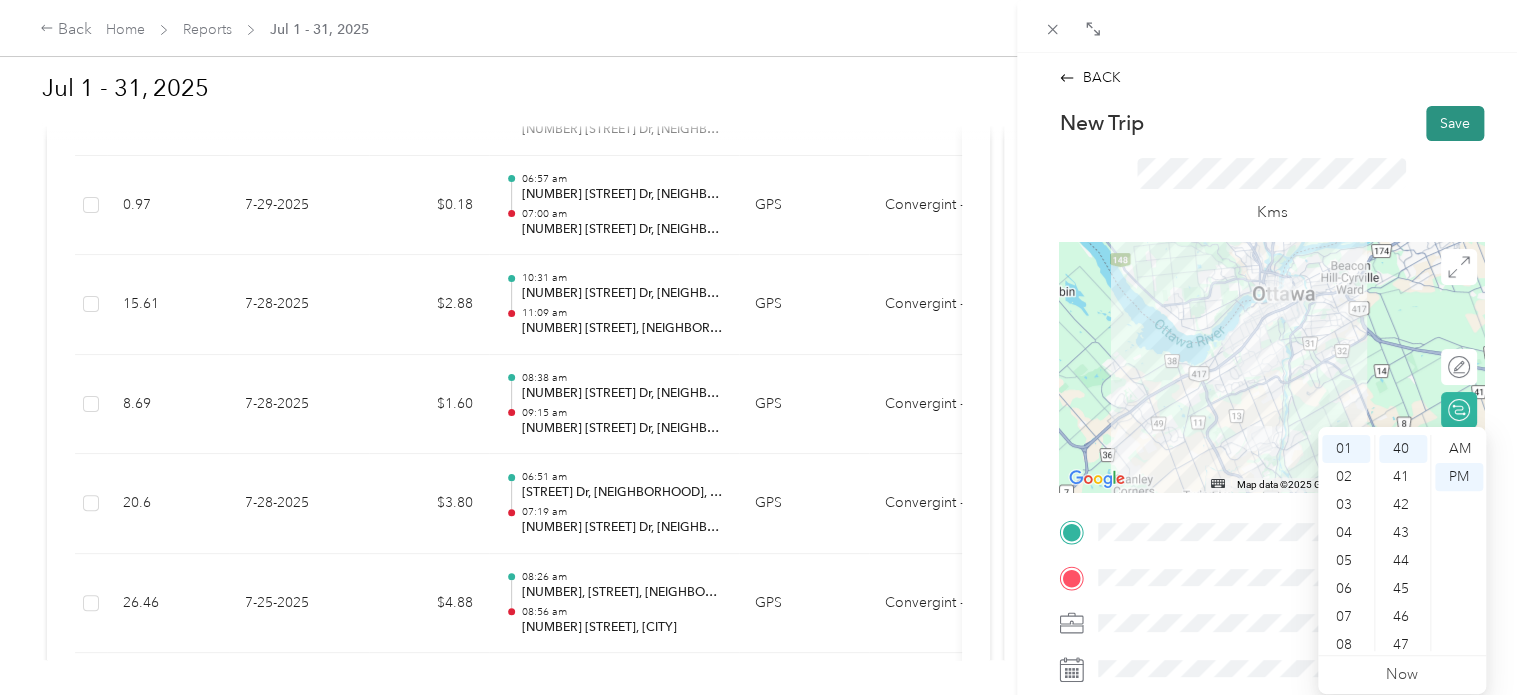 click on "Save" at bounding box center (1455, 123) 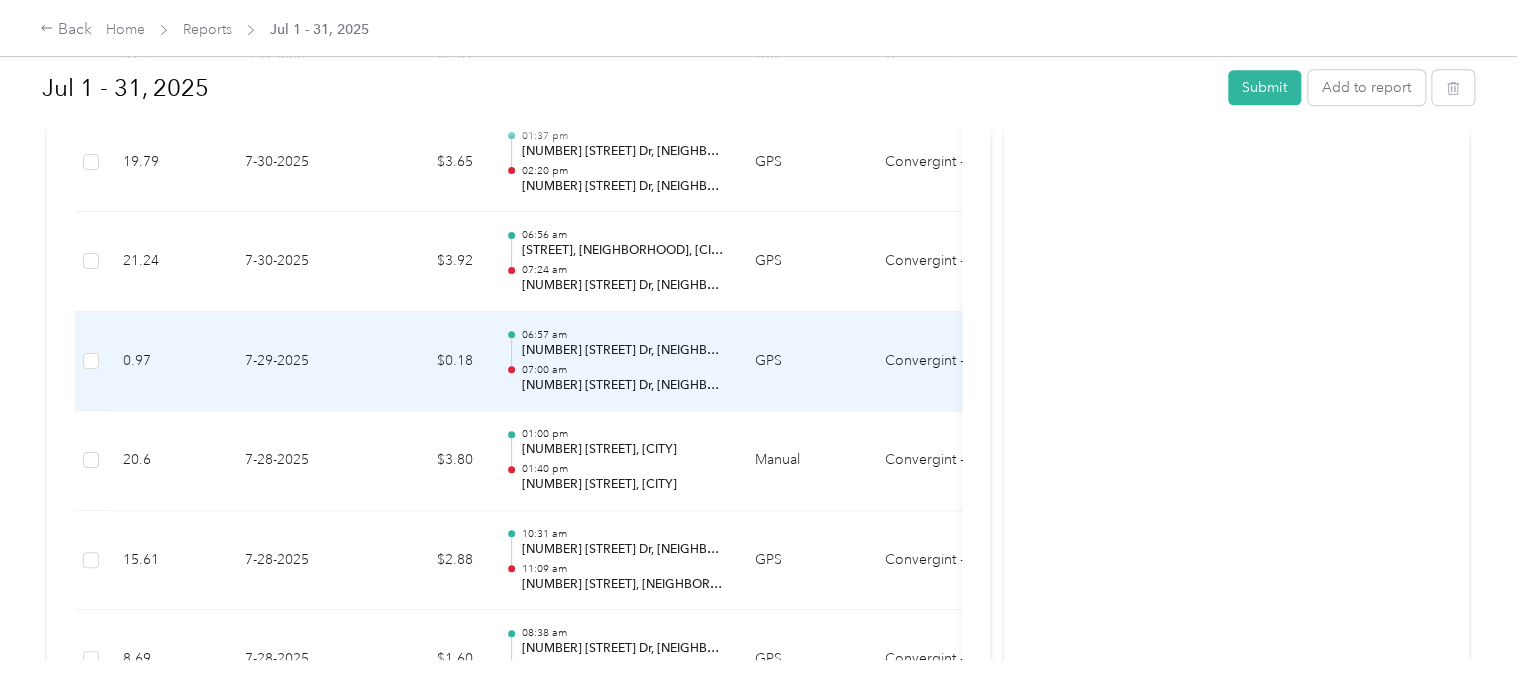scroll, scrollTop: 1000, scrollLeft: 0, axis: vertical 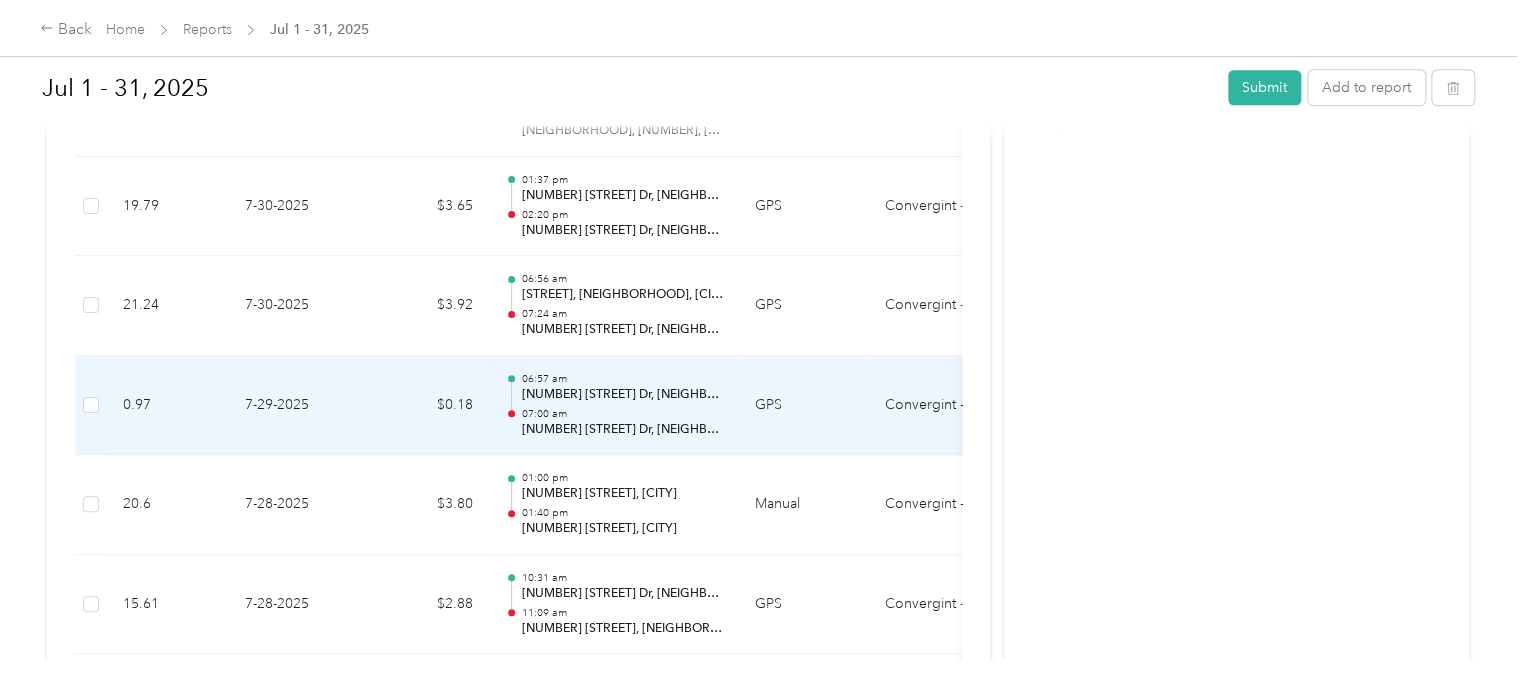 click on "[NUMBER] [STREET] Dr, [NEIGHBORHOOD], [CITY], [PROVINCE]" at bounding box center (622, 395) 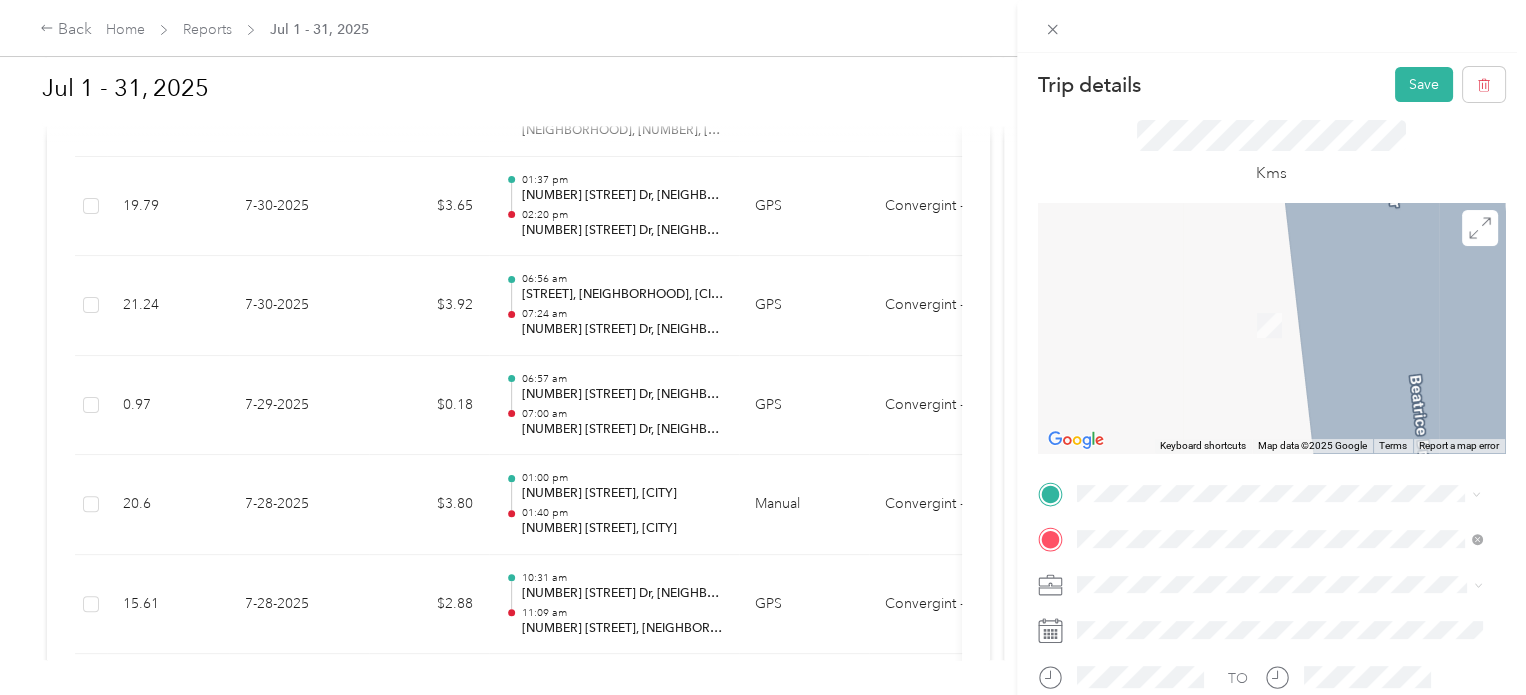 click on "Trip details Save This trip cannot be edited because it is either under review, approved, or paid. Contact your Team Manager to edit it. Kms ← Move left → Move right ↑ Move up ↓ Move down + Zoom in - Zoom out Home Jump left by [PERCENT]% End Jump right by [PERCENT]% Page Up Jump up by [PERCENT]% Page Down Jump down by [PERCENT]% Keyboard shortcuts Map Data Map data ©[YEAR] Google Map data ©[YEAR] Google [NUMBER] m  Click to toggle between metric and imperial units Terms Report a map error TO Add photo" at bounding box center (763, 347) 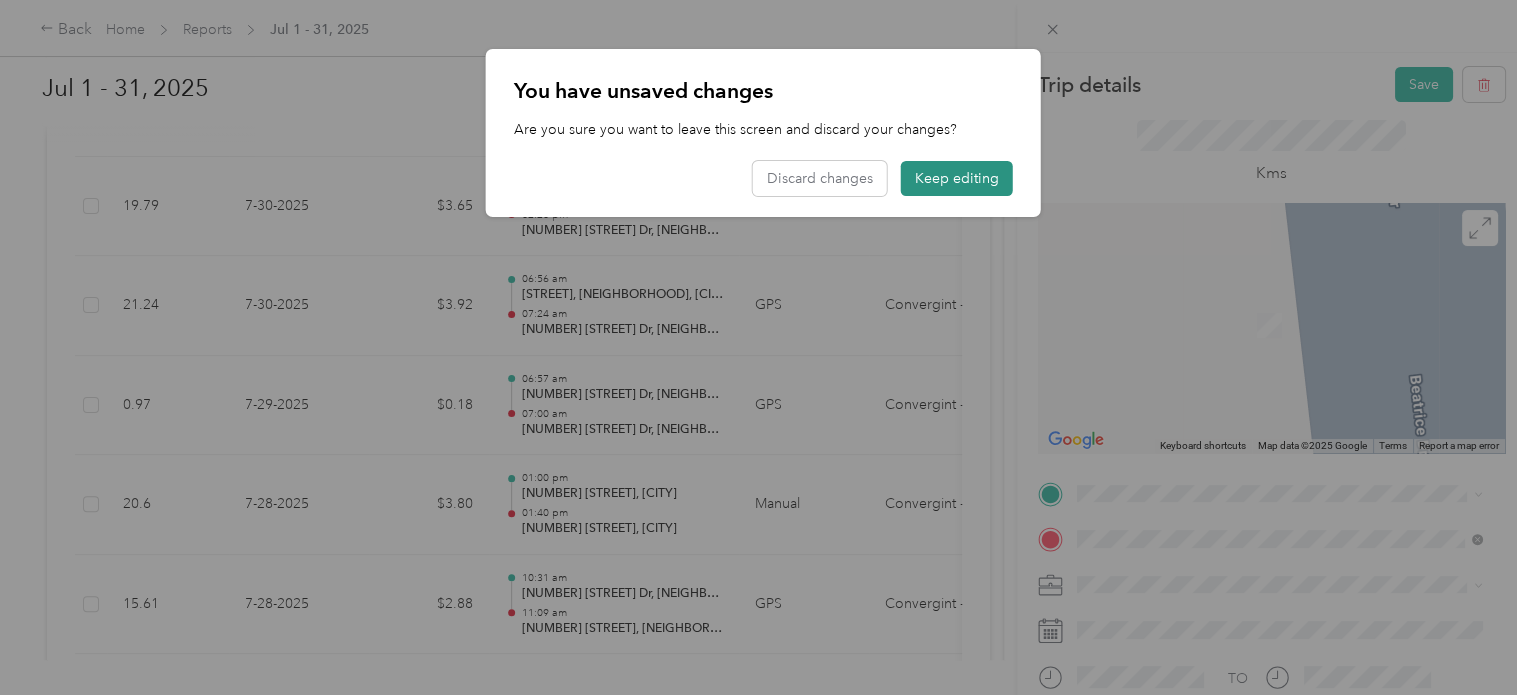 click on "Keep editing" at bounding box center (957, 178) 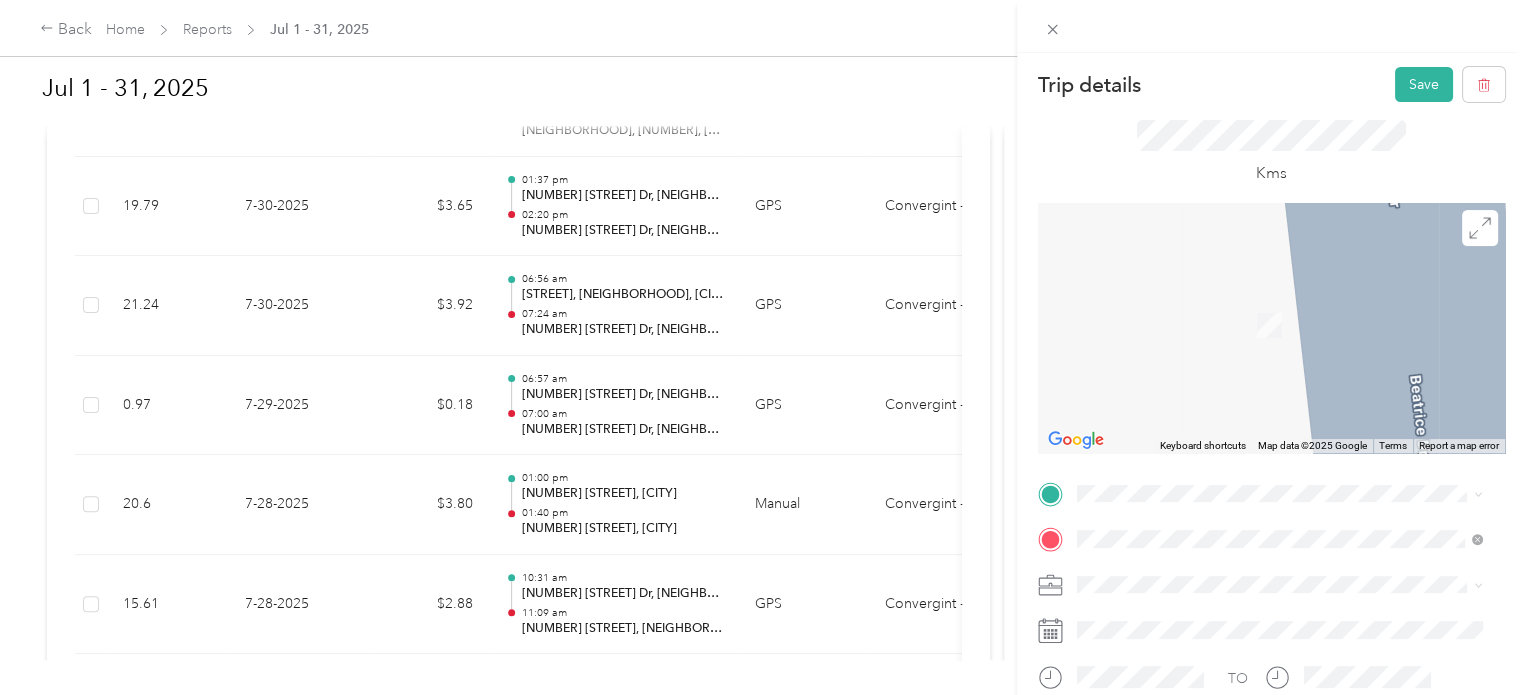 click on "Trip details Save This trip cannot be edited because it is either under review, approved, or paid. Contact your Team Manager to edit it. Kms ← Move left → Move right ↑ Move up ↓ Move down + Zoom in - Zoom out Home Jump left by [PERCENT]% End Jump right by [PERCENT]% Page Up Jump up by [PERCENT]% Page Down Jump down by [PERCENT]% Keyboard shortcuts Map Data Map data ©[YEAR] Google Map data ©[YEAR] Google [NUMBER] m  Click to toggle between metric and imperial units Terms Report a map error TO Add photo" at bounding box center [1271, 514] 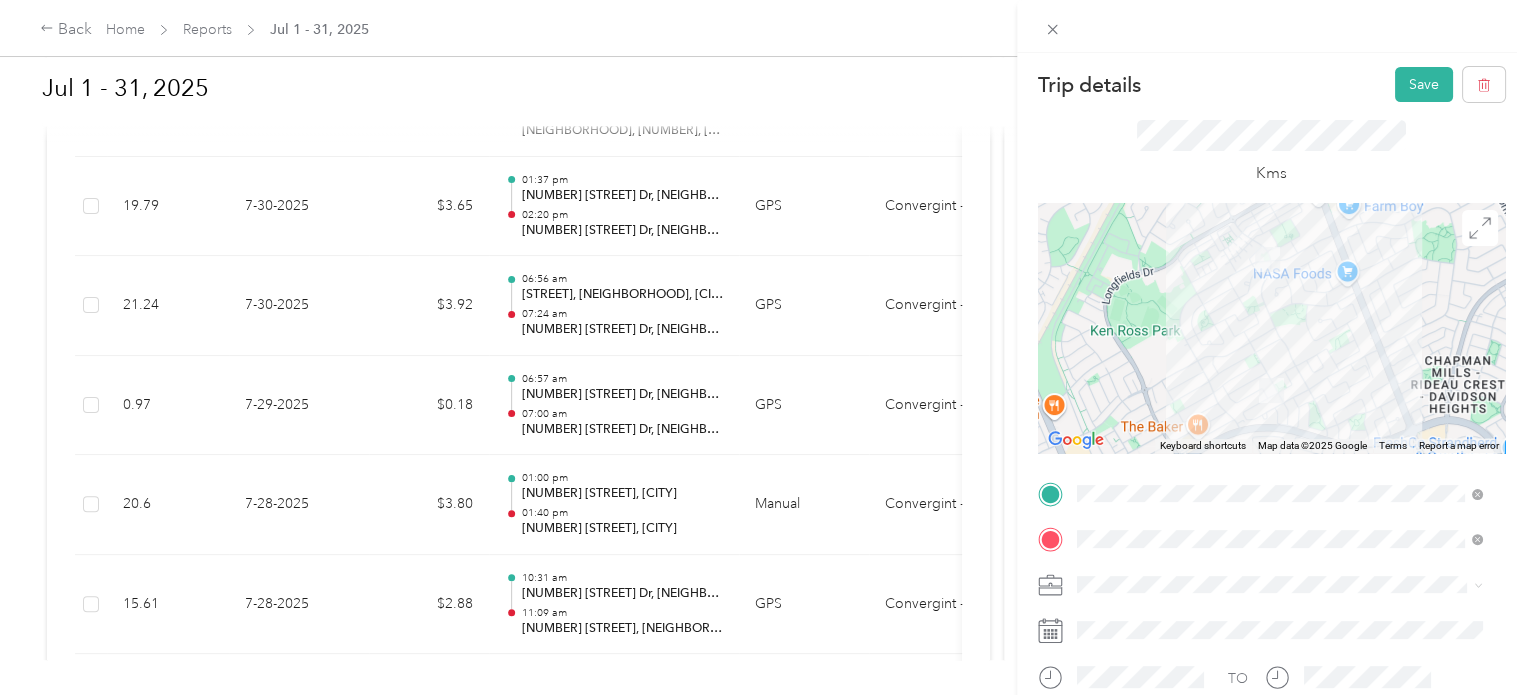 click on "Kms" at bounding box center [1271, 152] 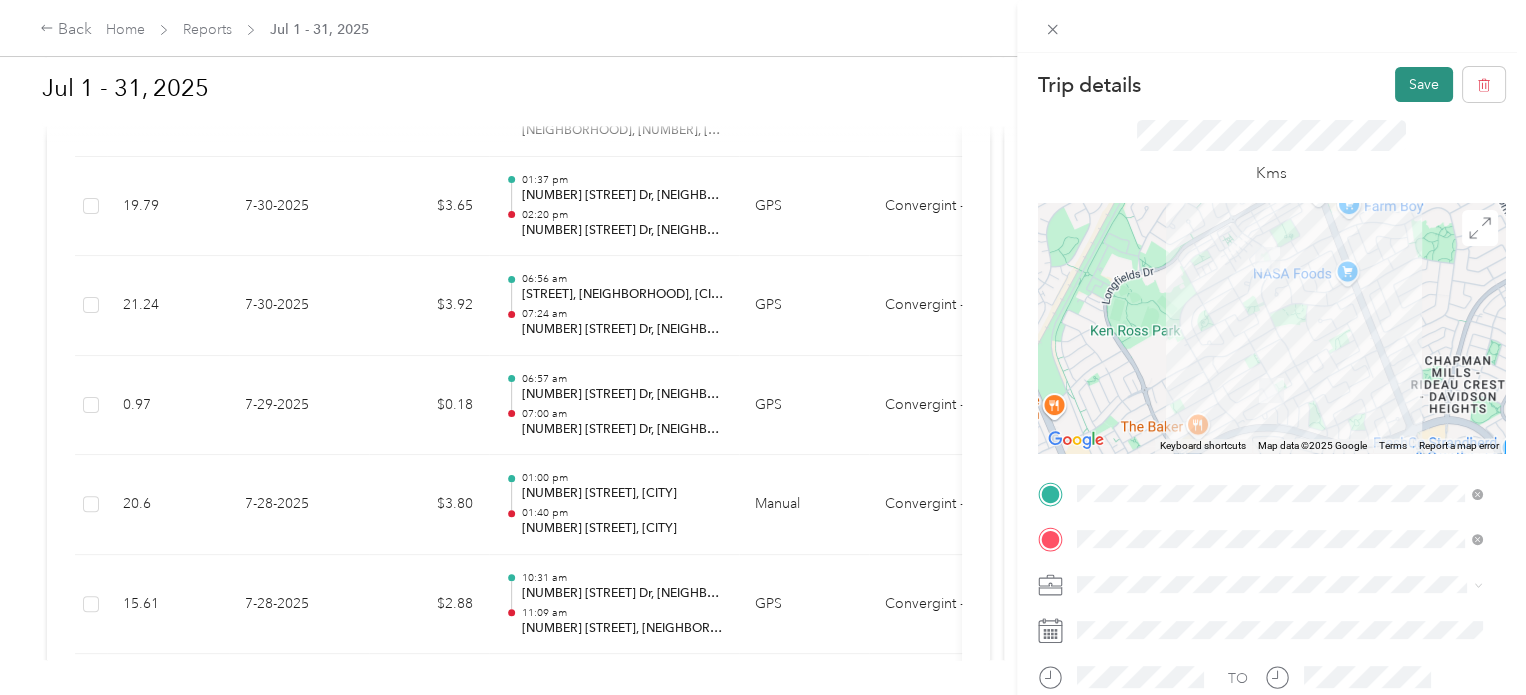 click on "Save" at bounding box center [1424, 84] 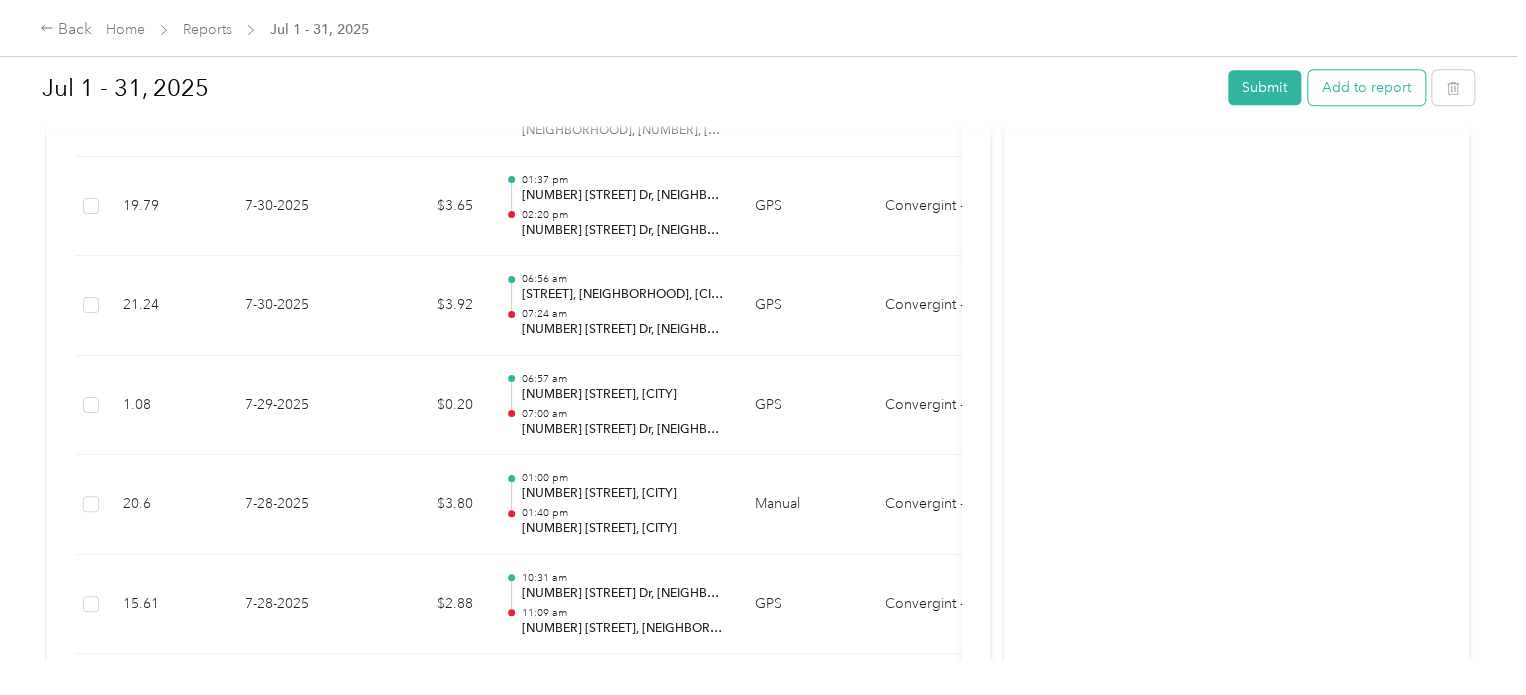 click on "Add to report" at bounding box center [1366, 87] 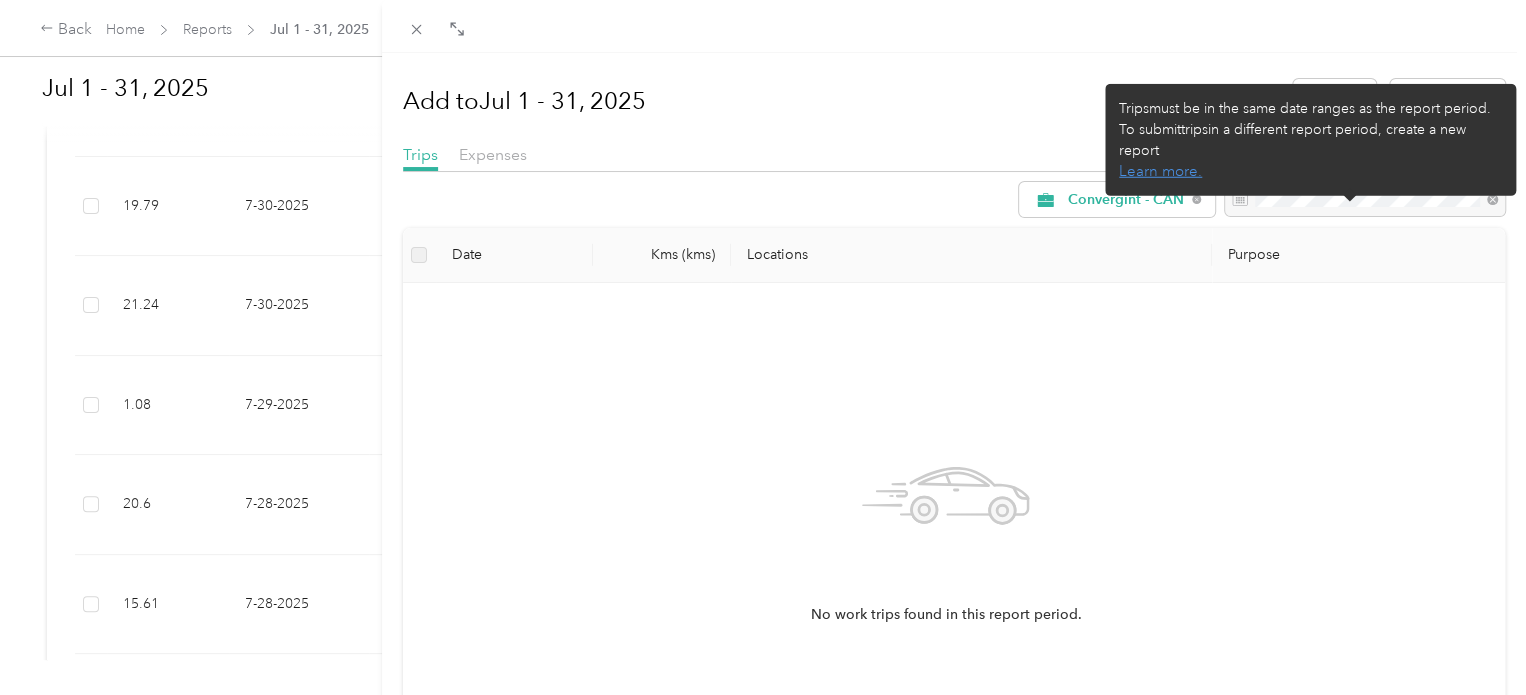 click on "Trips  must be in the same date ranges as the report period. To submit  trips  in a different report period, create a new report Learn more." at bounding box center (1310, 140) 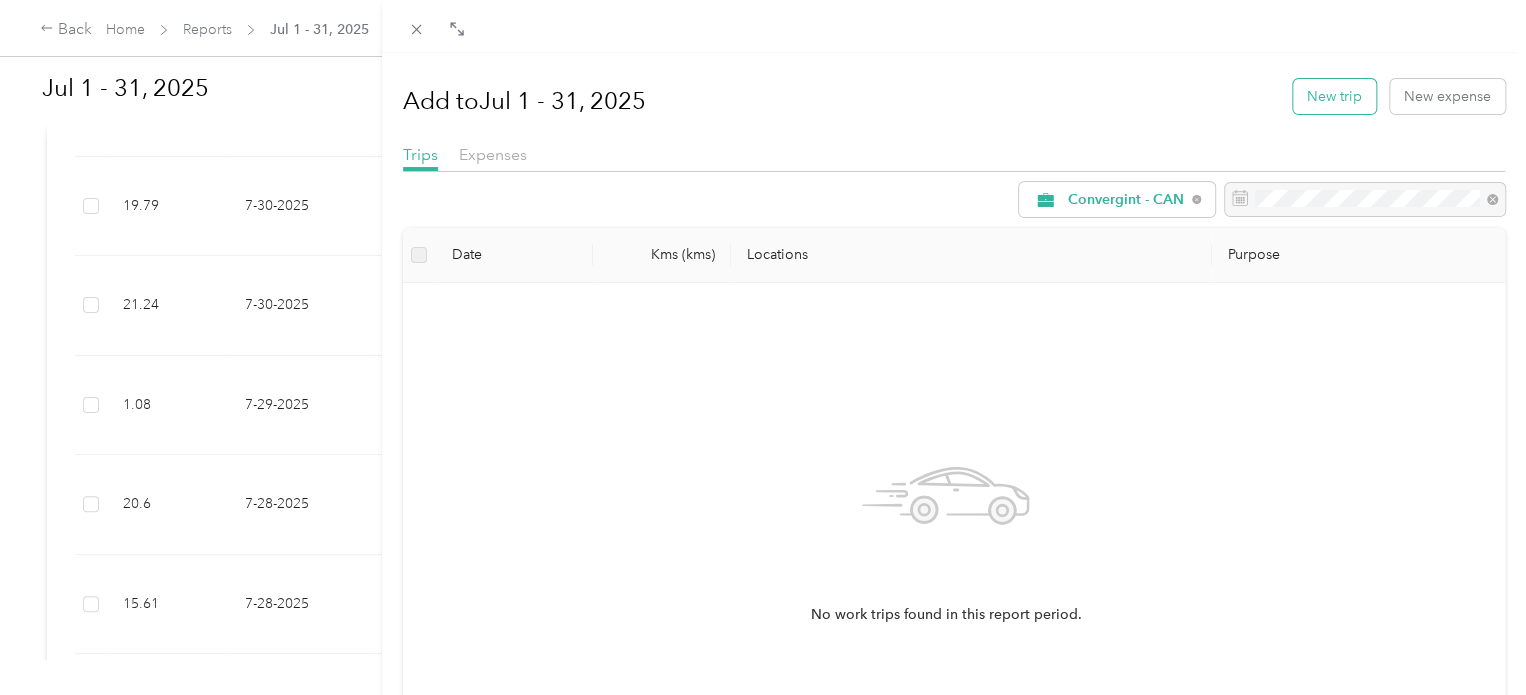 click on "New trip" at bounding box center [1334, 96] 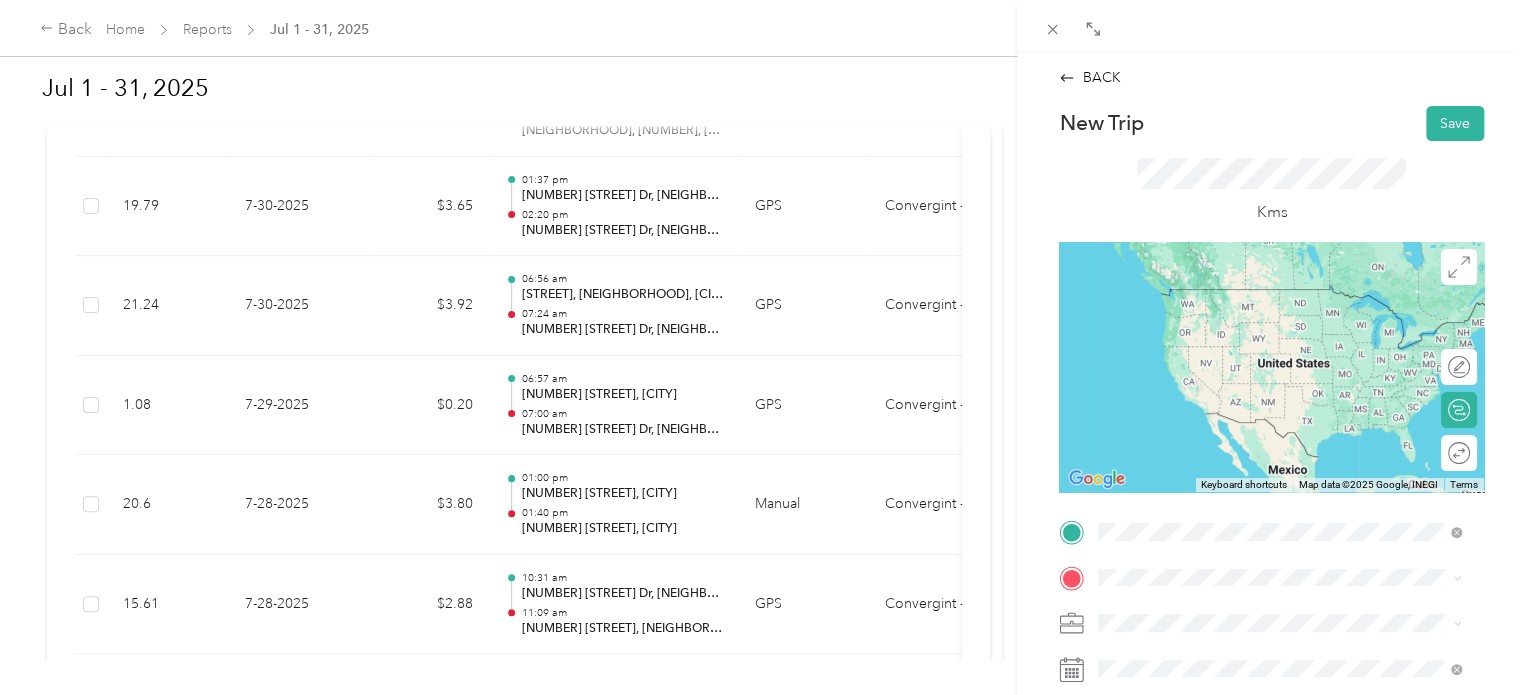 click on "[NUMBER] [STREET]
[CITY], [STATE] [POSTAL_CODE], [COUNTRY]" at bounding box center (1280, 297) 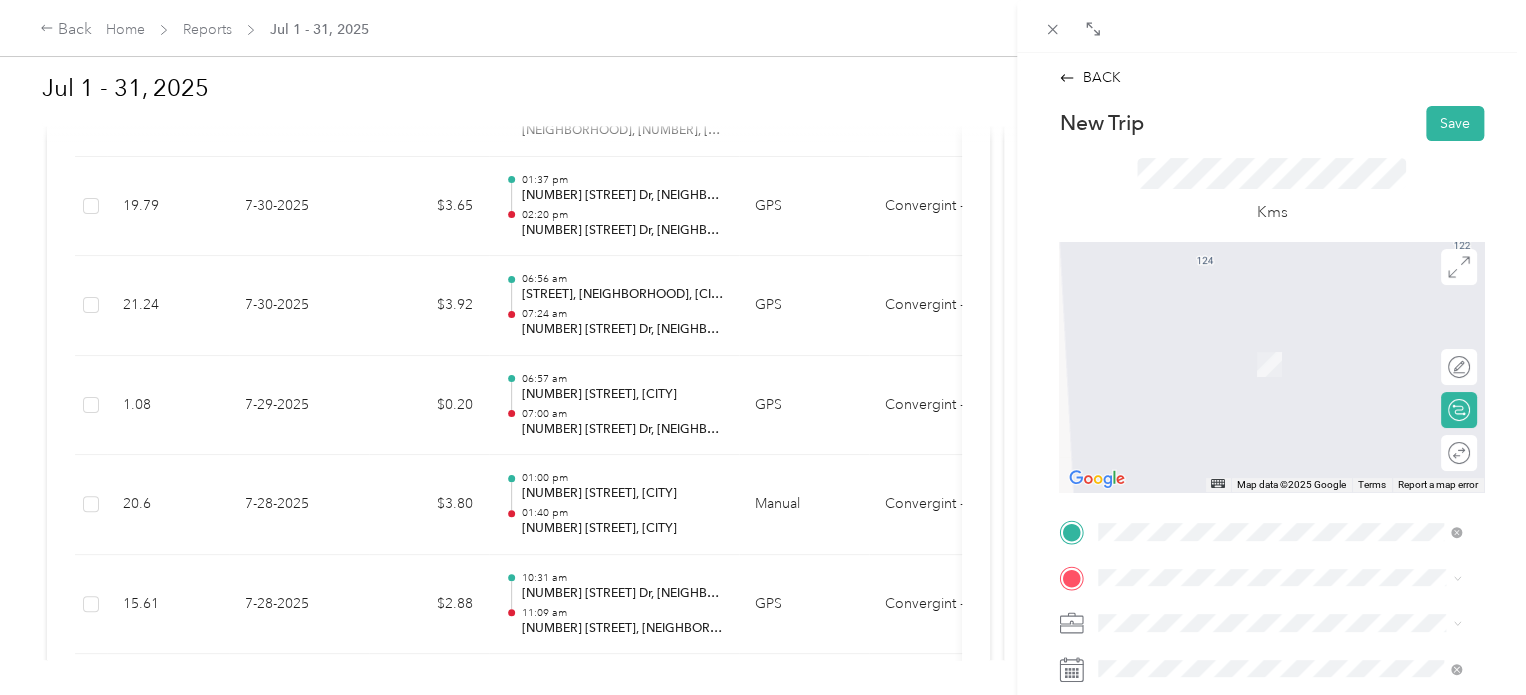 click on "[NUMBER] [STREET] Street
[CITY], [PROVINCE] [POSTAL_CODE], [COUNTRY]" at bounding box center (1295, 349) 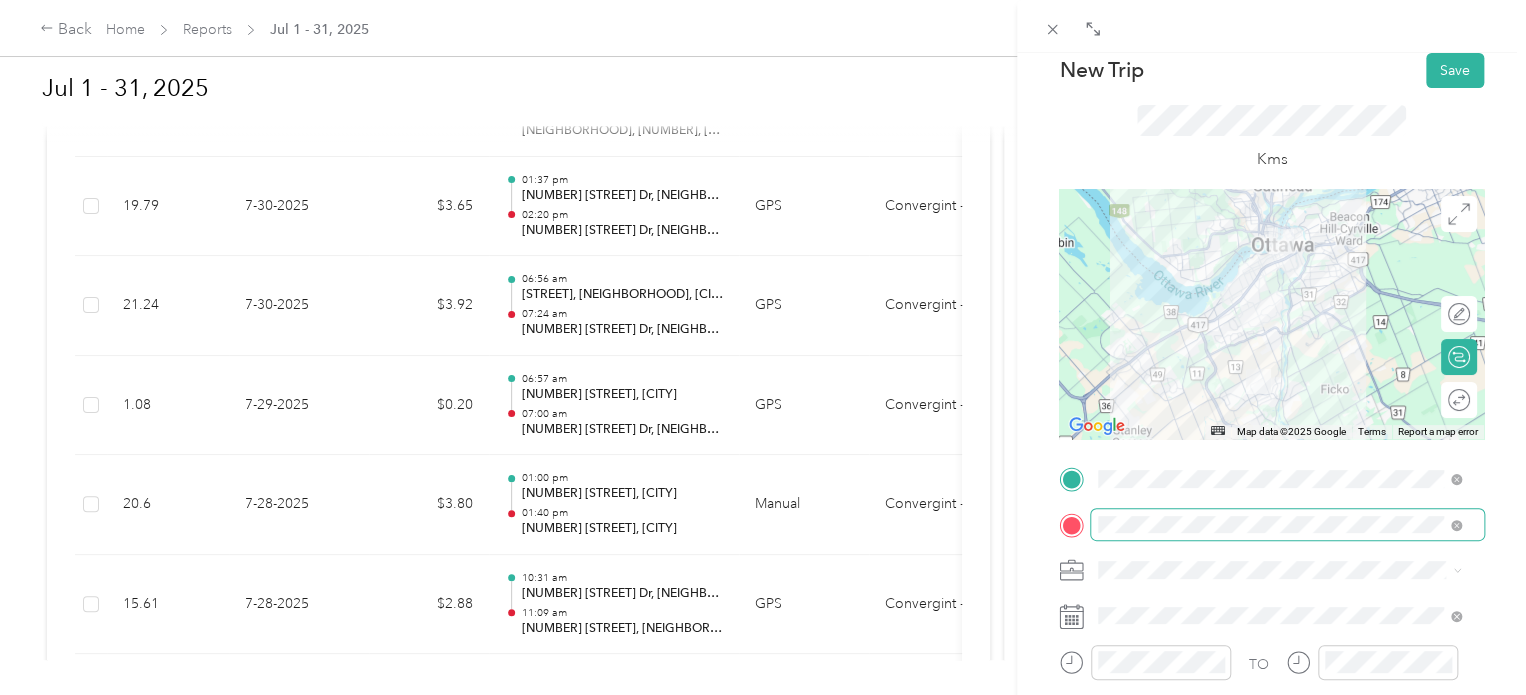 scroll, scrollTop: 100, scrollLeft: 0, axis: vertical 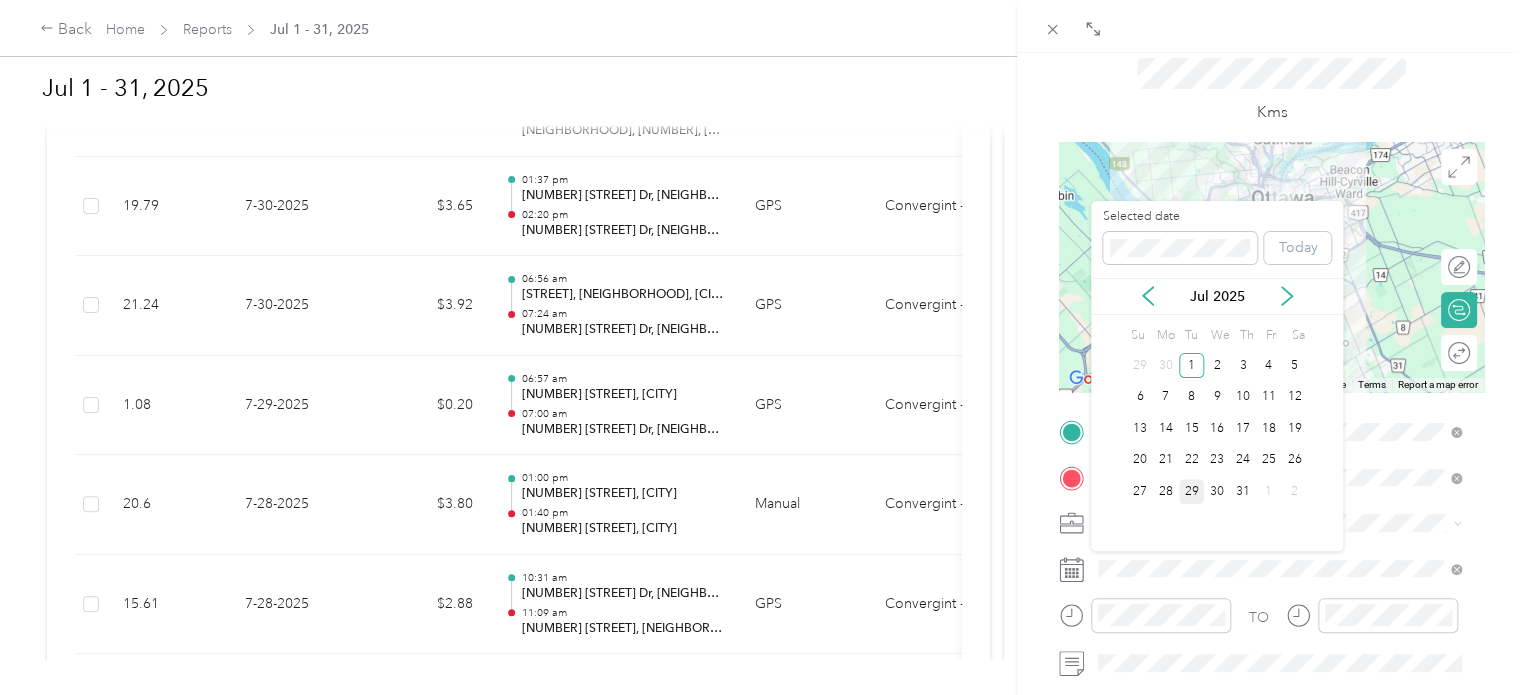 click on "29" at bounding box center (1192, 491) 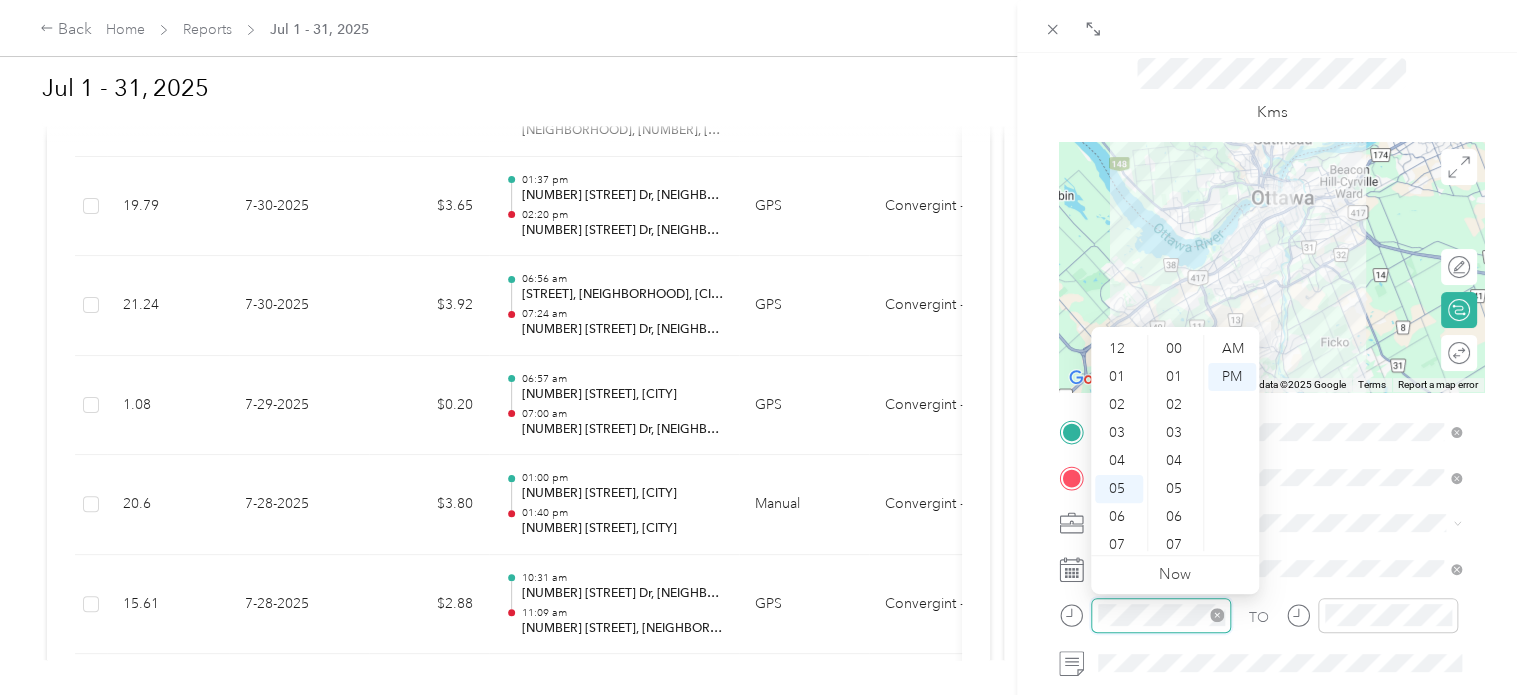 scroll, scrollTop: 336, scrollLeft: 0, axis: vertical 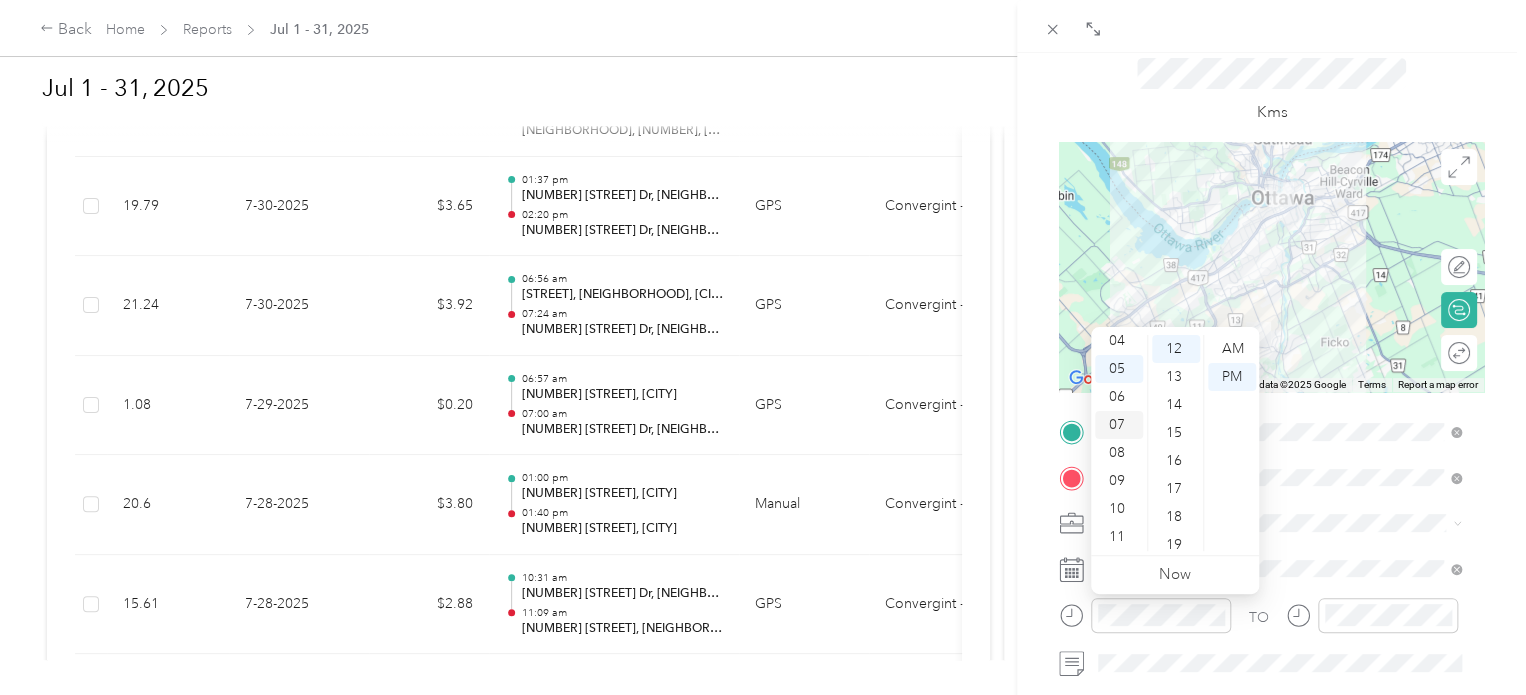 click on "07" at bounding box center [1119, 425] 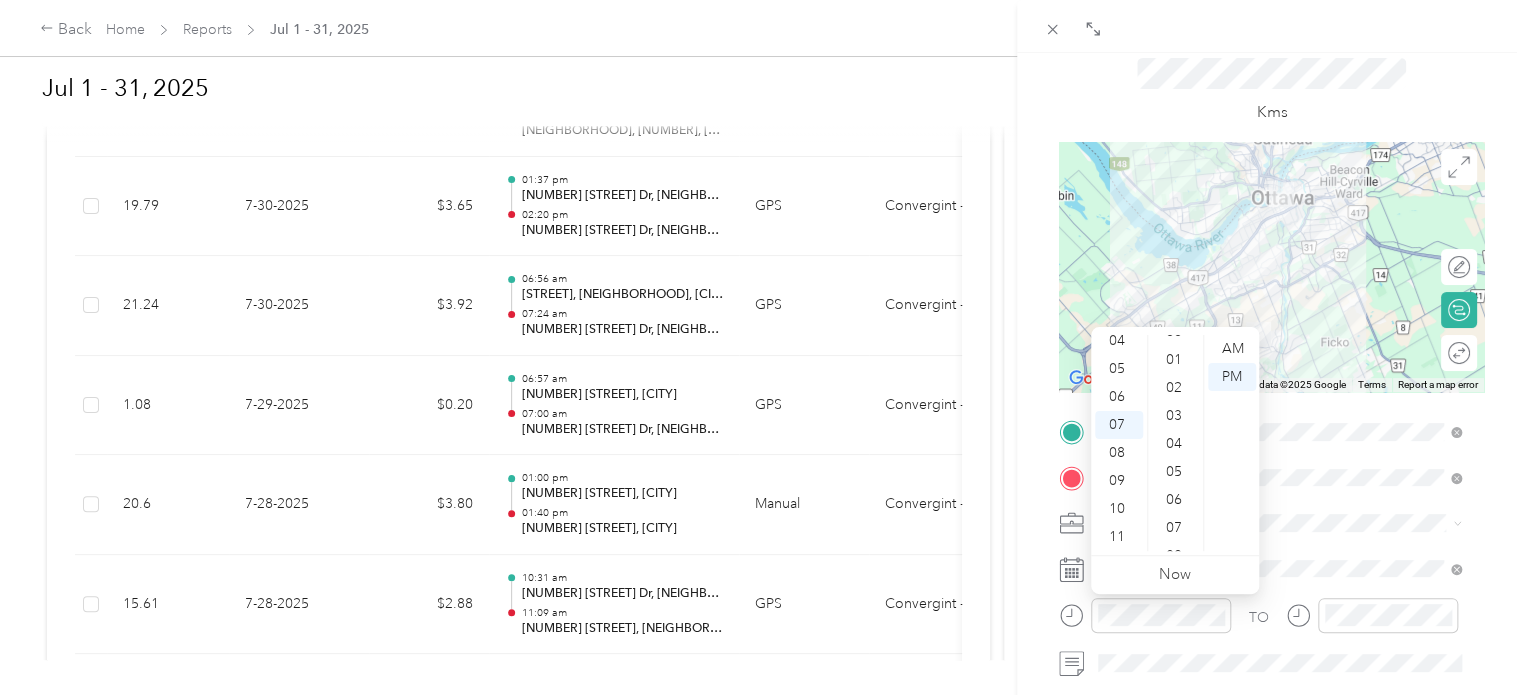 scroll, scrollTop: 0, scrollLeft: 0, axis: both 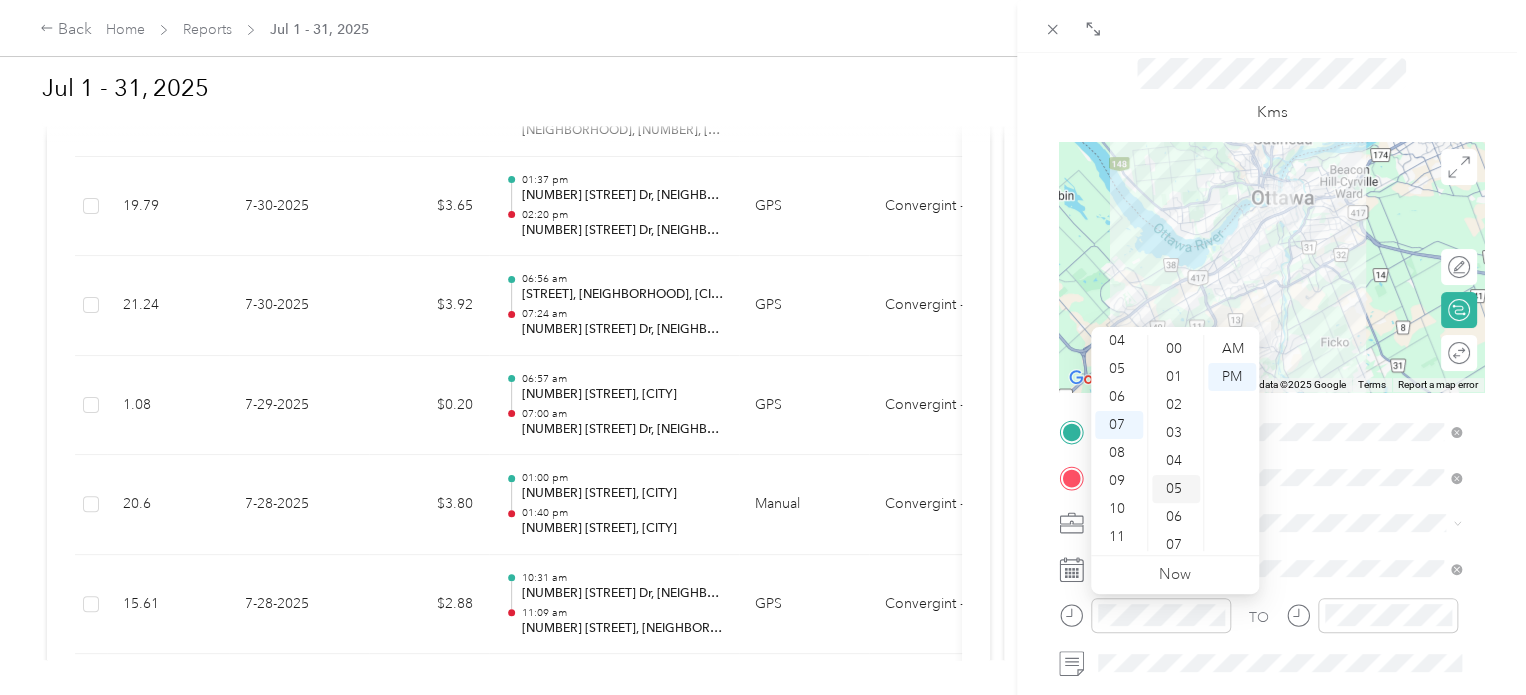 click on "05" at bounding box center (1176, 489) 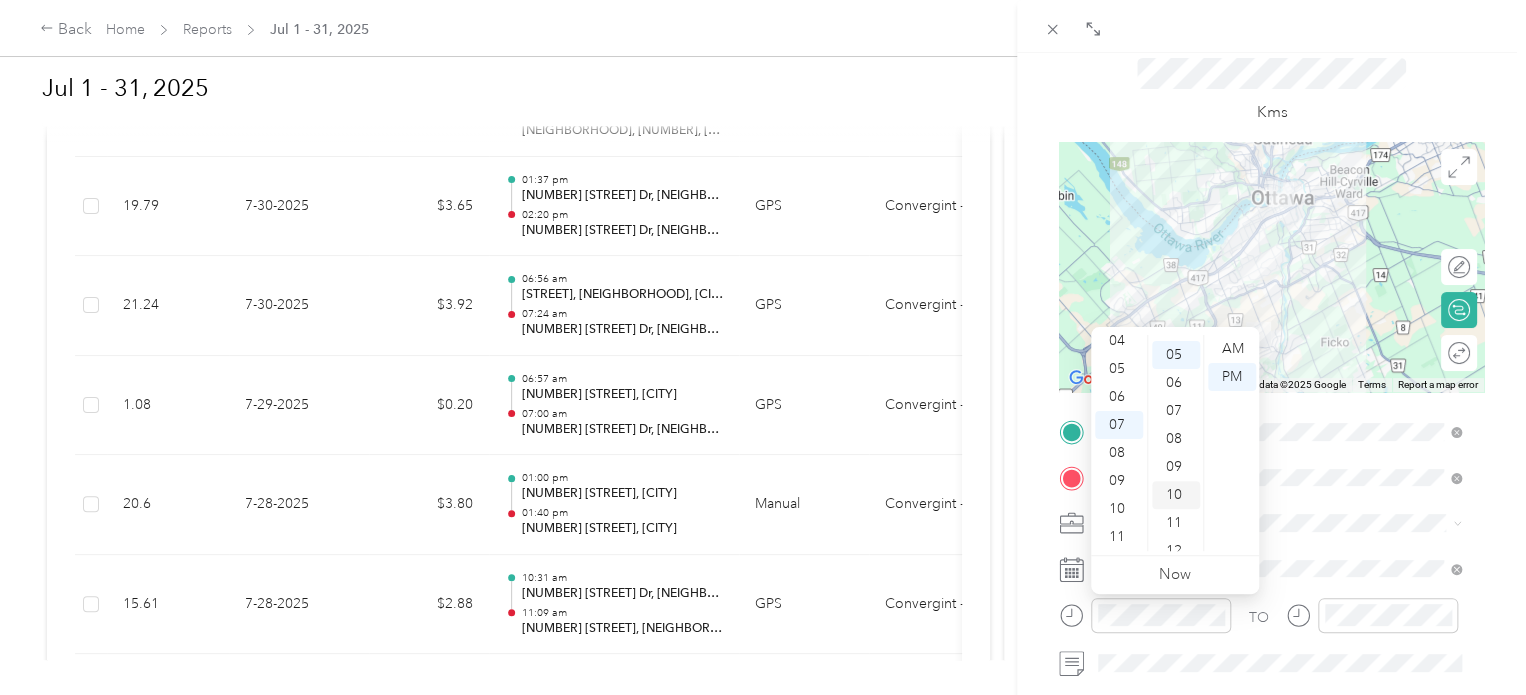 scroll, scrollTop: 140, scrollLeft: 0, axis: vertical 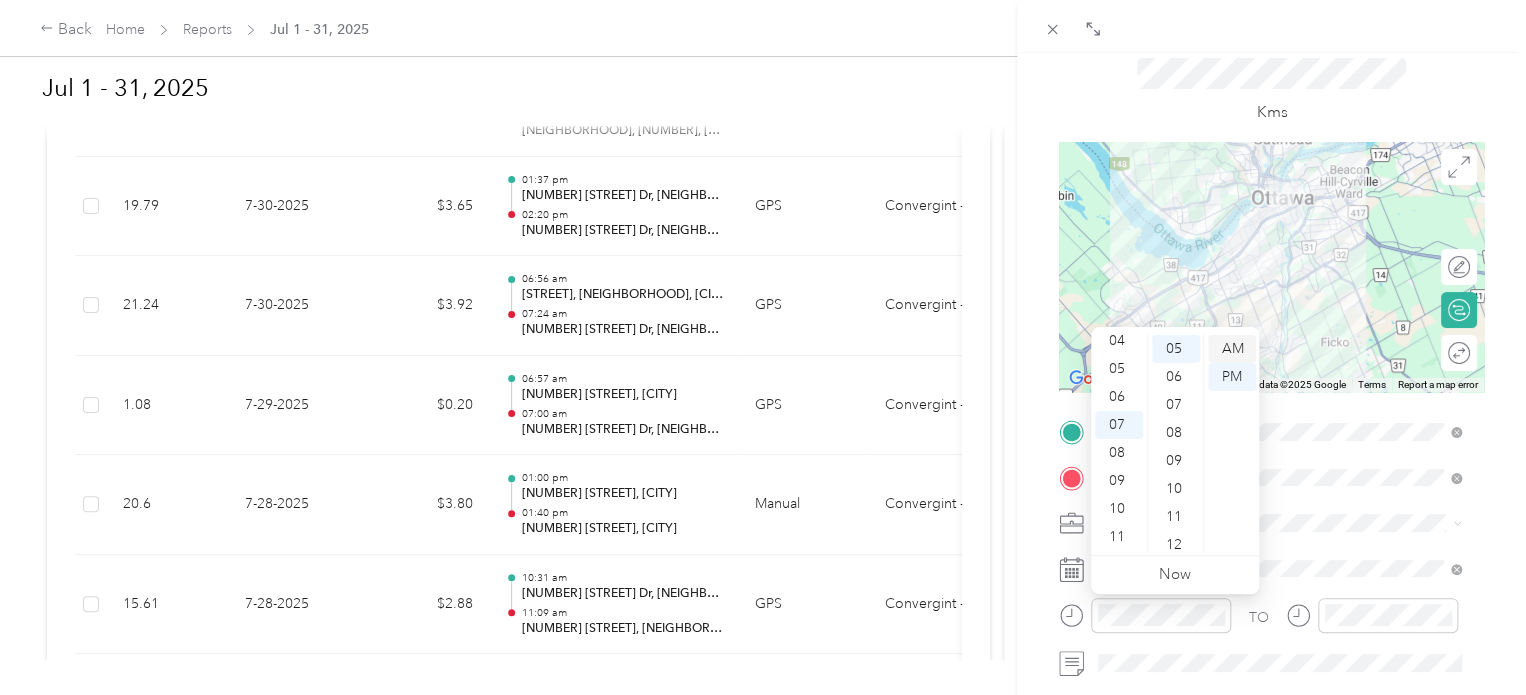 click on "AM" at bounding box center [1232, 349] 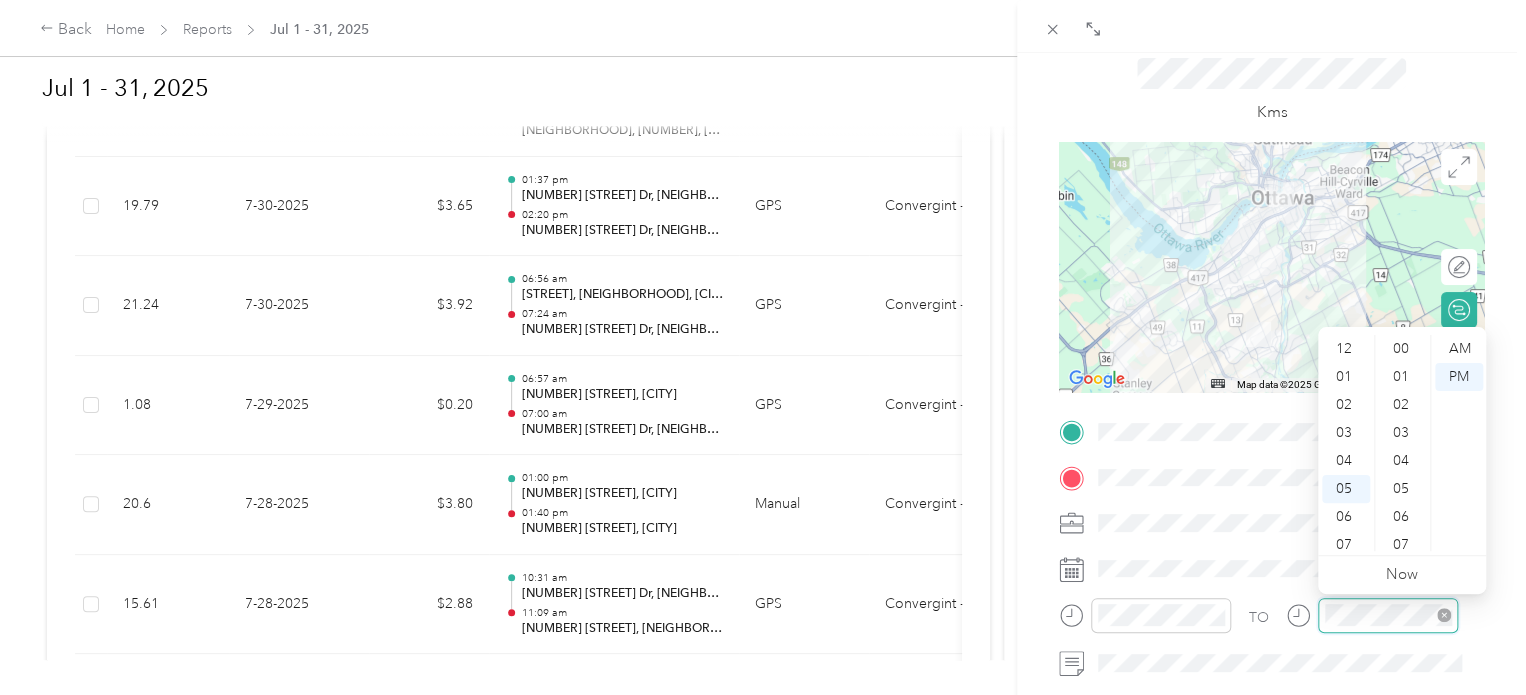 scroll, scrollTop: 120, scrollLeft: 0, axis: vertical 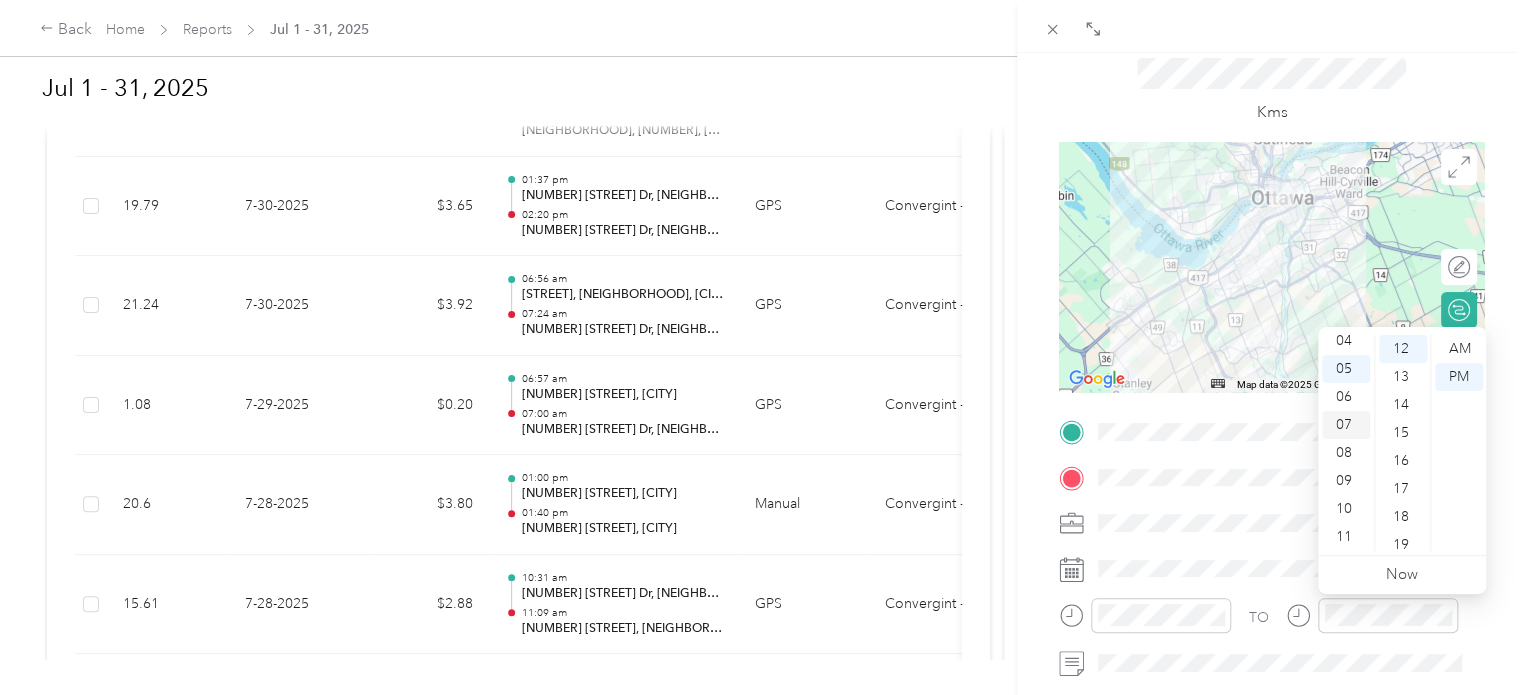 click on "07" at bounding box center (1346, 425) 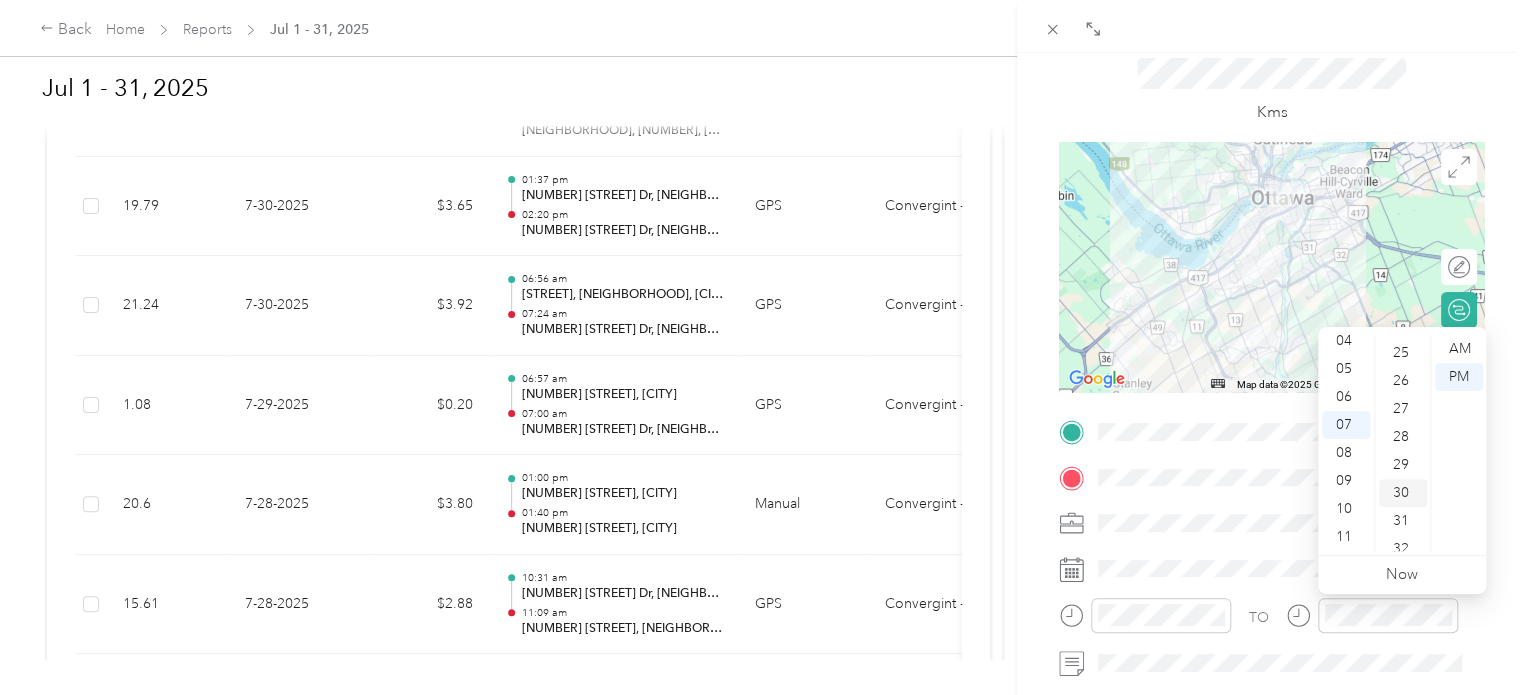 scroll, scrollTop: 736, scrollLeft: 0, axis: vertical 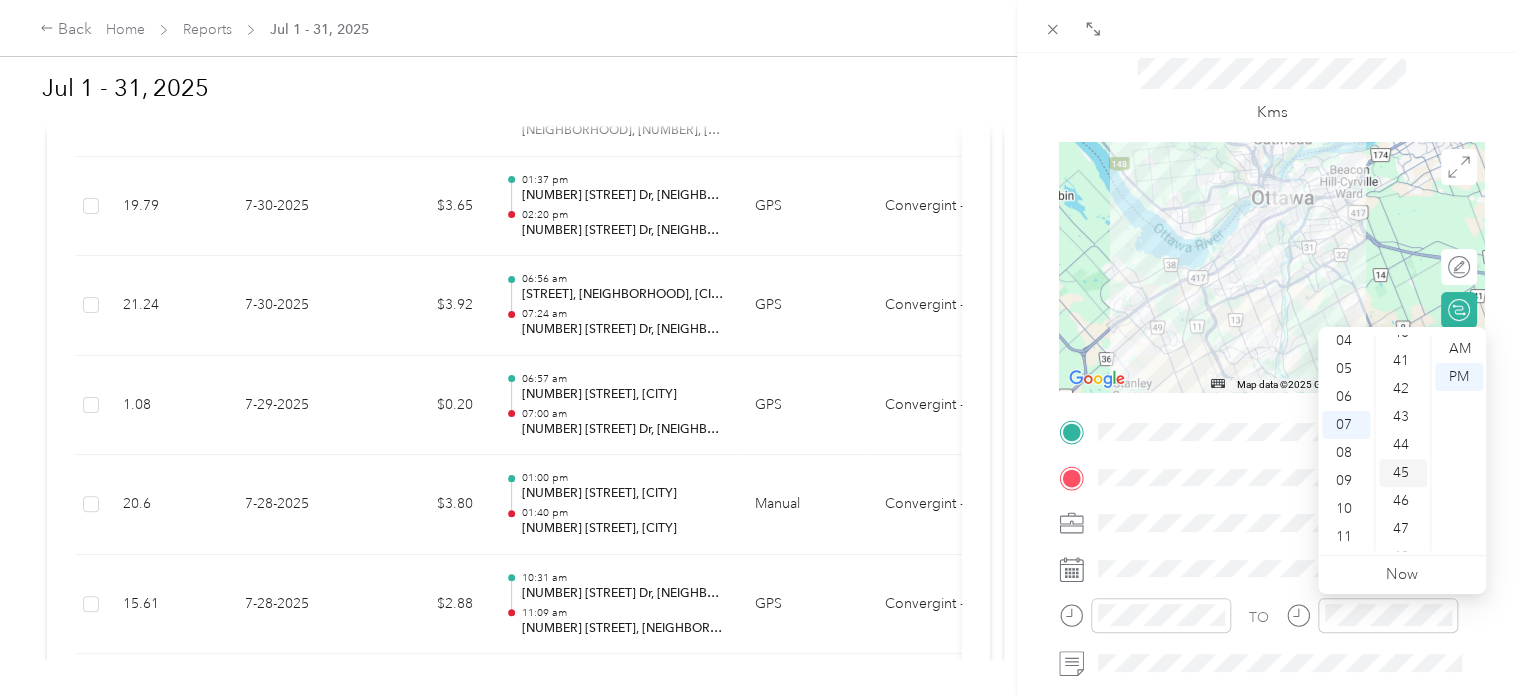 click on "45" at bounding box center (1403, 473) 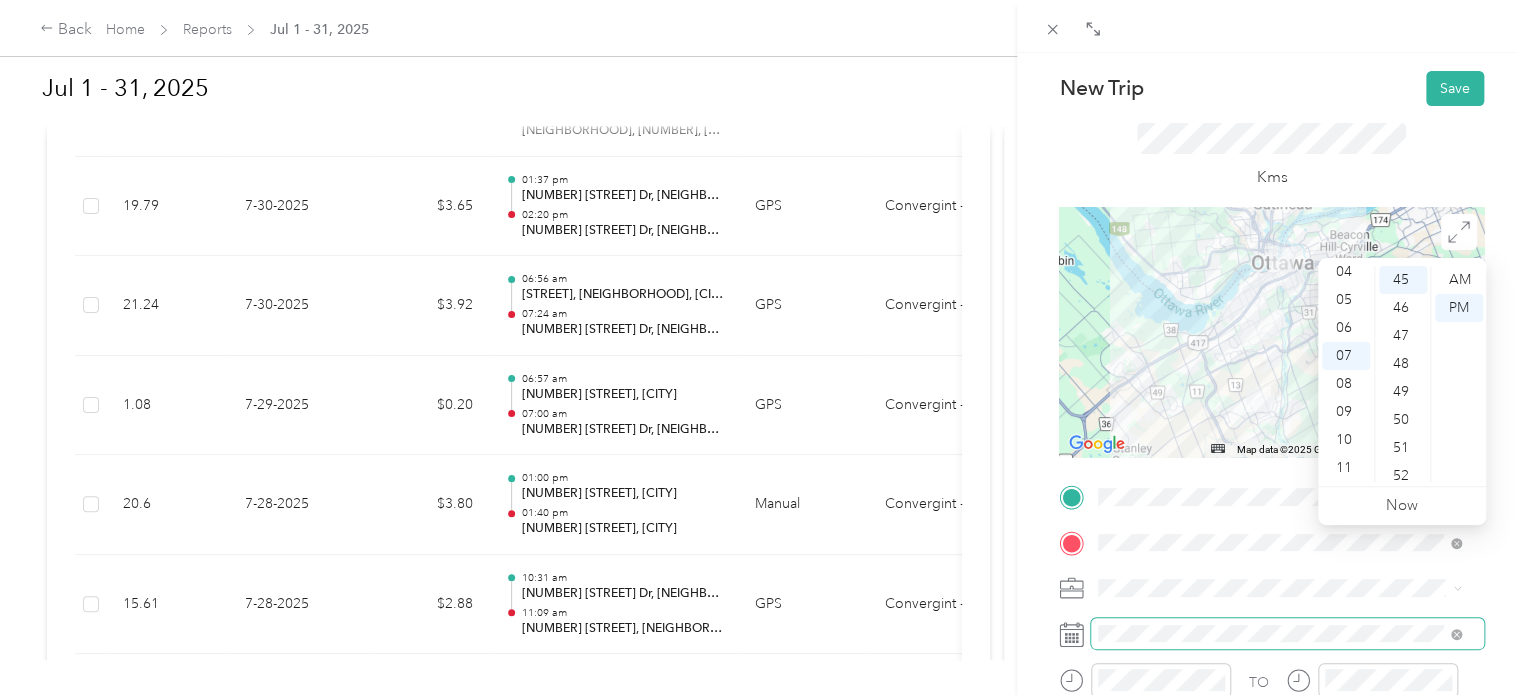 scroll, scrollTop: 0, scrollLeft: 0, axis: both 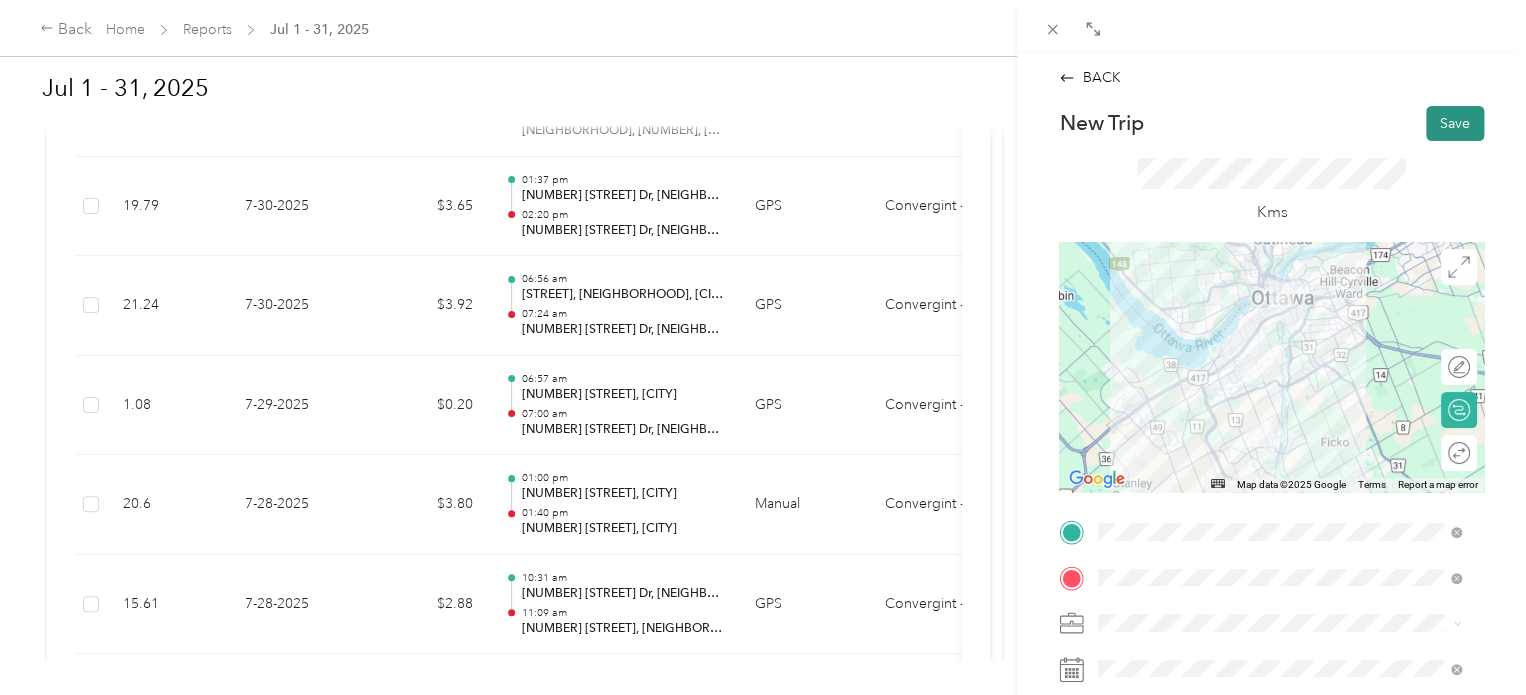 click on "Save" at bounding box center [1455, 123] 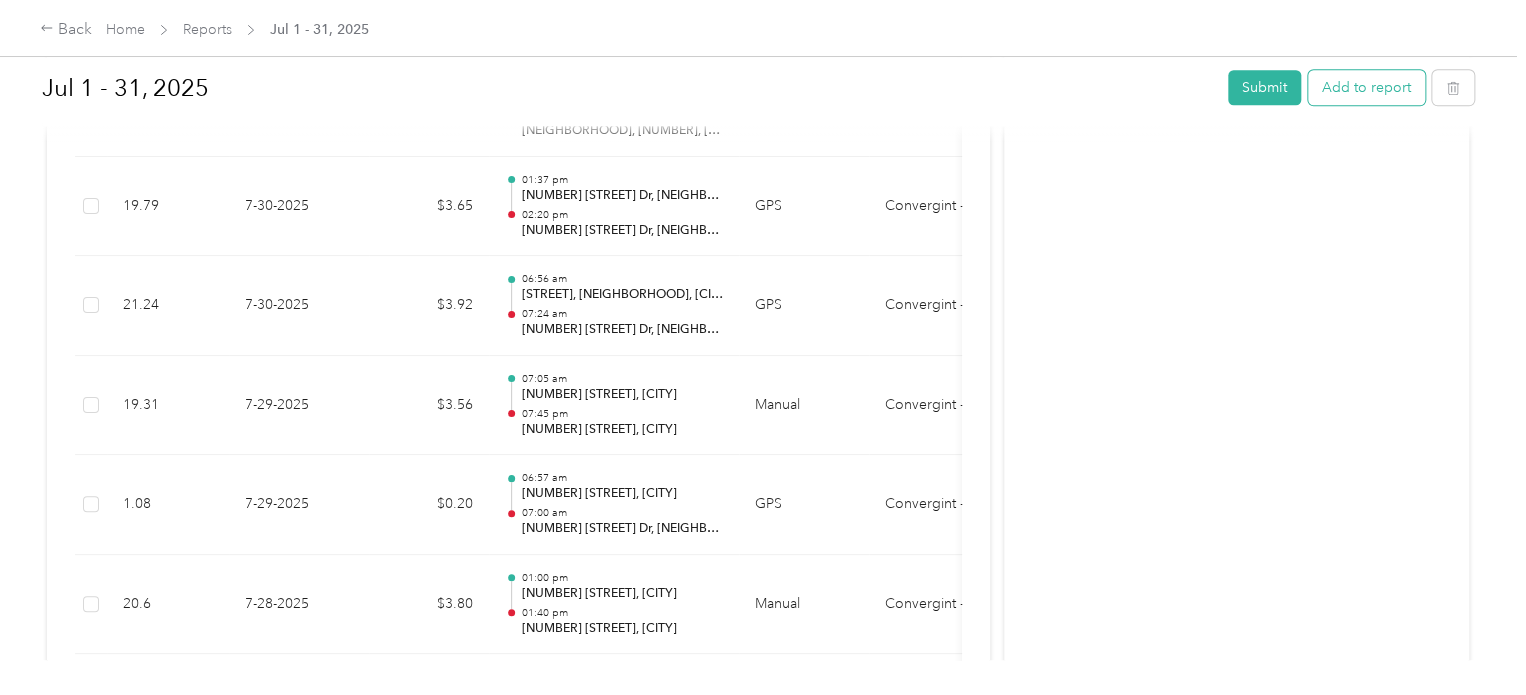 click on "Add to report" at bounding box center (1366, 87) 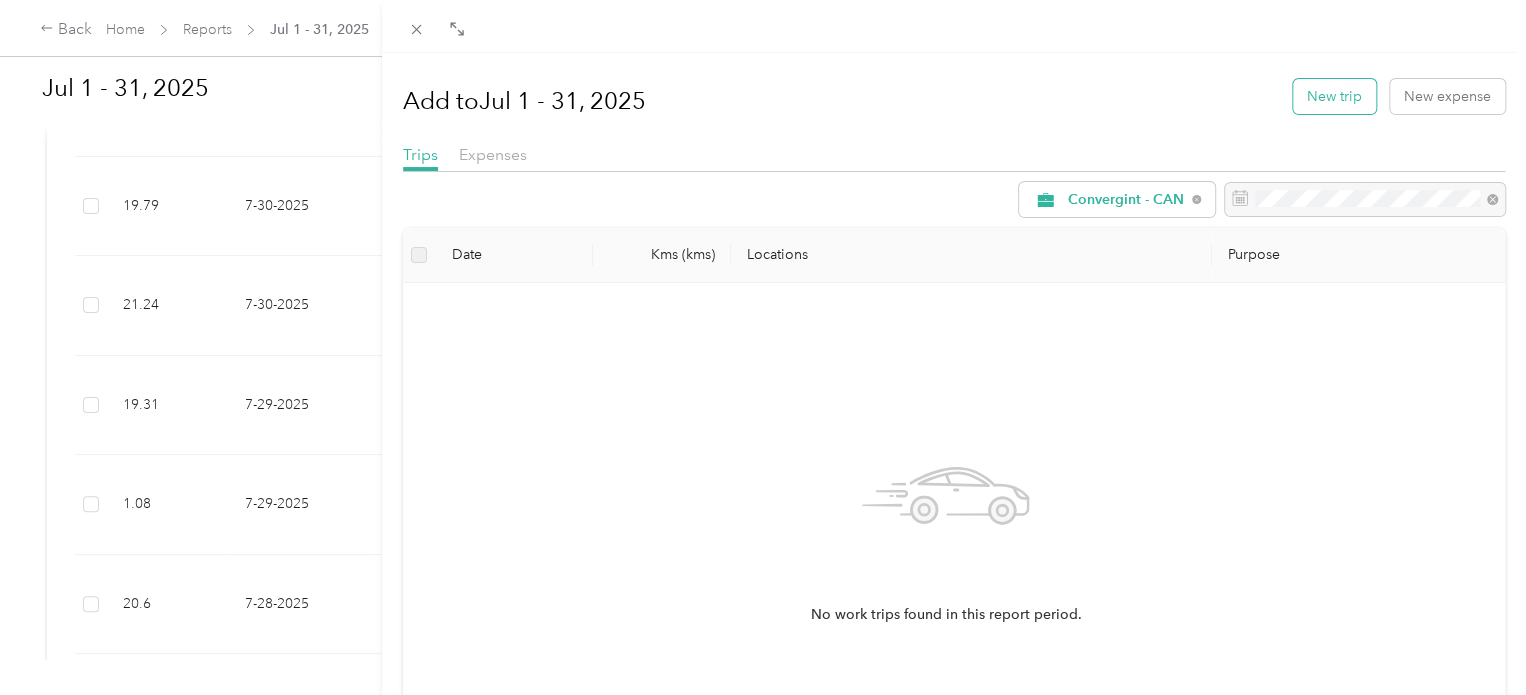 click on "New trip" at bounding box center [1334, 96] 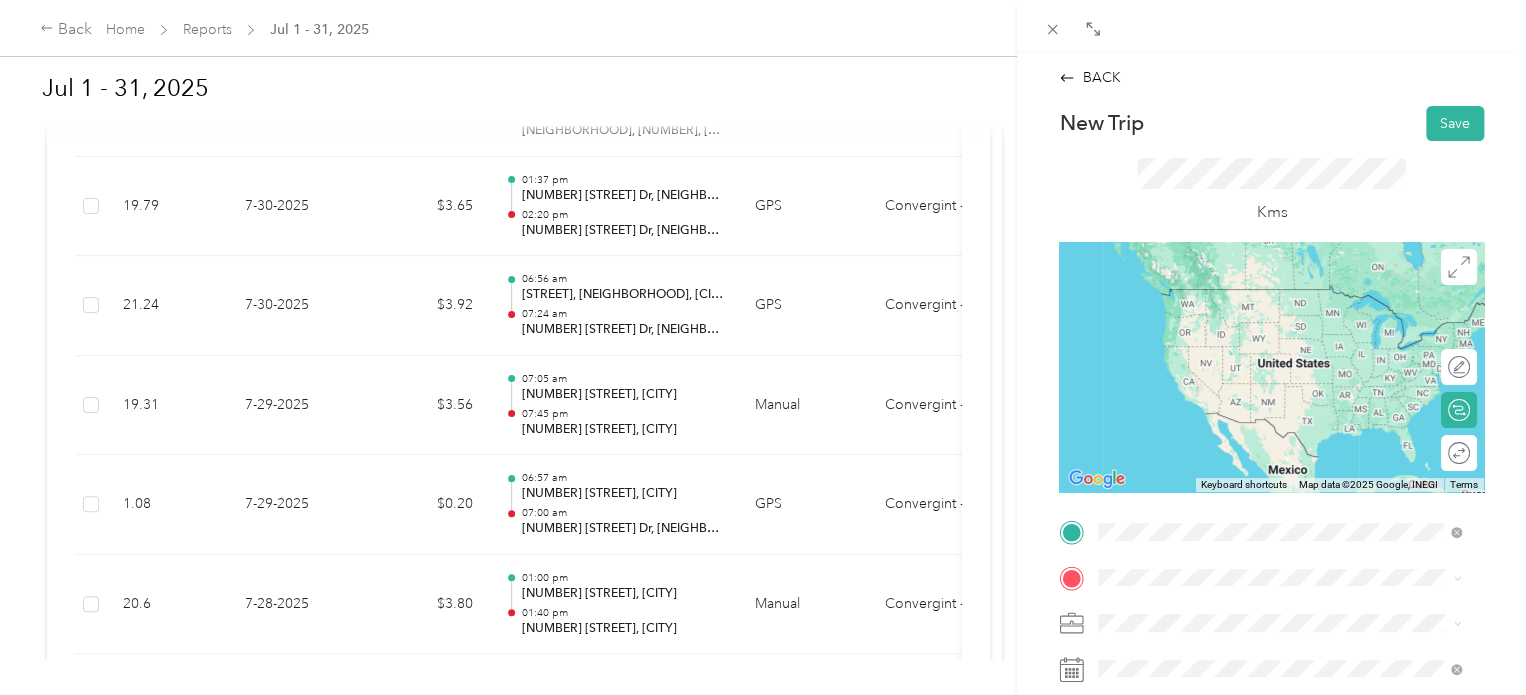 click on "[NUMBER] [STREET] Street
[CITY], [PROVINCE] [POSTAL_CODE], [COUNTRY]" at bounding box center [1295, 306] 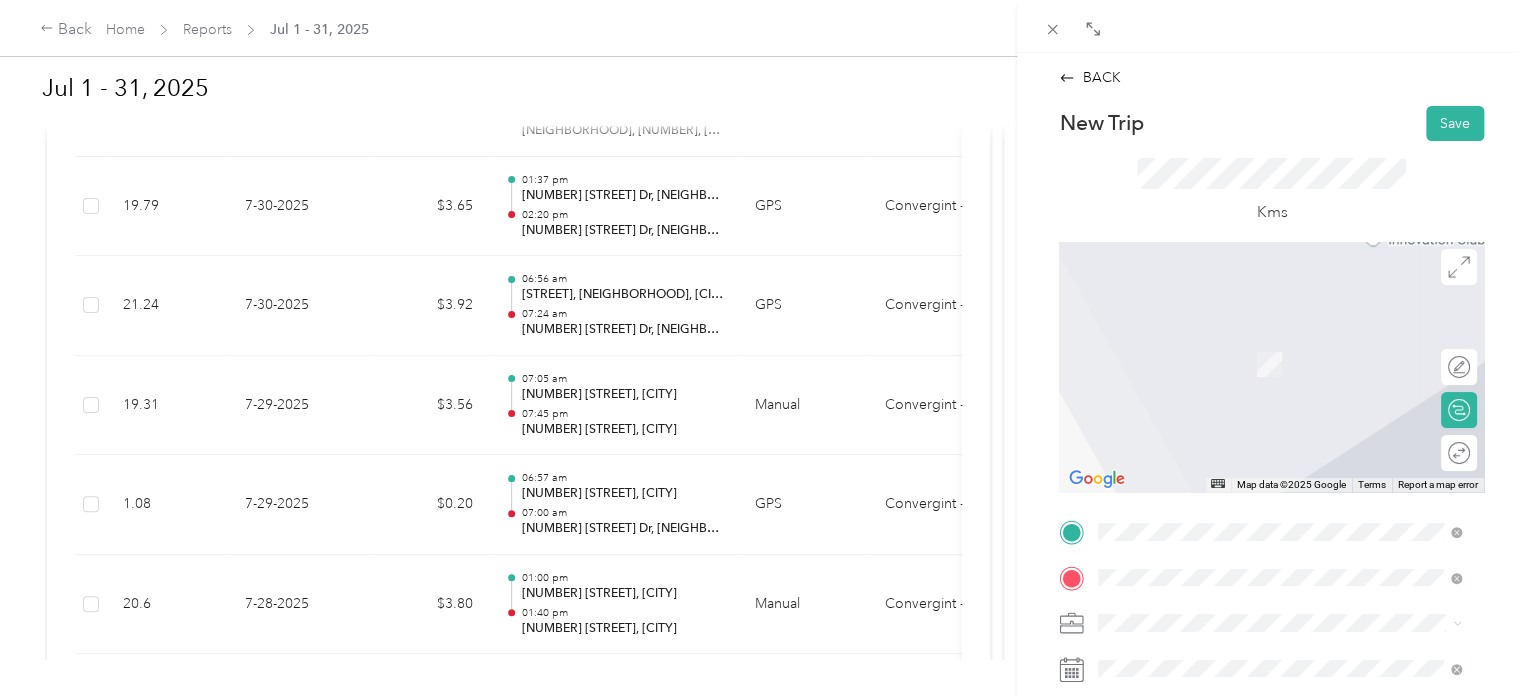 click on "[NUMBER] [STREET]
[CITY], [STATE] [POSTAL_CODE], [COUNTRY]" at bounding box center (1280, 475) 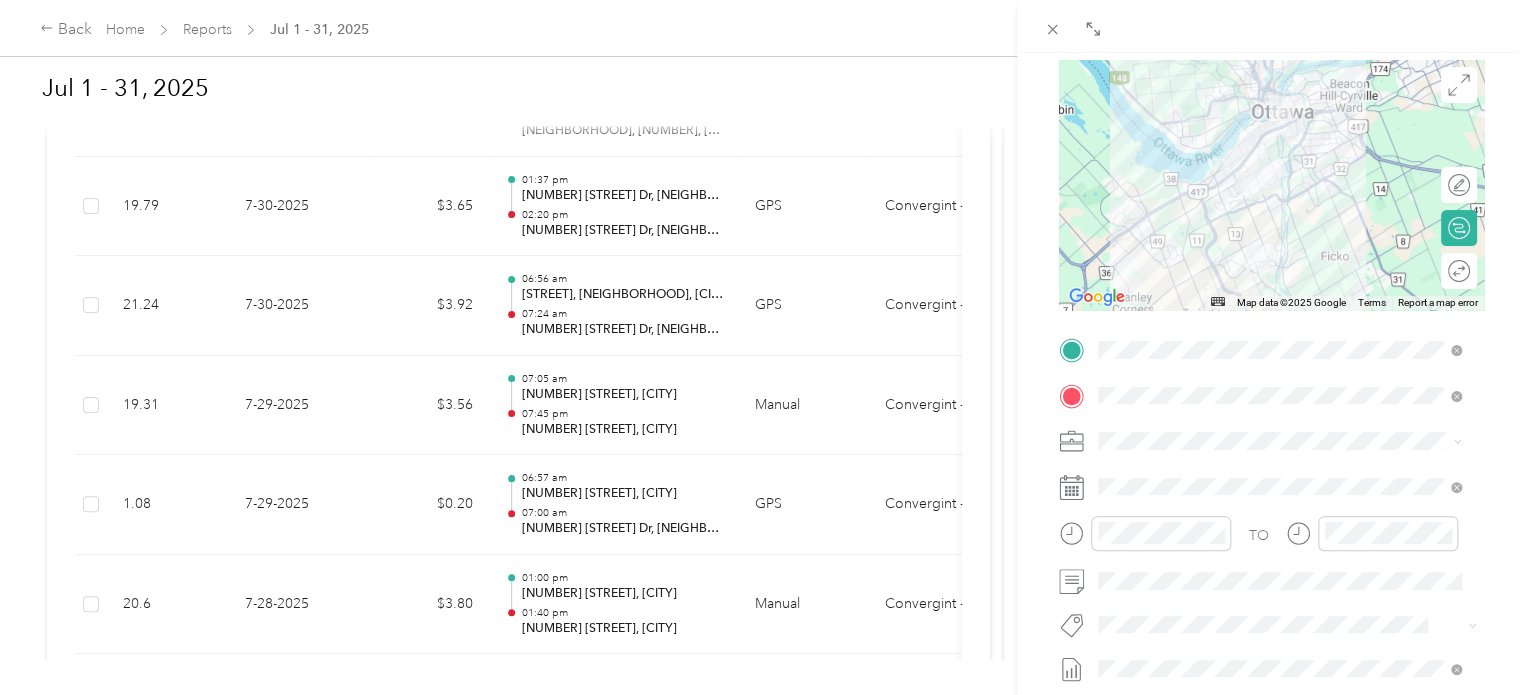 scroll, scrollTop: 200, scrollLeft: 0, axis: vertical 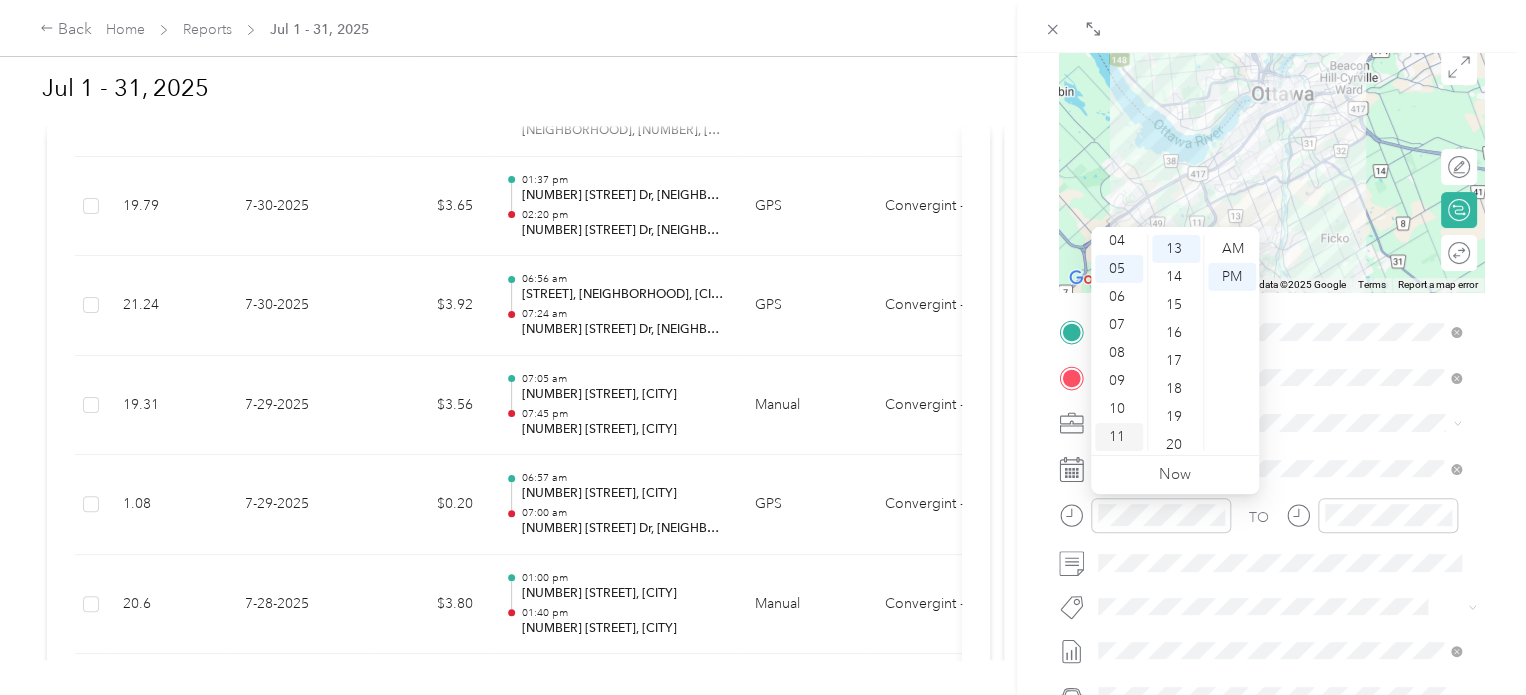 click on "11" at bounding box center [1119, 437] 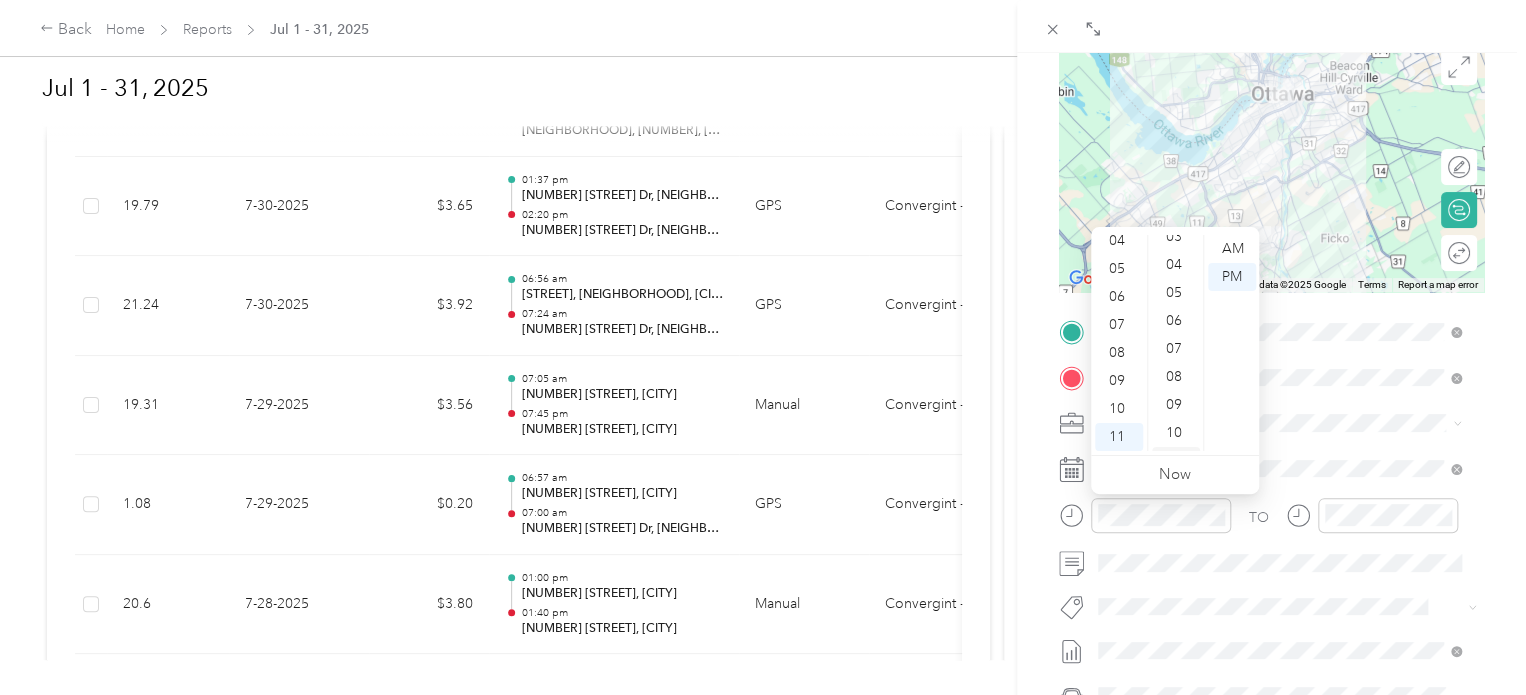 scroll, scrollTop: 0, scrollLeft: 0, axis: both 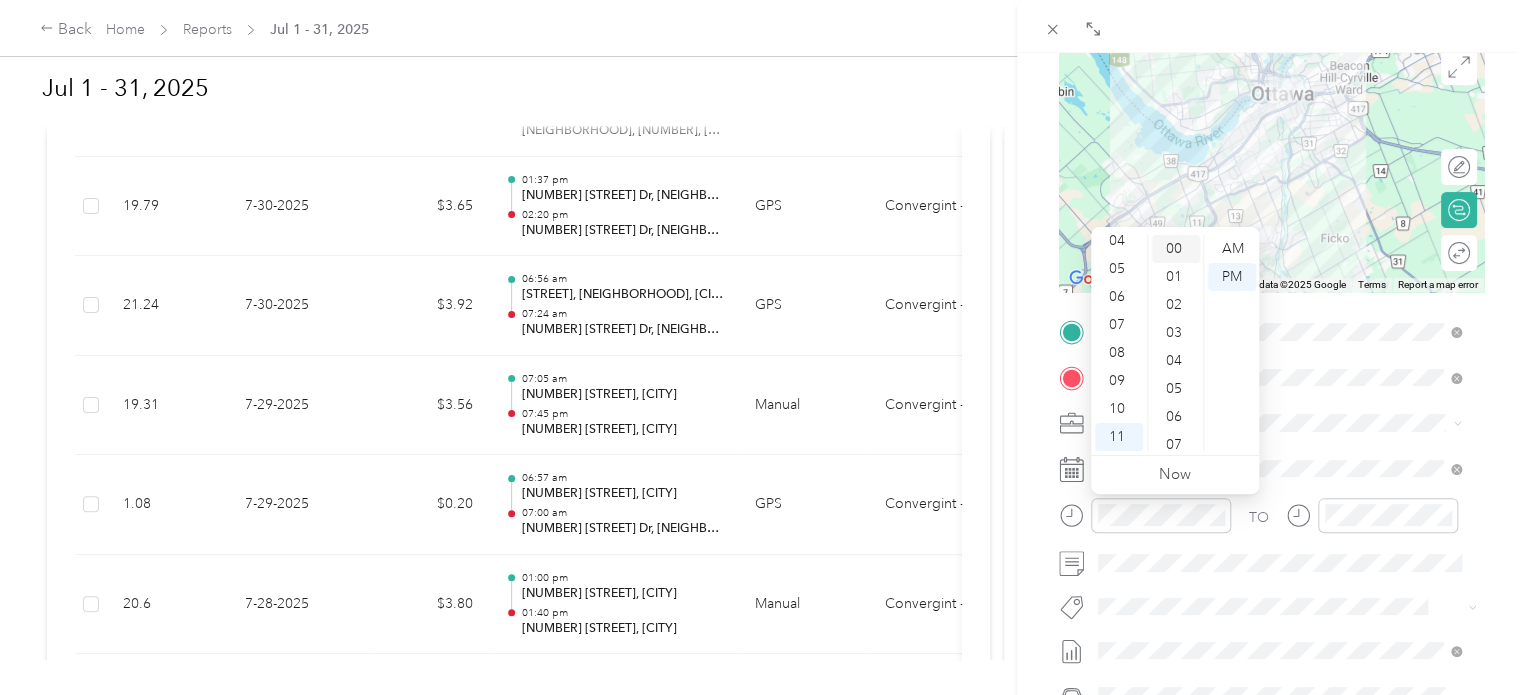 click on "00" at bounding box center [1176, 249] 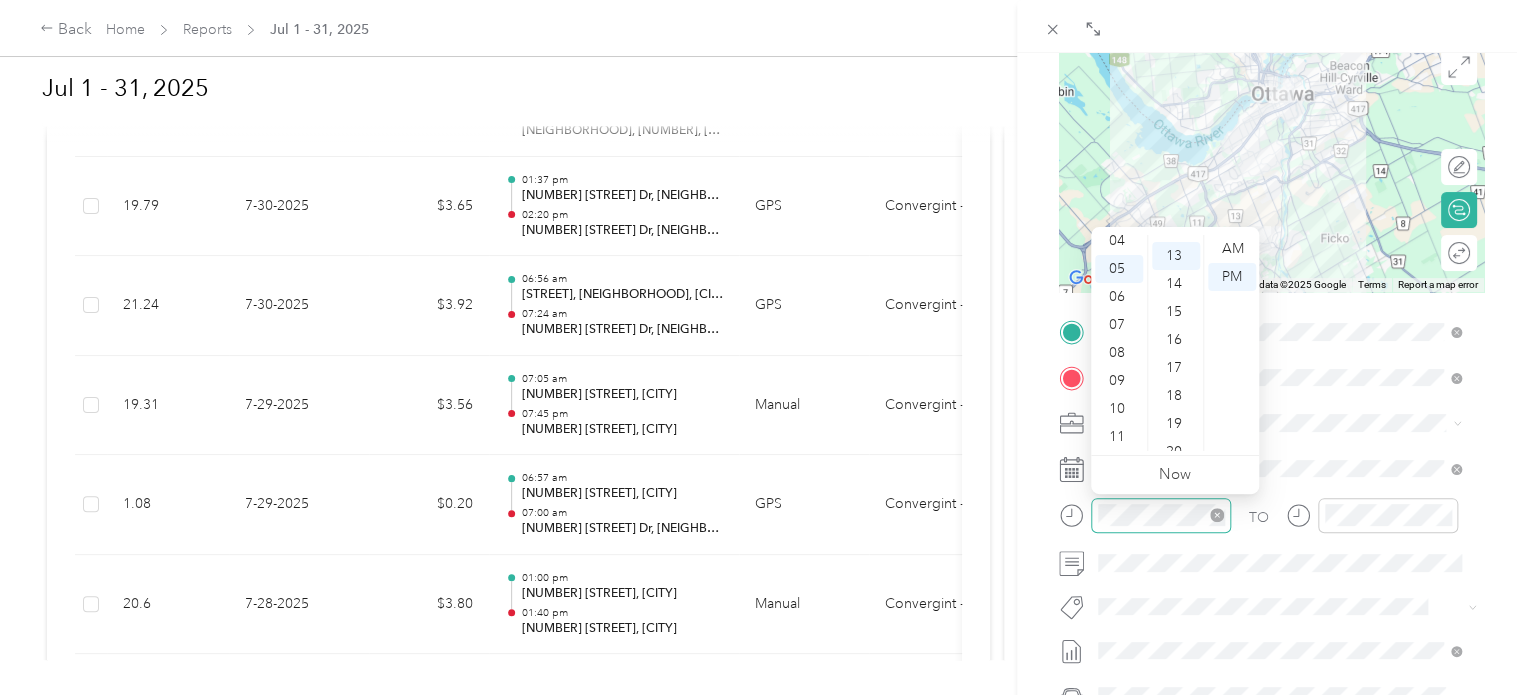 scroll, scrollTop: 364, scrollLeft: 0, axis: vertical 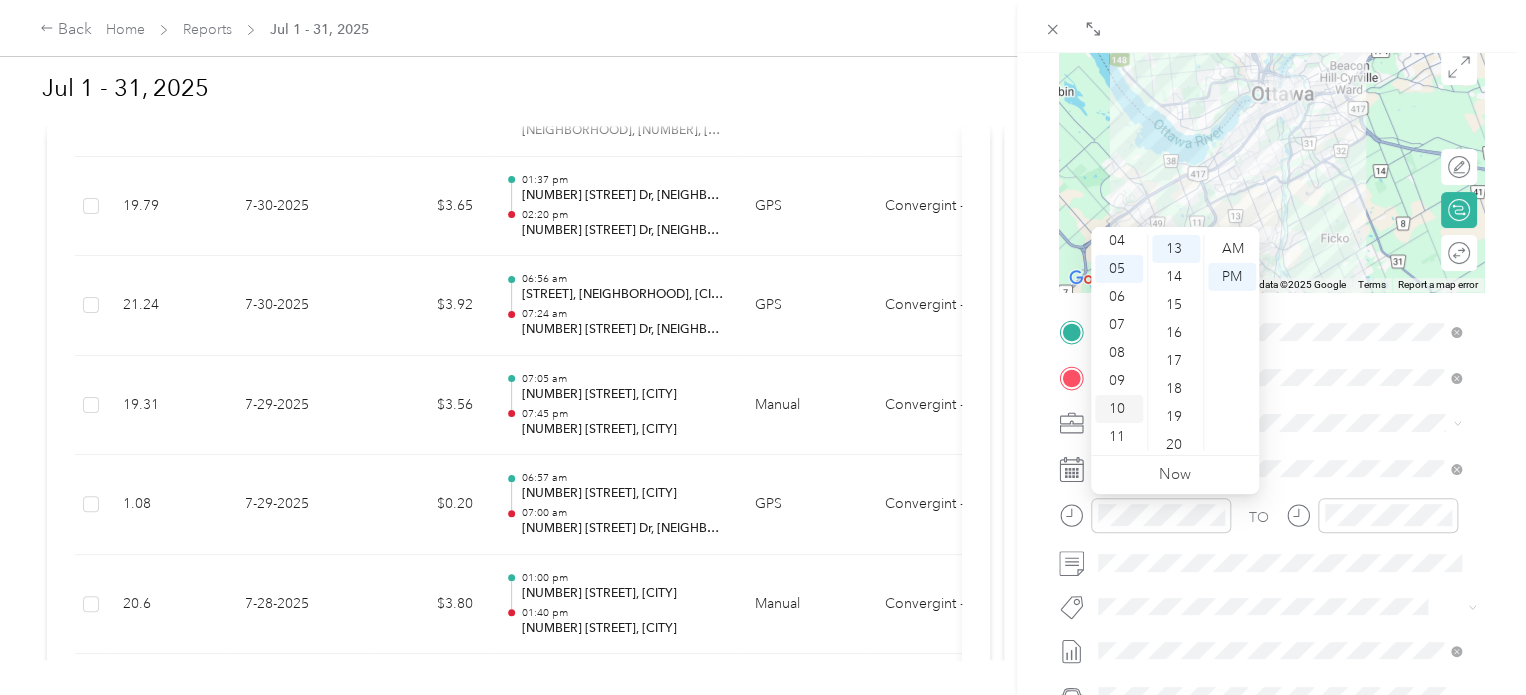 click on "10" at bounding box center [1119, 409] 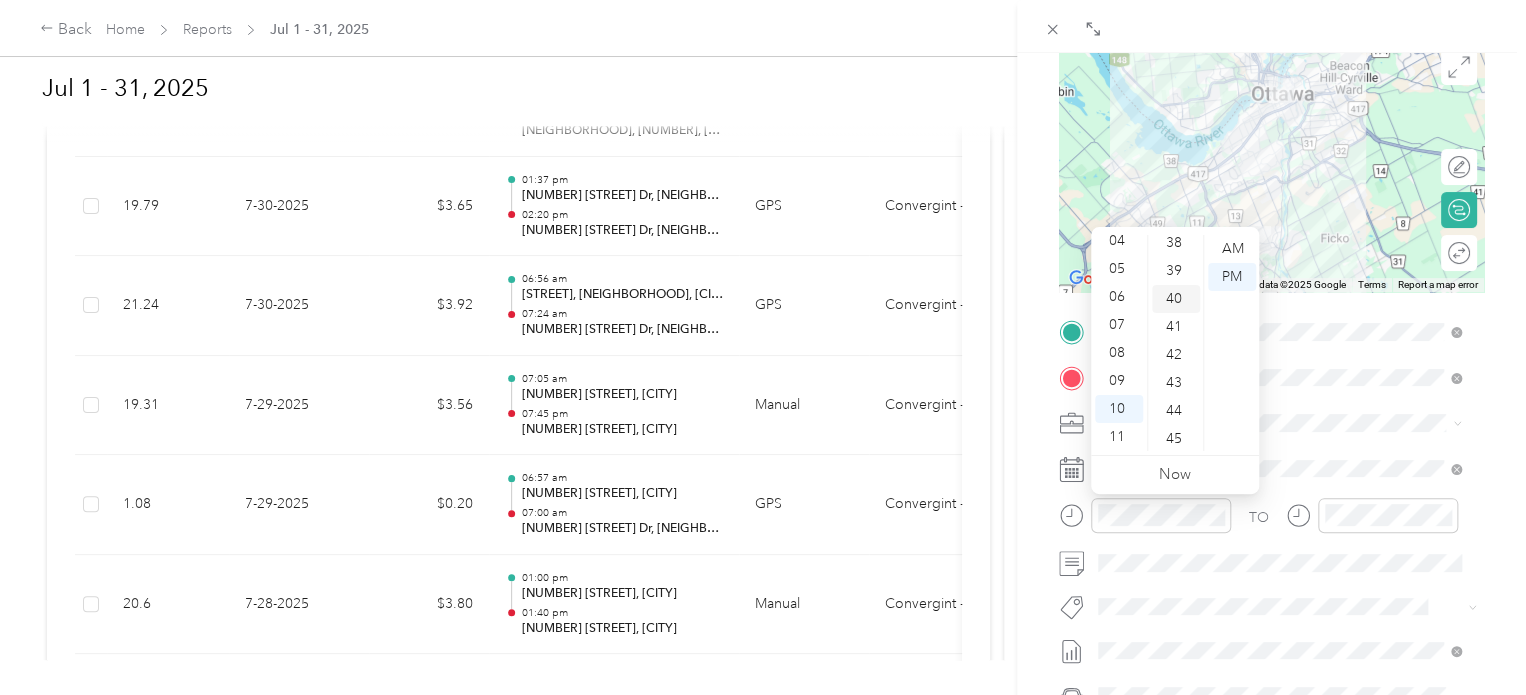 scroll, scrollTop: 1164, scrollLeft: 0, axis: vertical 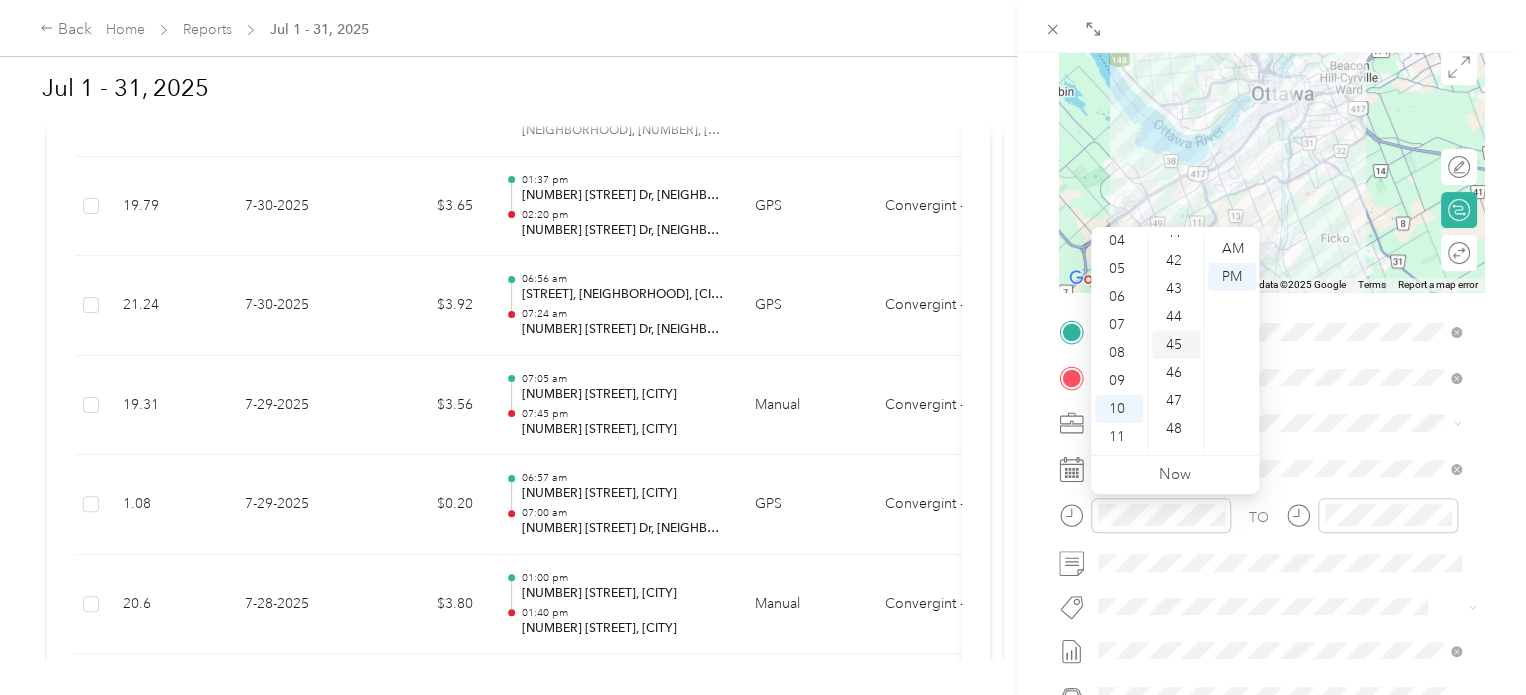 click on "45" at bounding box center [1176, 345] 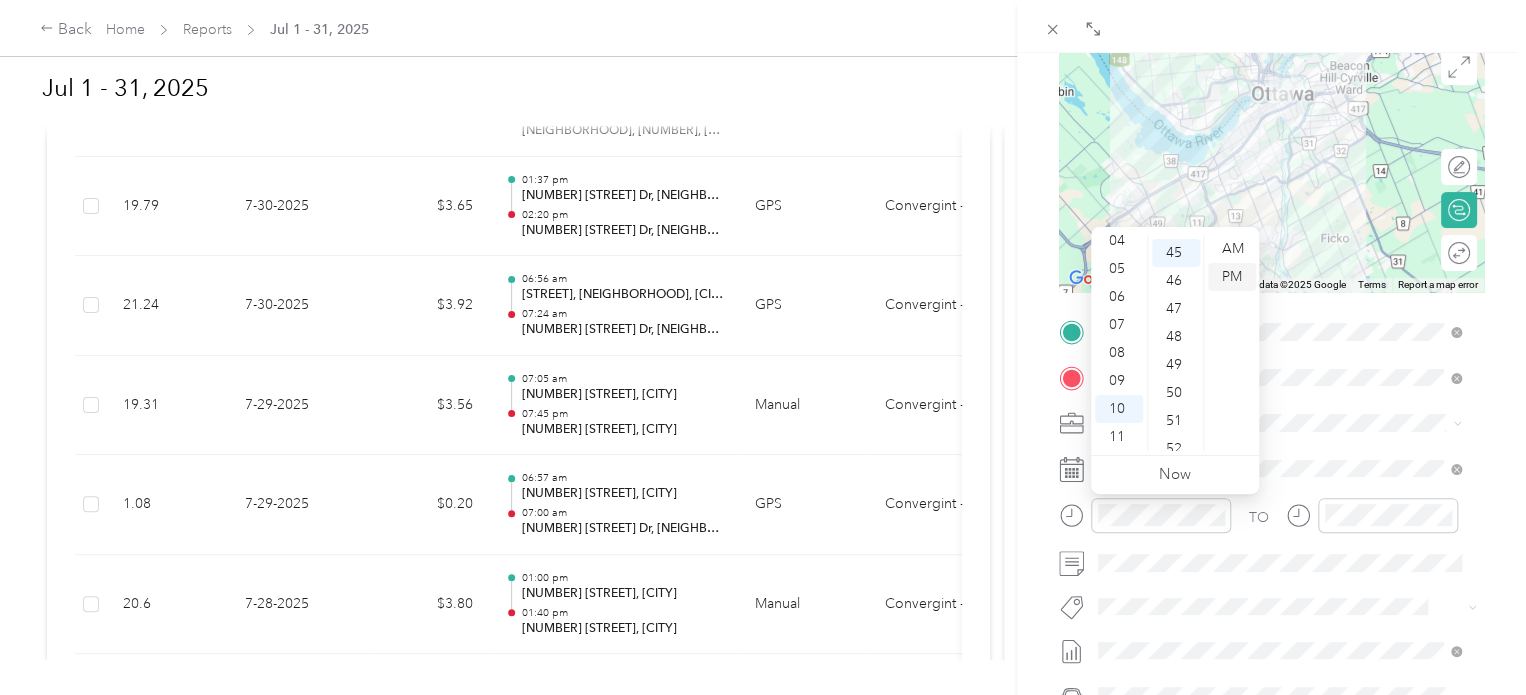 scroll, scrollTop: 1260, scrollLeft: 0, axis: vertical 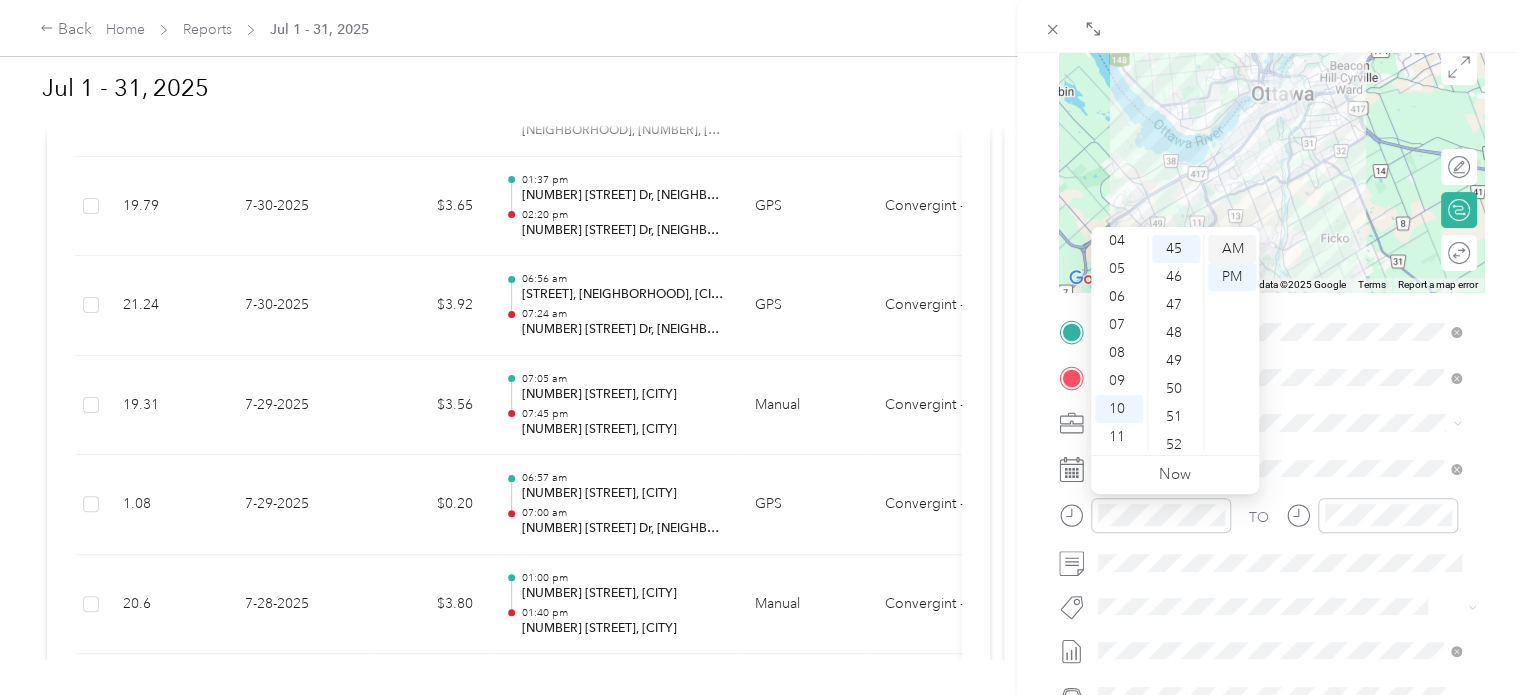 click on "AM" at bounding box center (1232, 249) 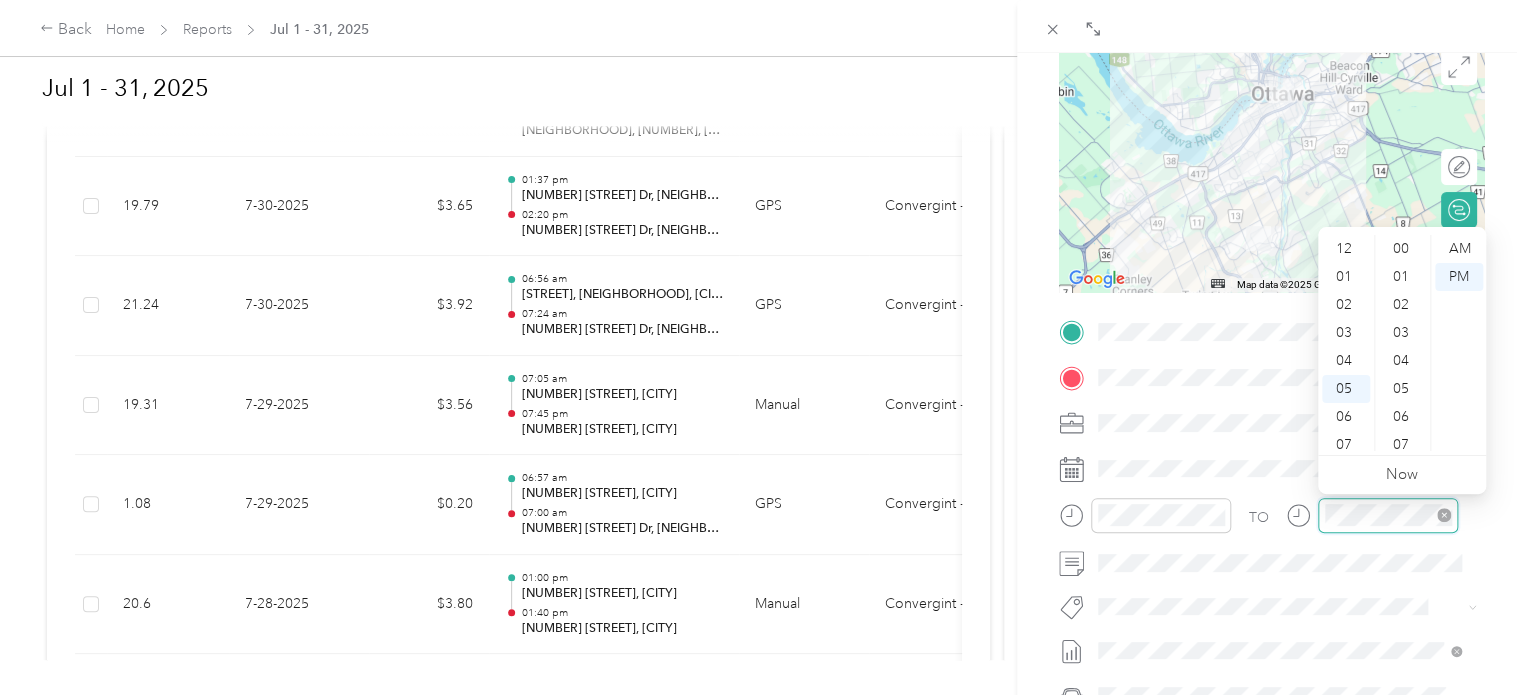 scroll, scrollTop: 364, scrollLeft: 0, axis: vertical 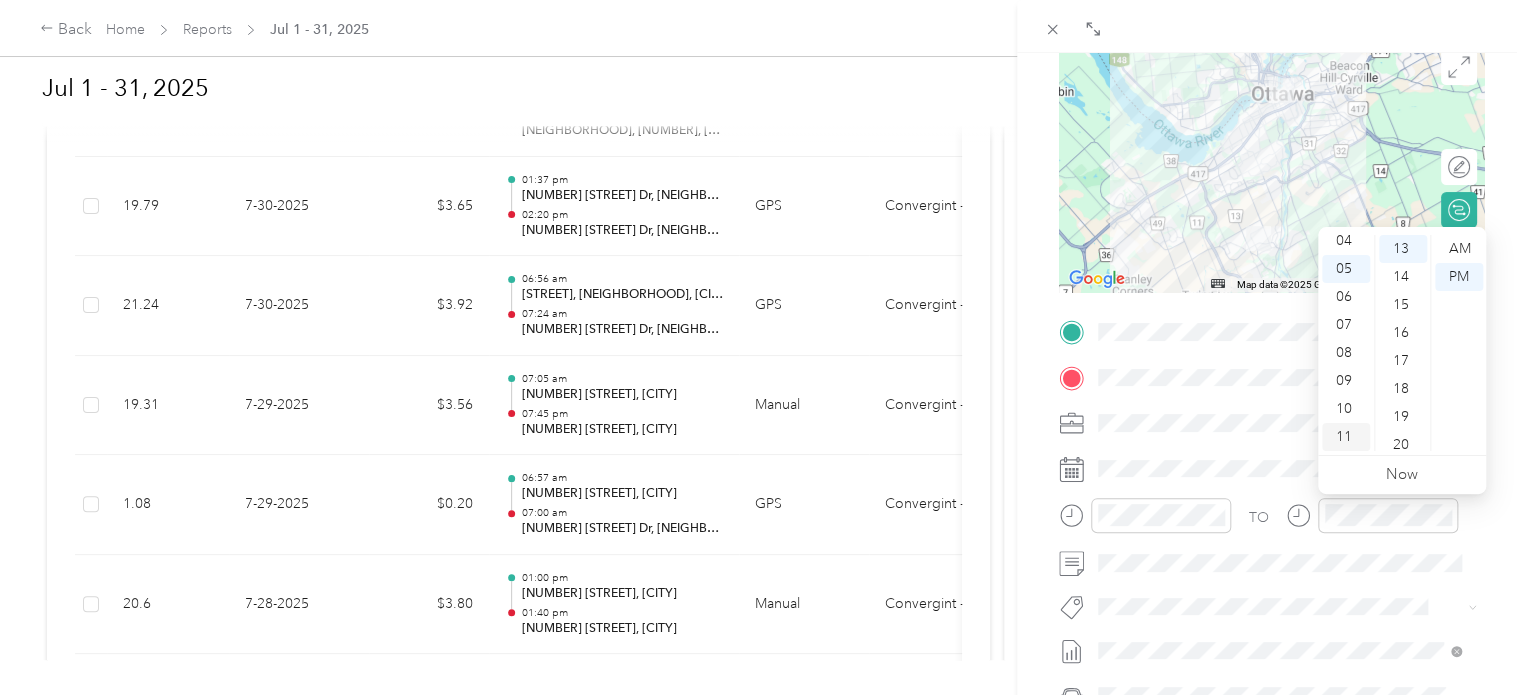 click on "11" at bounding box center (1346, 437) 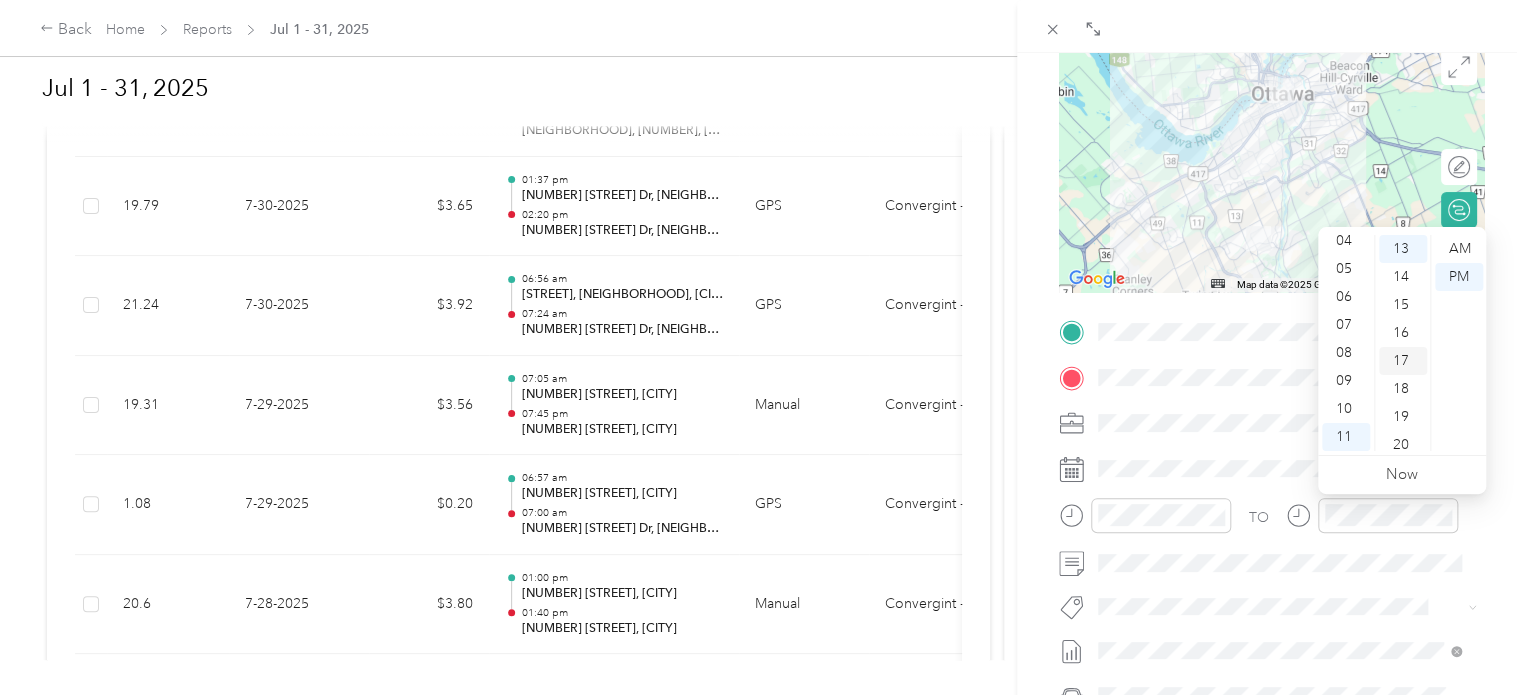 scroll, scrollTop: 464, scrollLeft: 0, axis: vertical 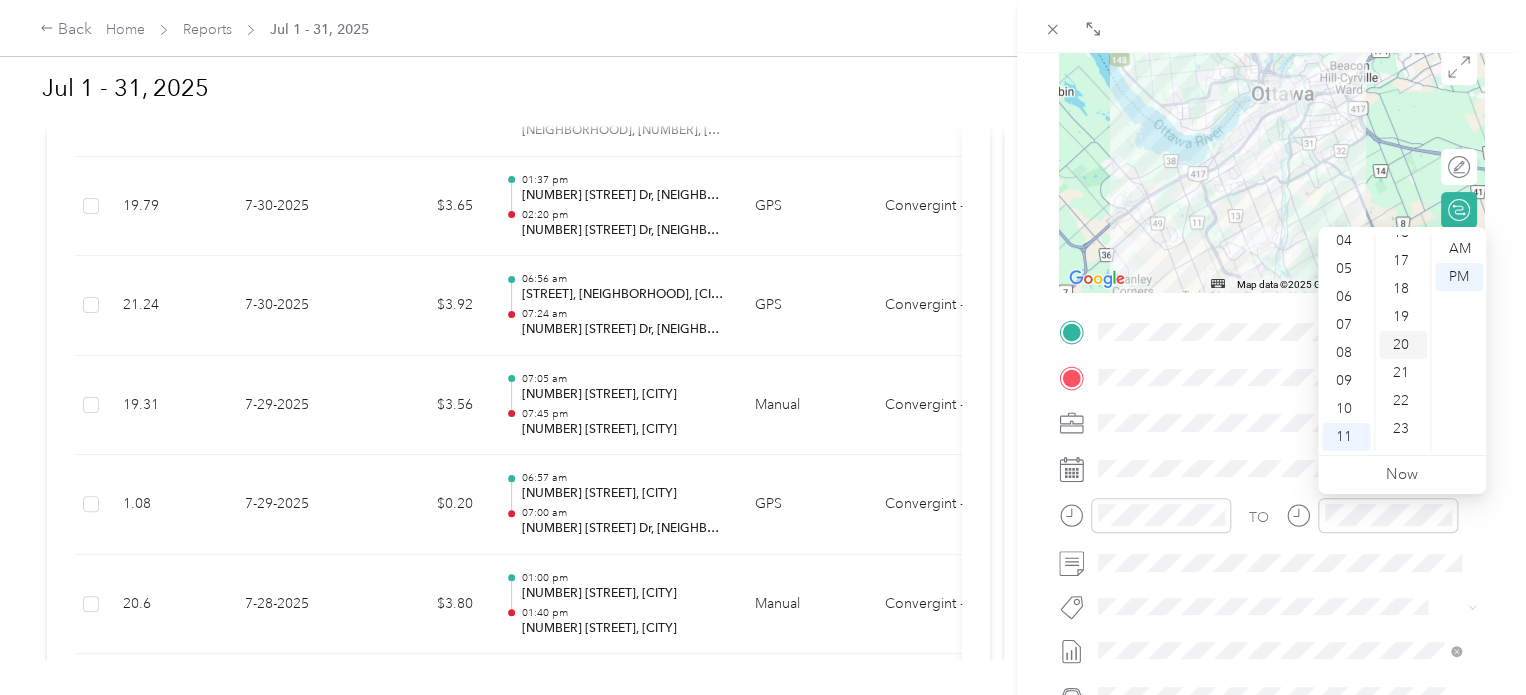click on "20" at bounding box center [1403, 345] 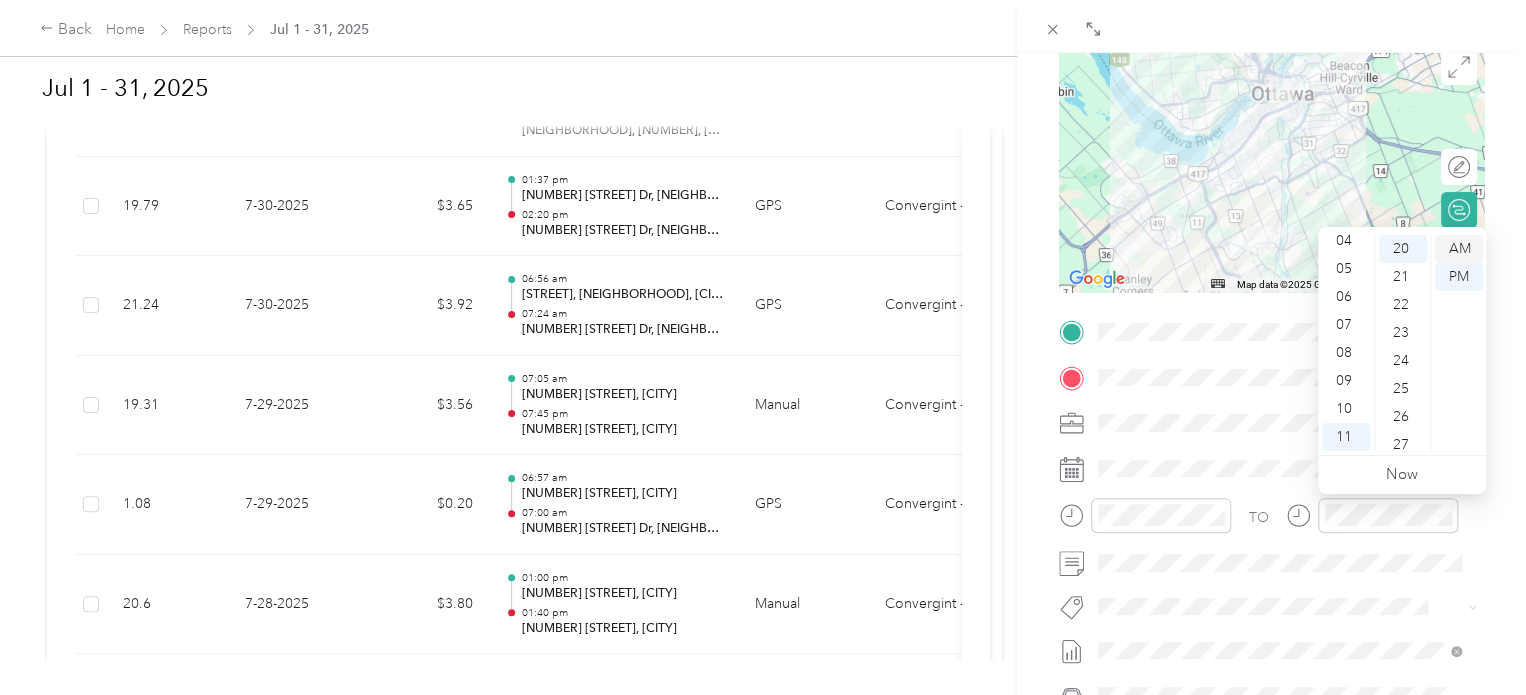 click on "AM" at bounding box center [1459, 249] 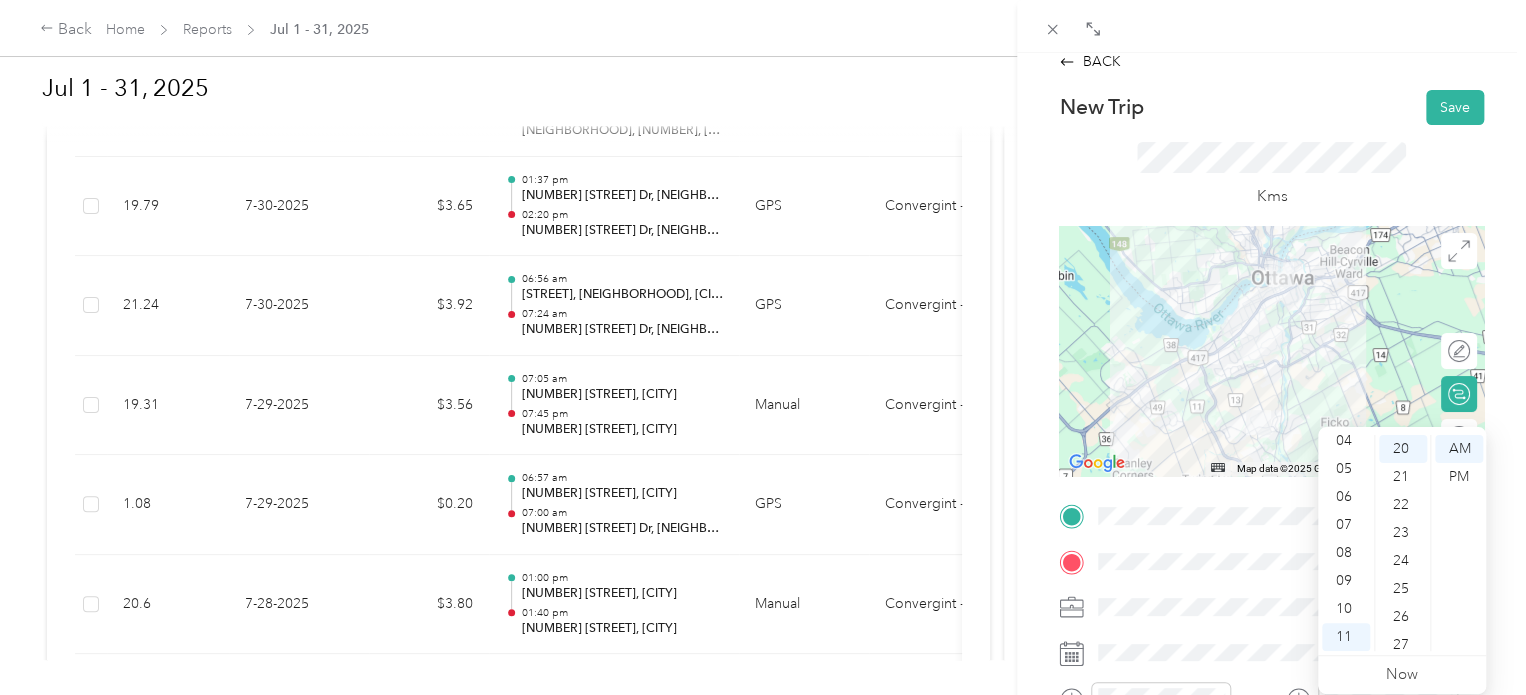 scroll, scrollTop: 0, scrollLeft: 0, axis: both 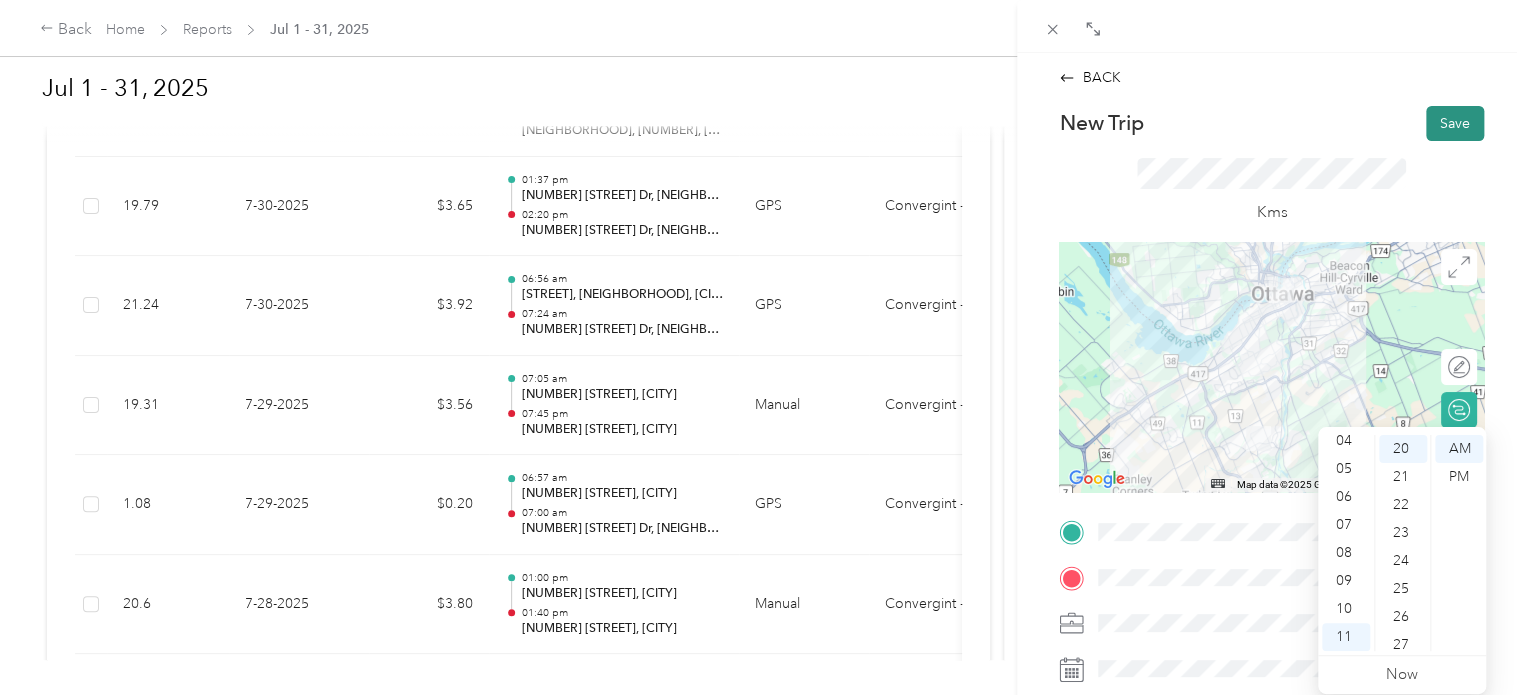 click on "Save" at bounding box center [1455, 123] 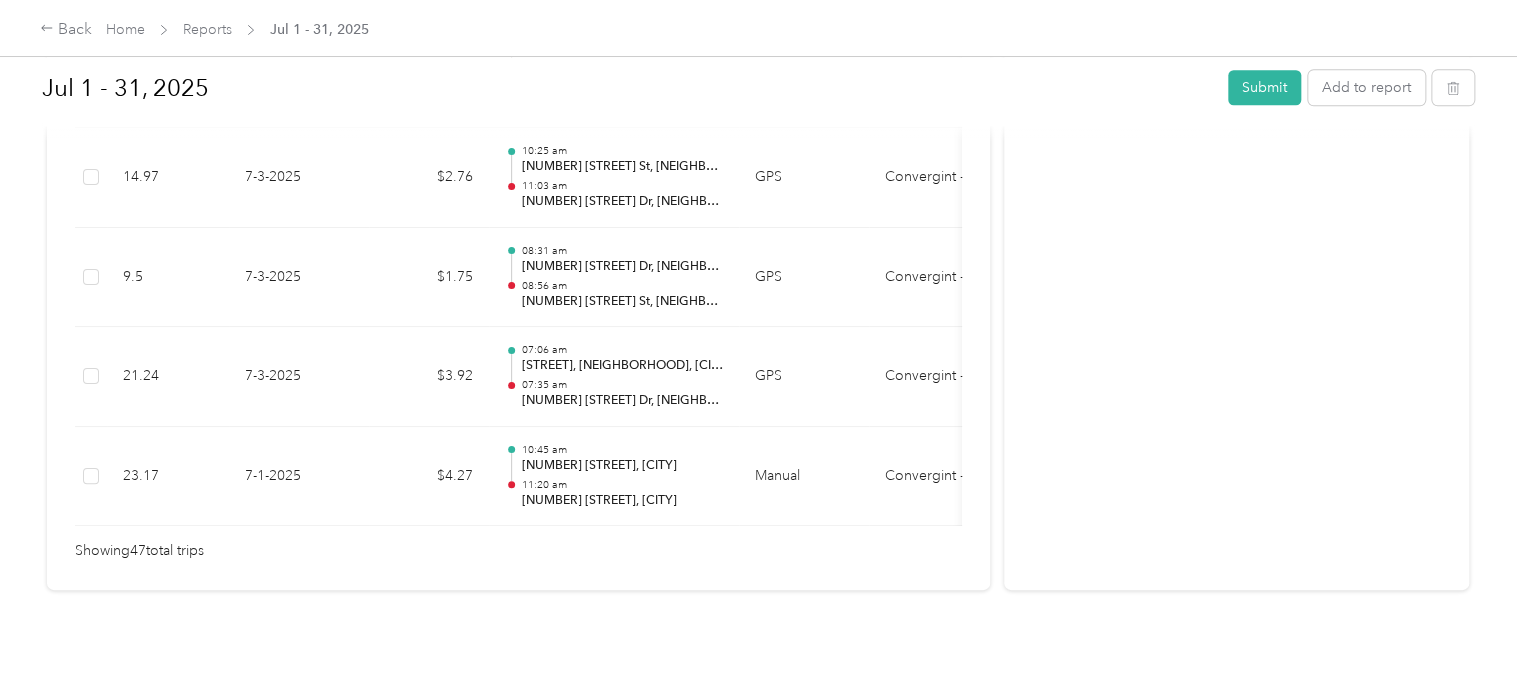 scroll, scrollTop: 4929, scrollLeft: 0, axis: vertical 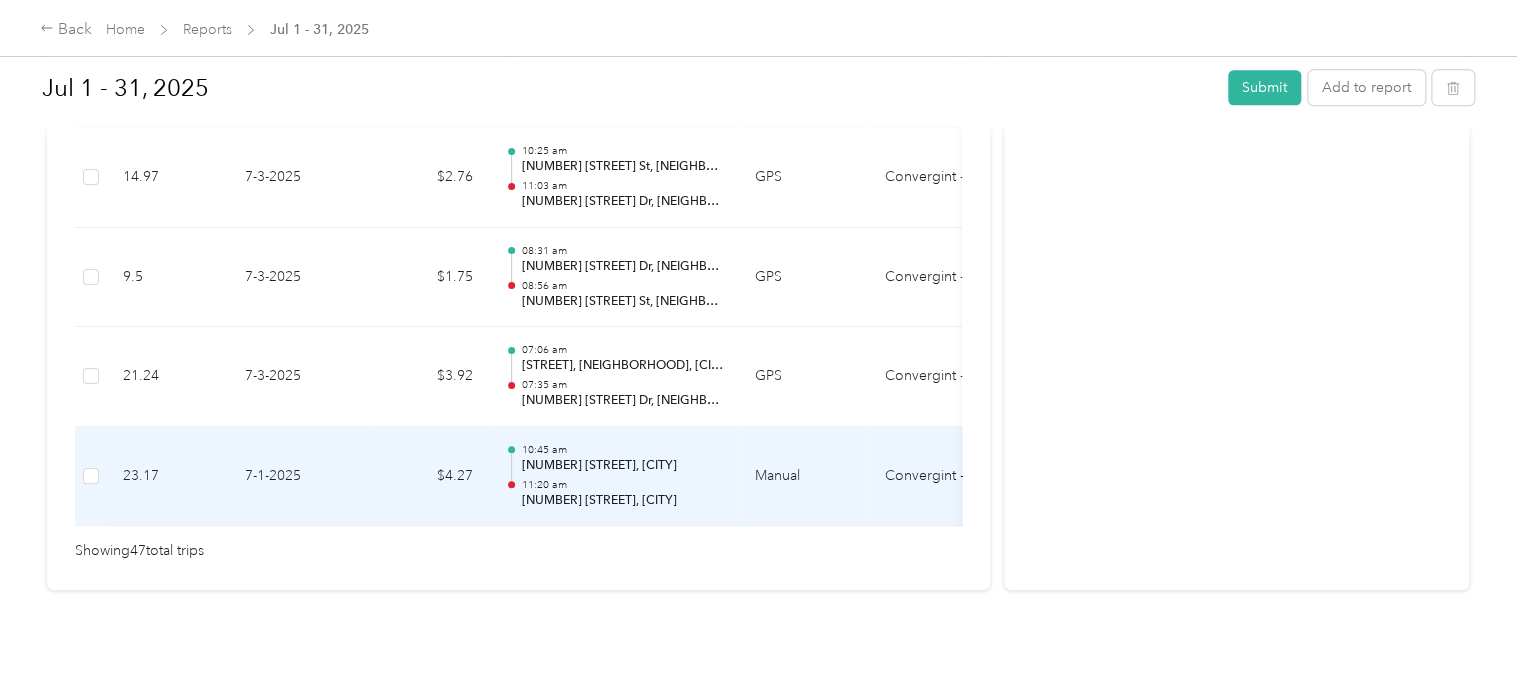 click on "11:20 am" at bounding box center (622, 485) 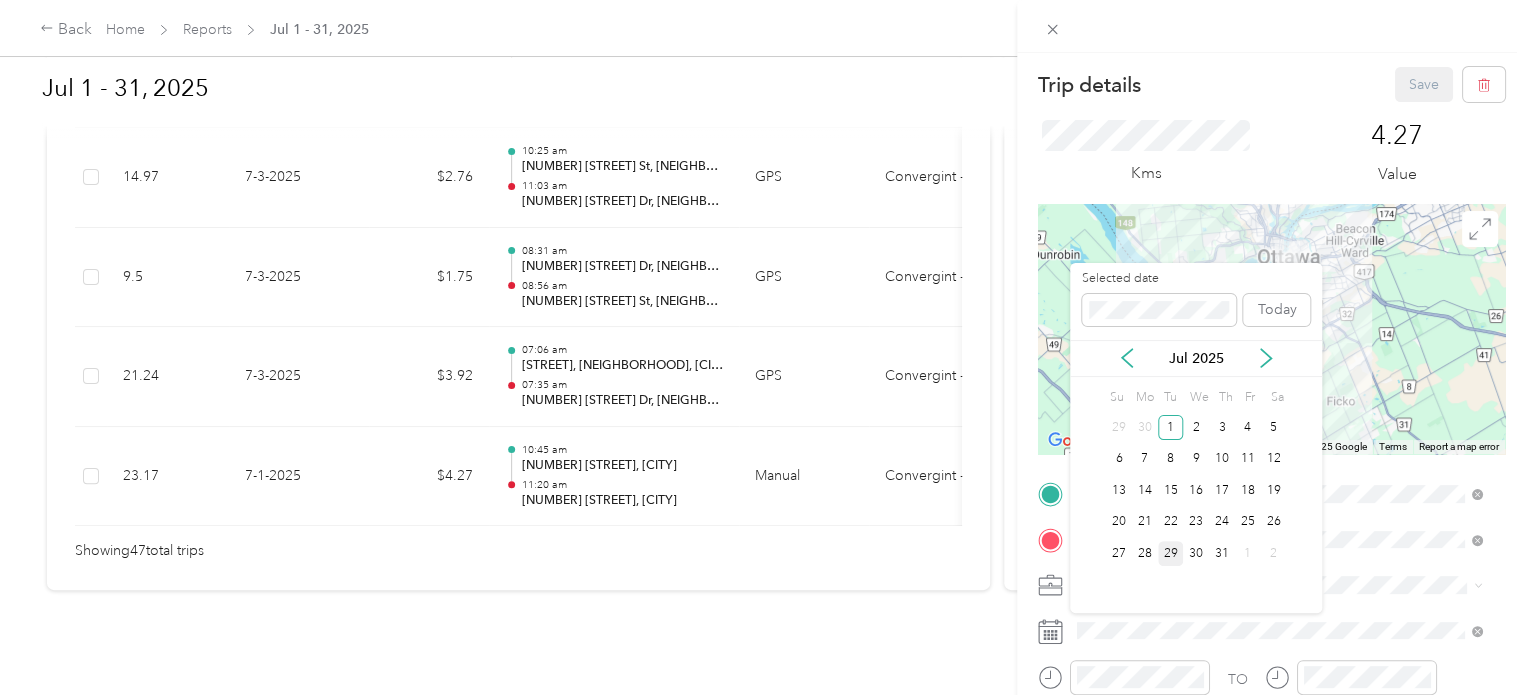 click on "29" at bounding box center [1171, 553] 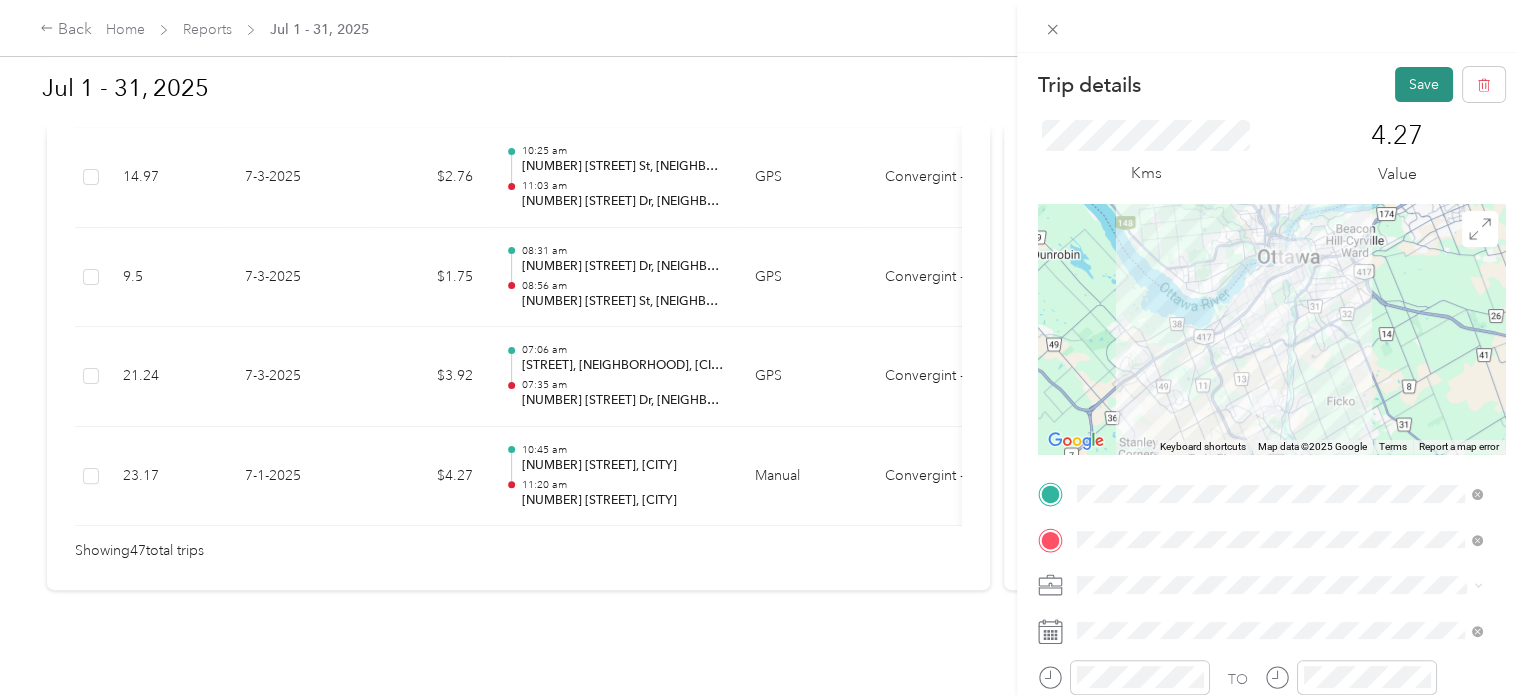click on "Save" at bounding box center (1424, 84) 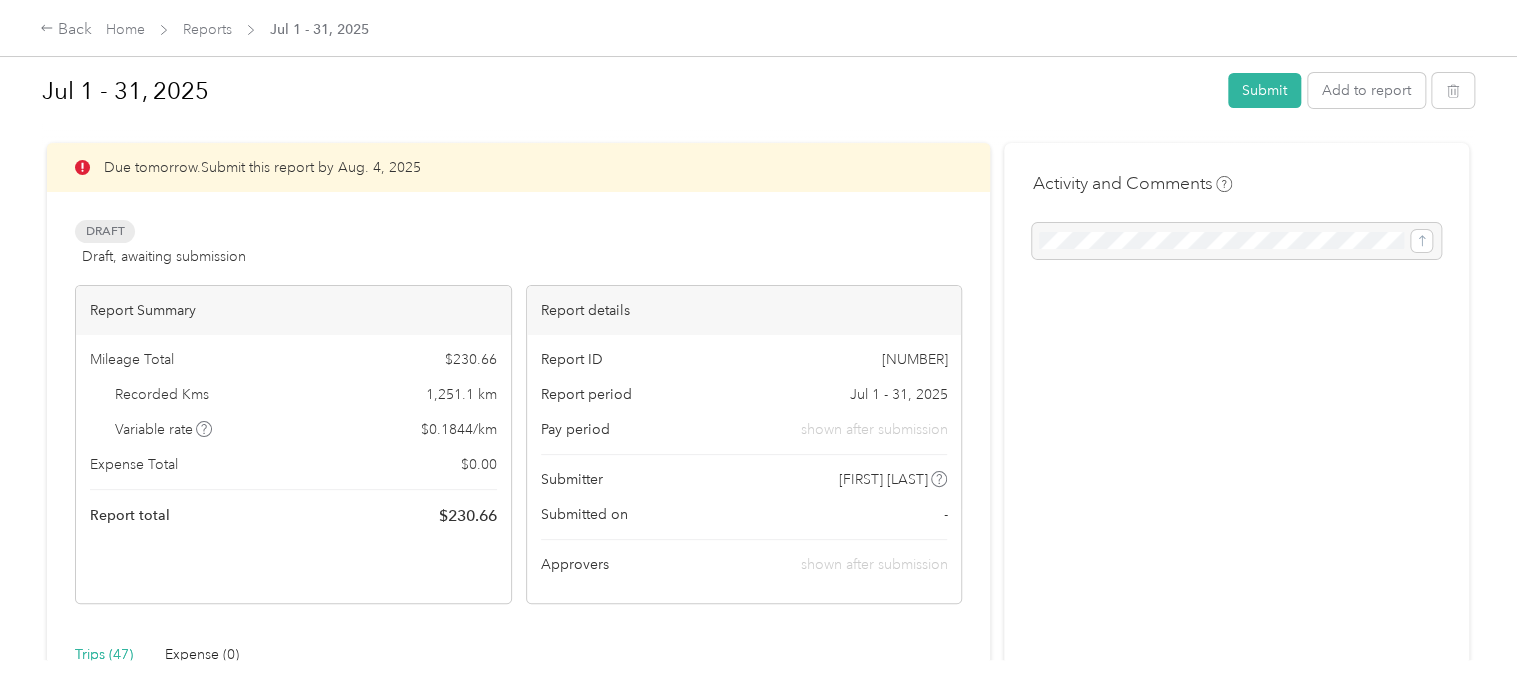 scroll, scrollTop: 0, scrollLeft: 0, axis: both 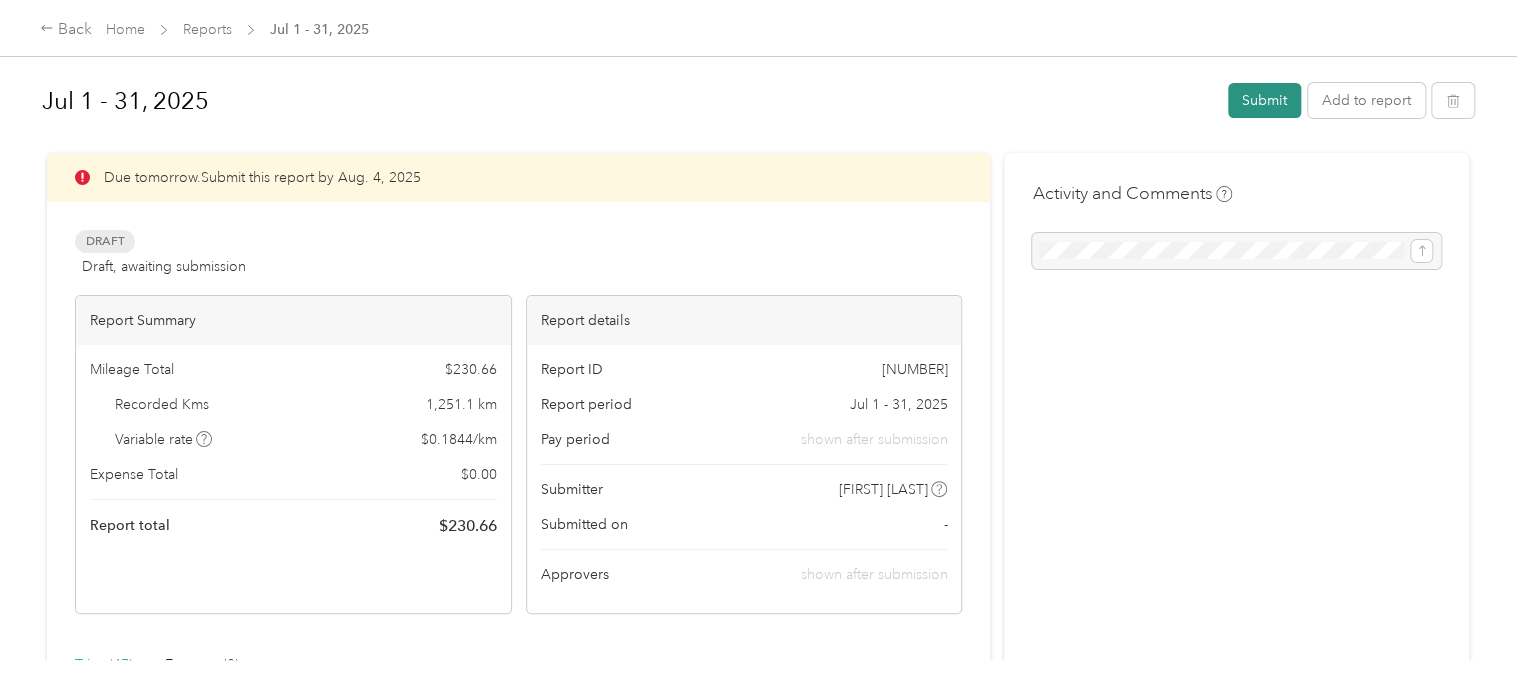 click on "Submit" at bounding box center [1264, 100] 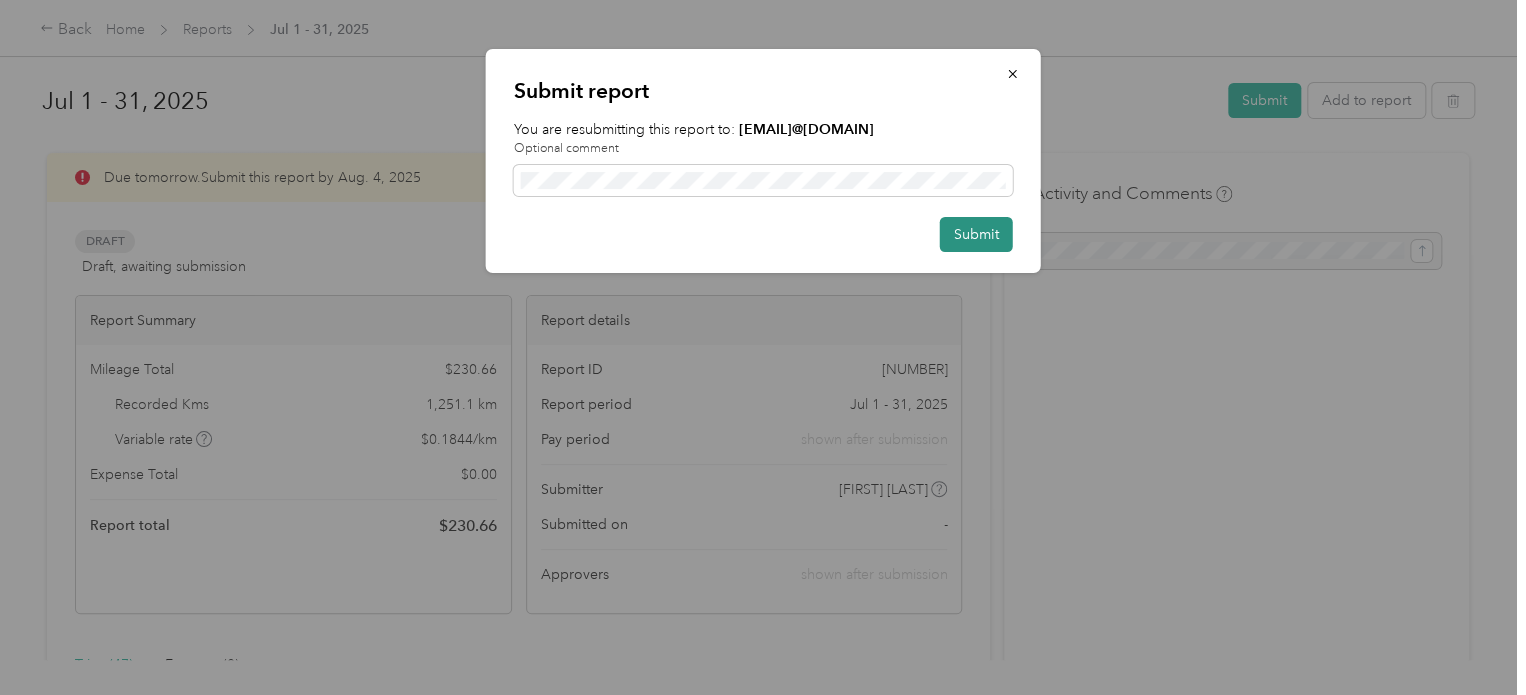 click on "Submit" at bounding box center (976, 234) 